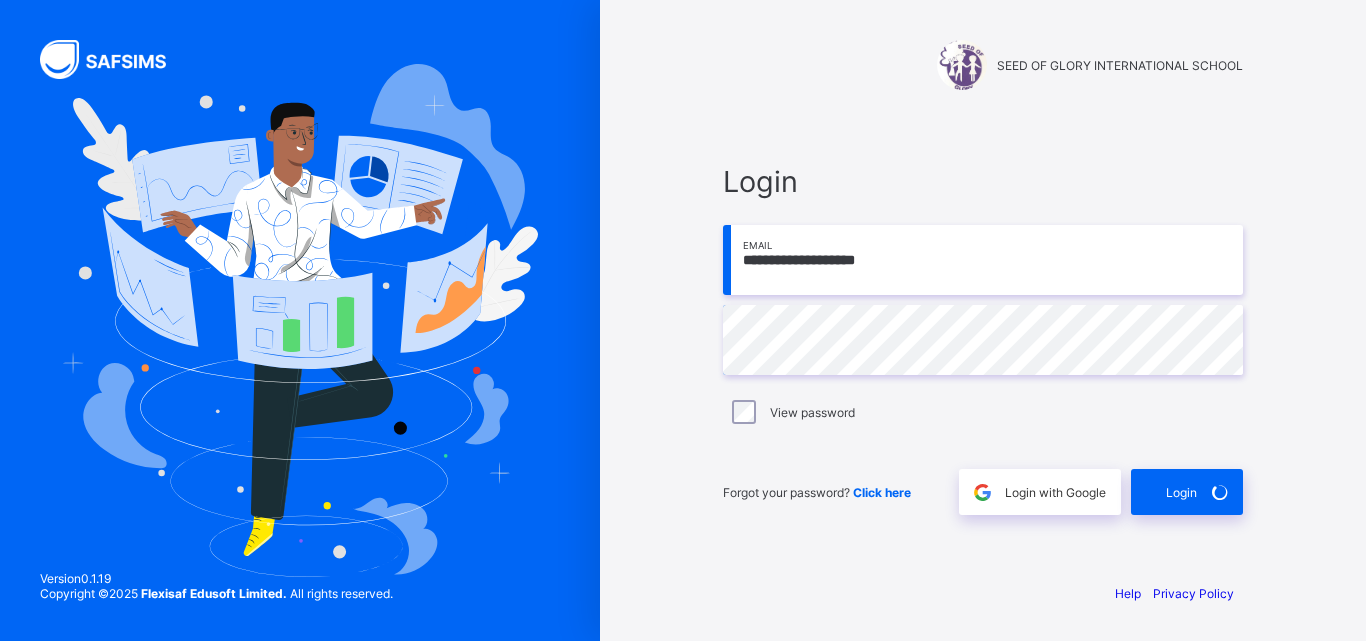 scroll, scrollTop: 0, scrollLeft: 0, axis: both 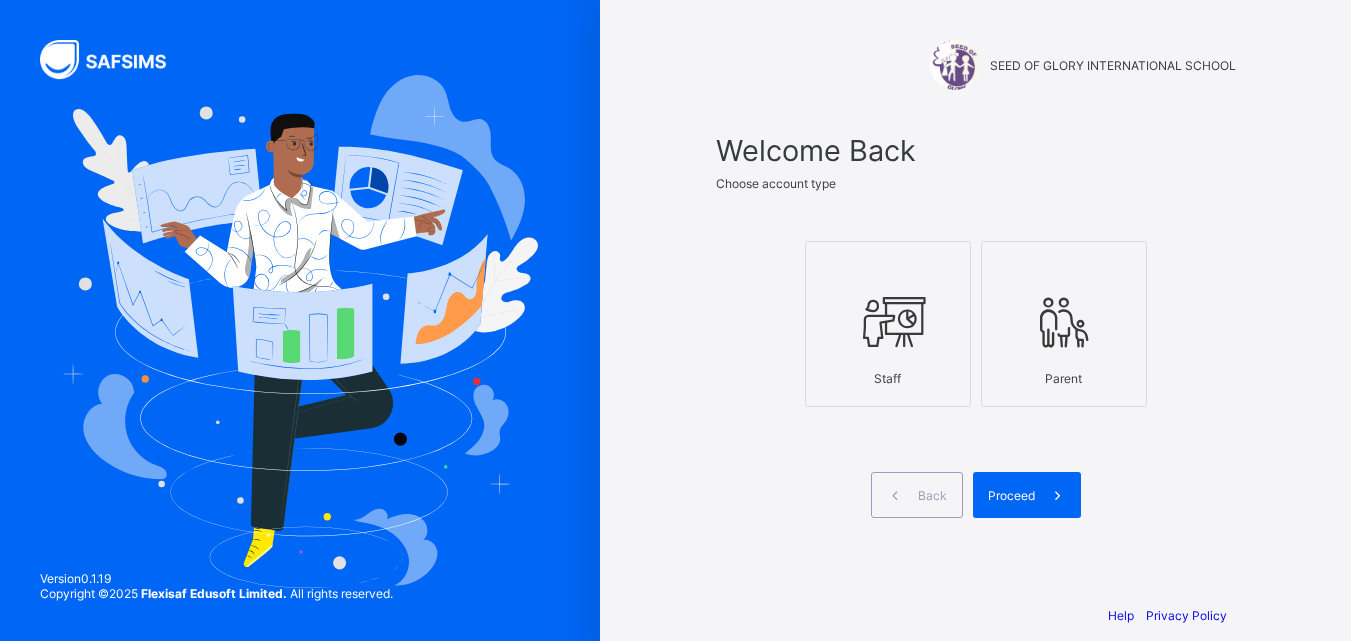 click at bounding box center [888, 322] 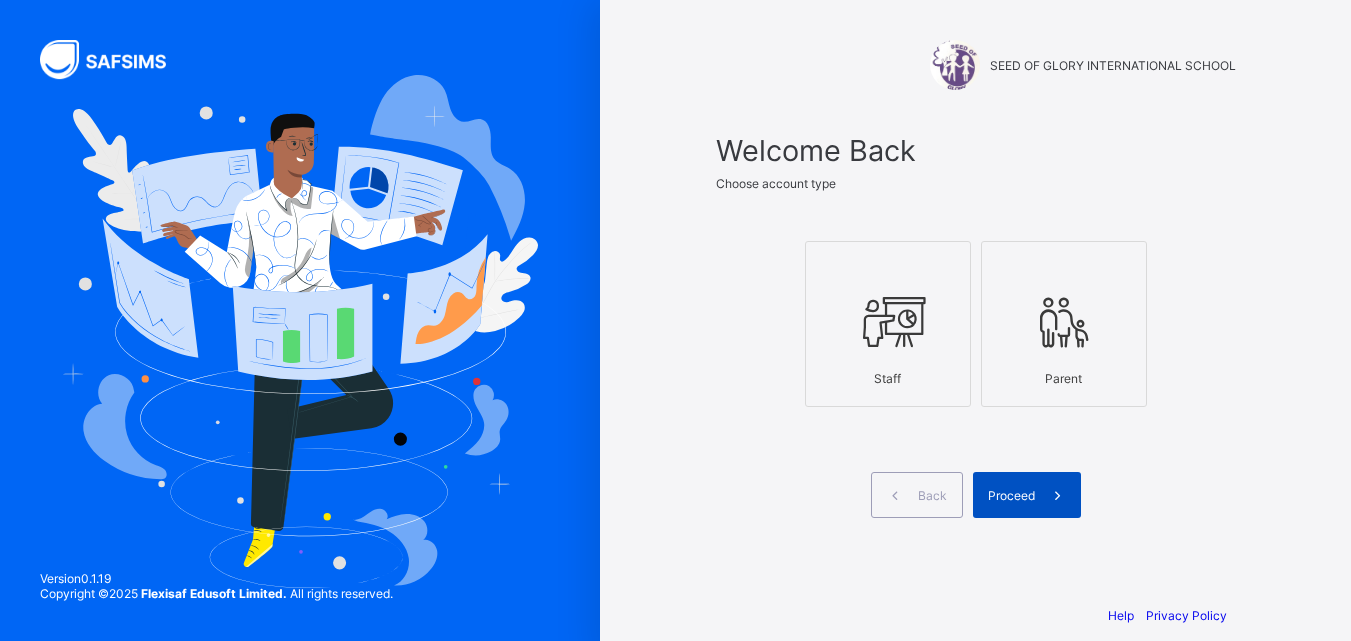 click on "Proceed" at bounding box center (1027, 495) 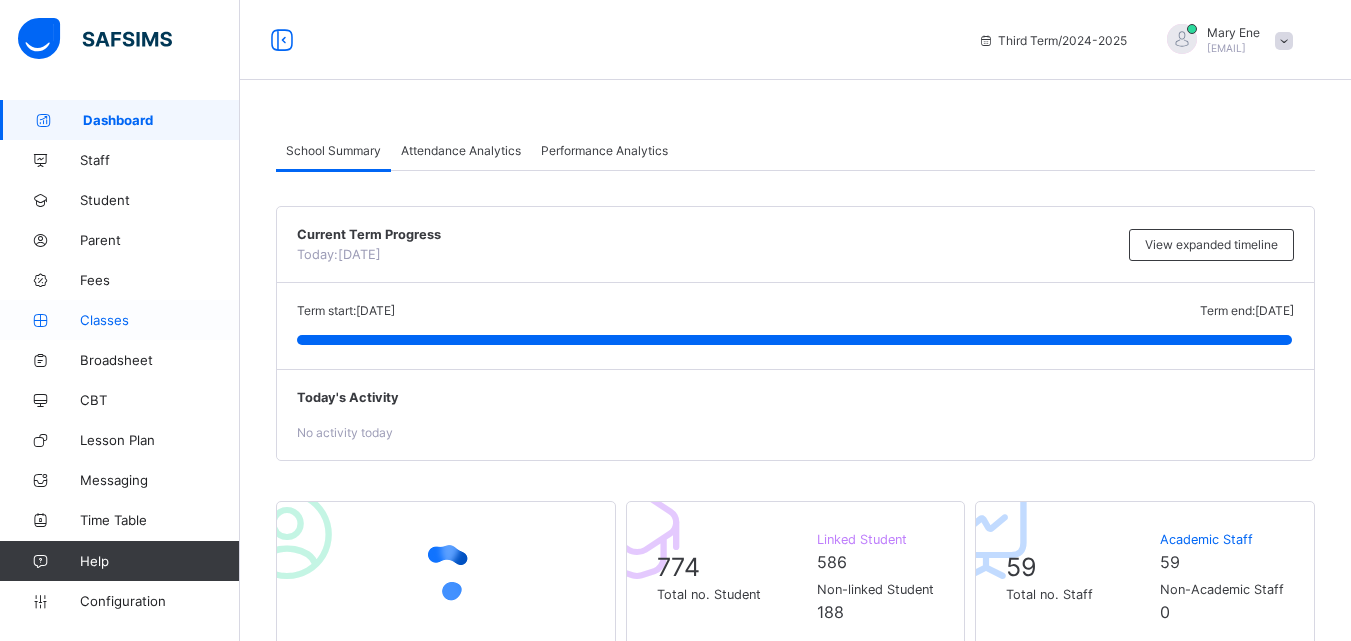 click on "Classes" at bounding box center [160, 320] 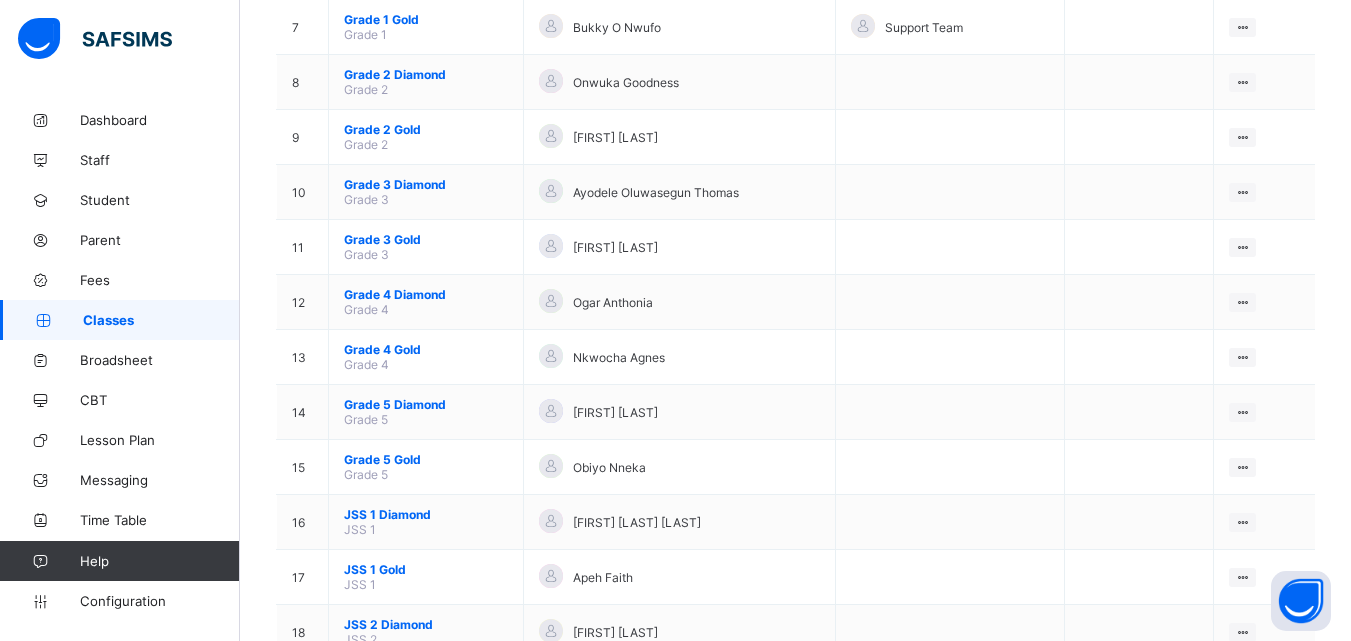 scroll, scrollTop: 653, scrollLeft: 0, axis: vertical 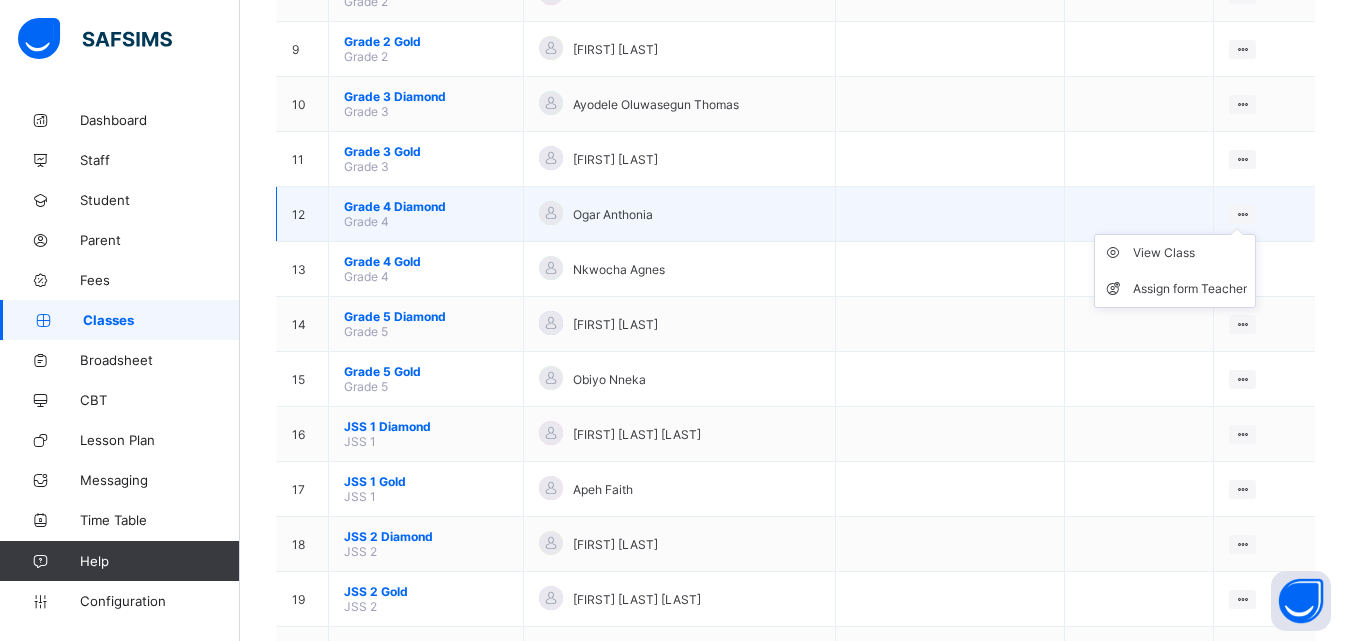 click on "View Class Assign form Teacher" at bounding box center (1175, 271) 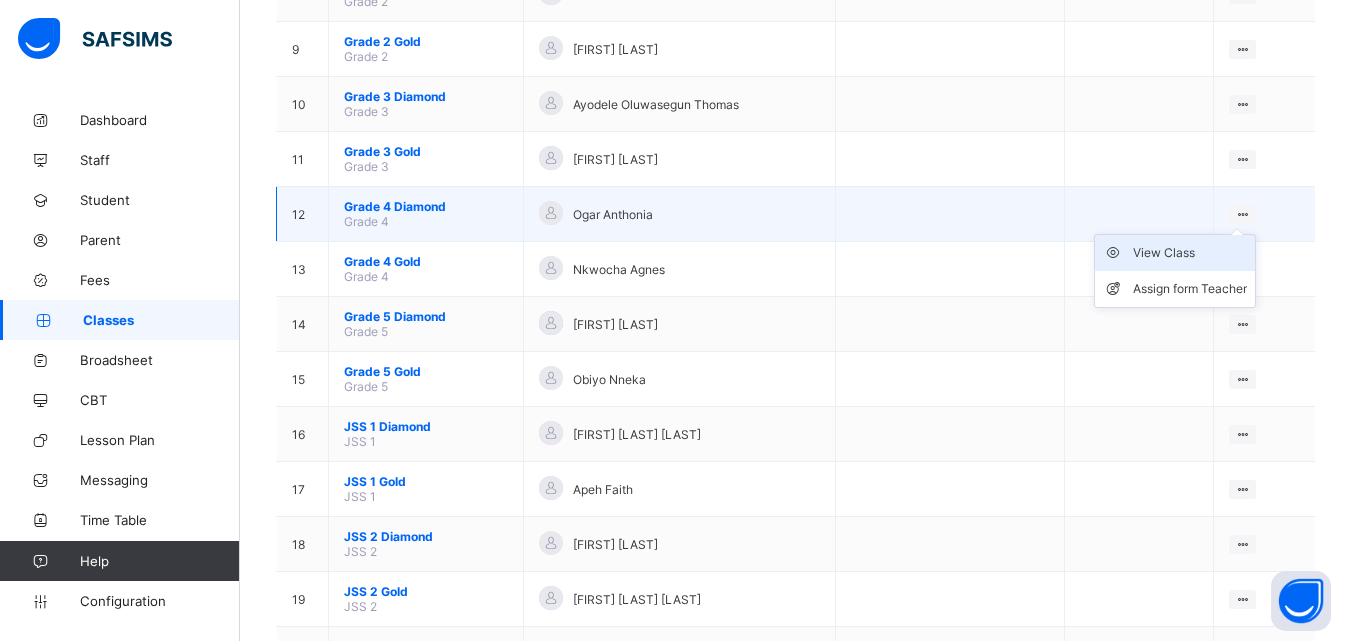 click on "View Class" at bounding box center [1190, 253] 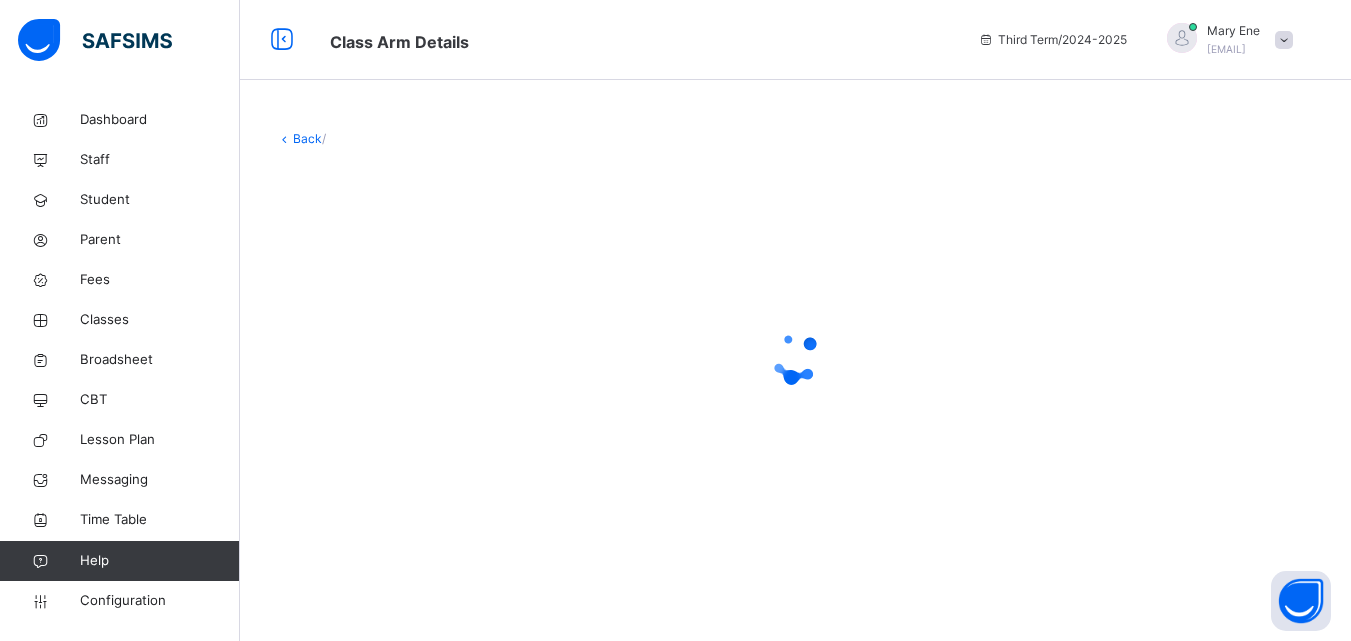 scroll, scrollTop: 0, scrollLeft: 0, axis: both 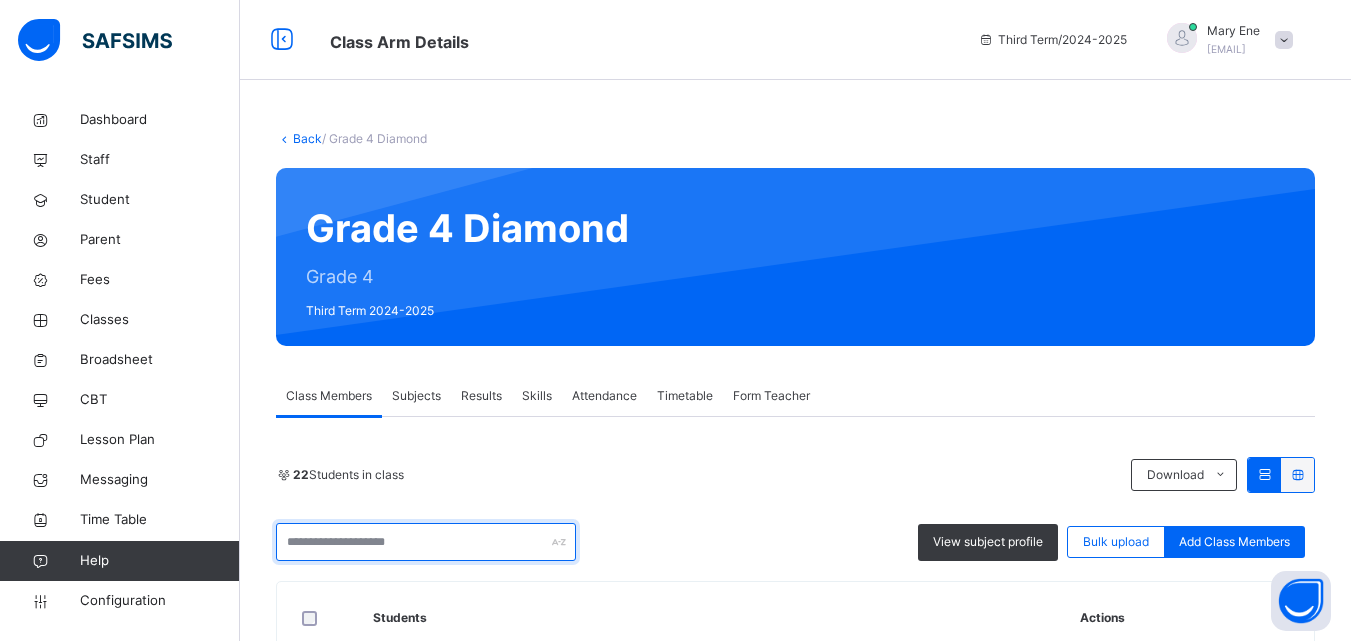 click at bounding box center [426, 542] 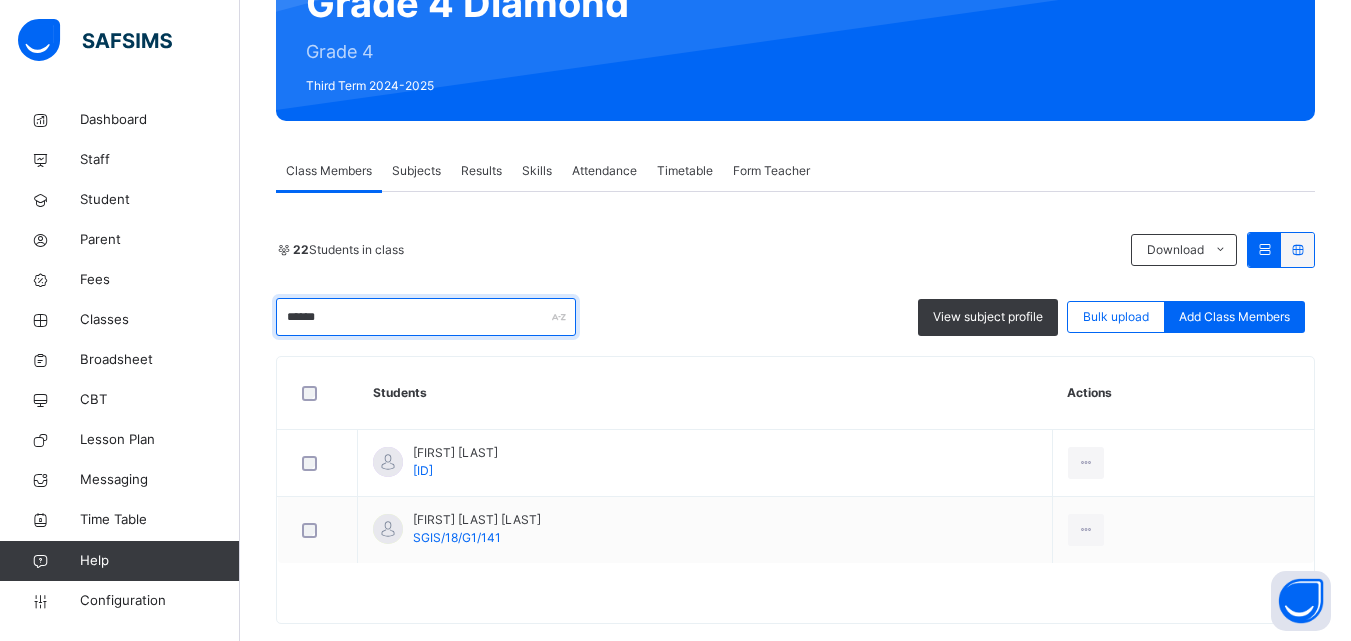 scroll, scrollTop: 240, scrollLeft: 0, axis: vertical 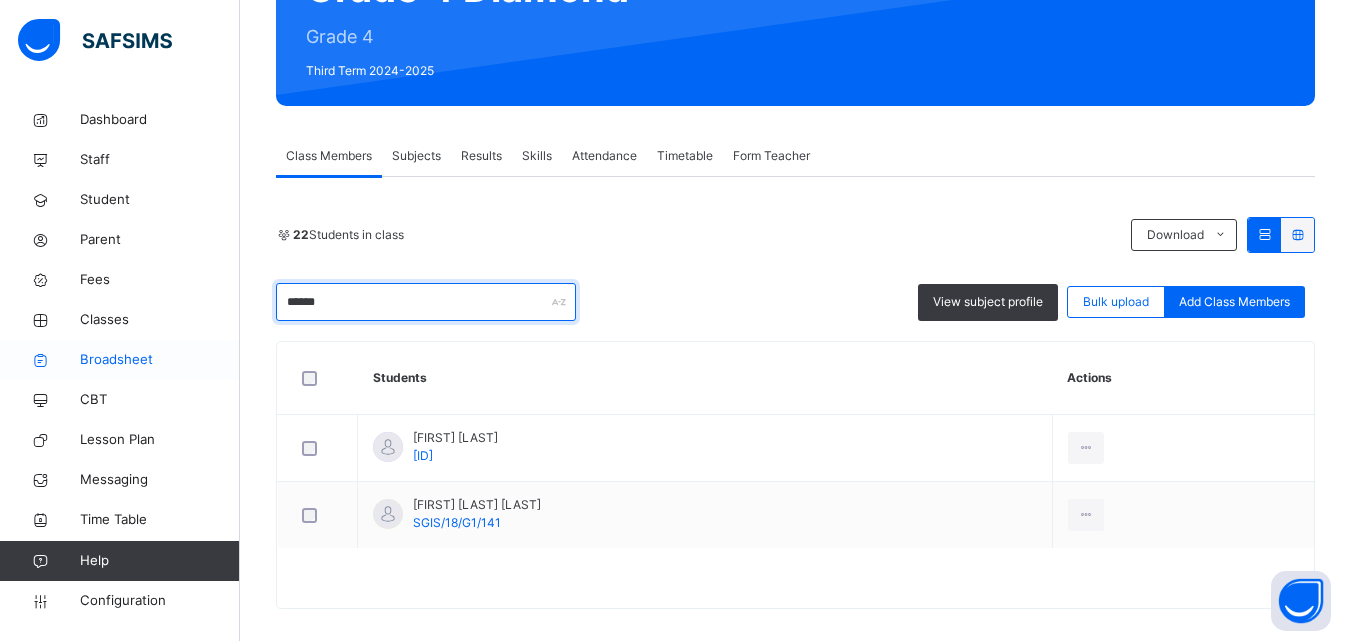 type on "******" 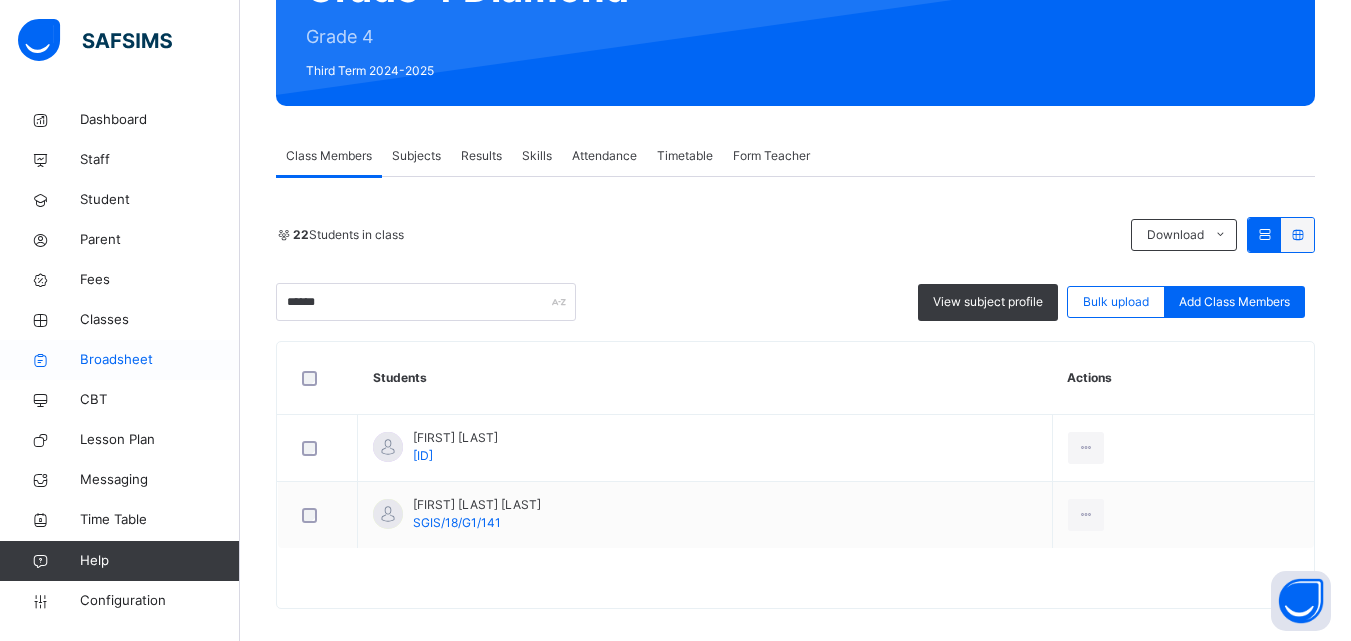 click on "Broadsheet" at bounding box center [160, 360] 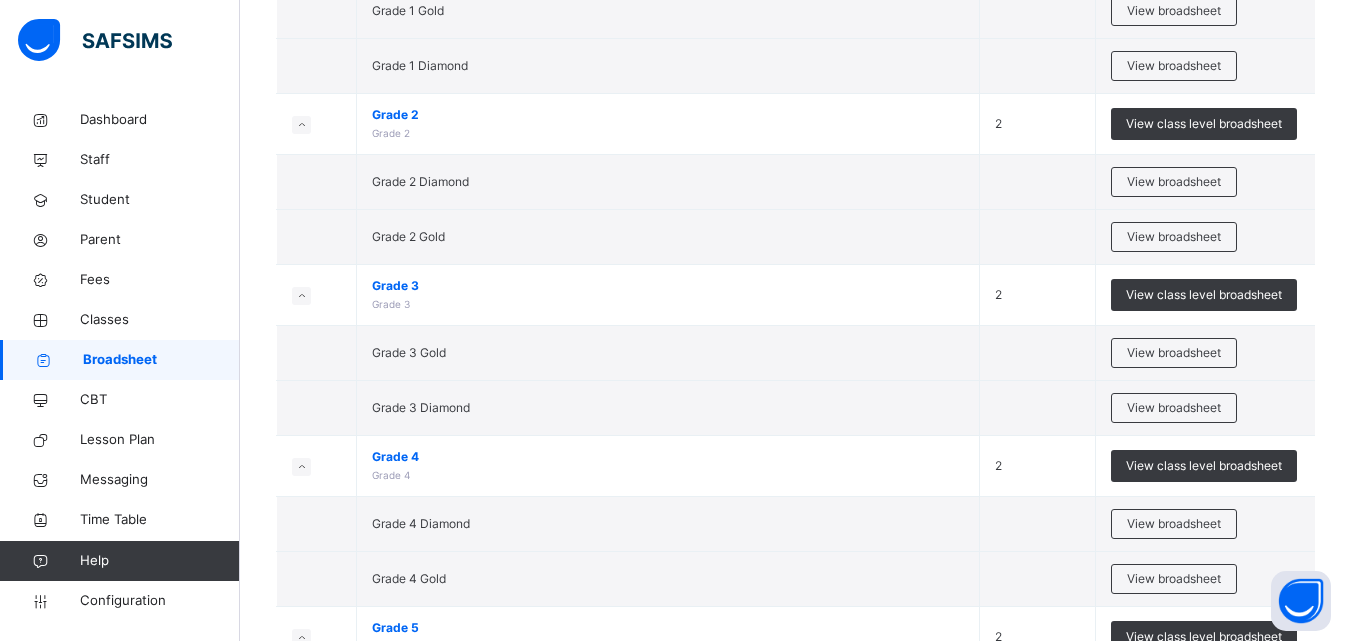 scroll, scrollTop: 810, scrollLeft: 0, axis: vertical 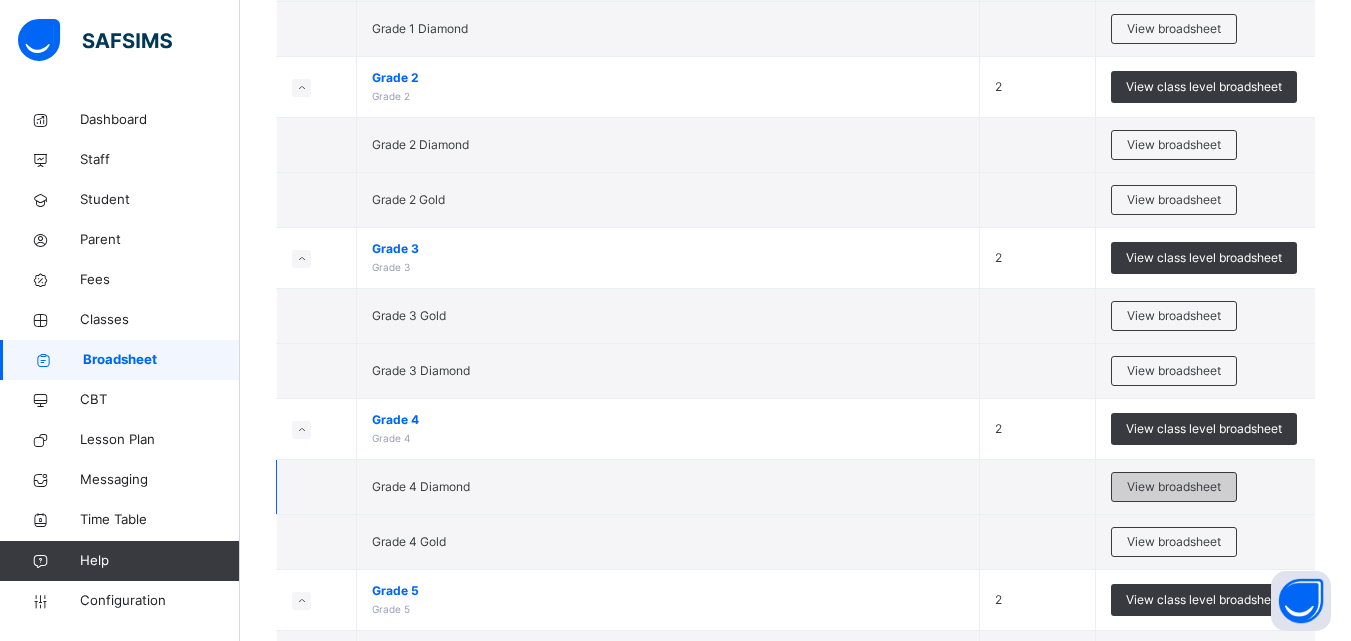 click on "View broadsheet" at bounding box center [1174, 487] 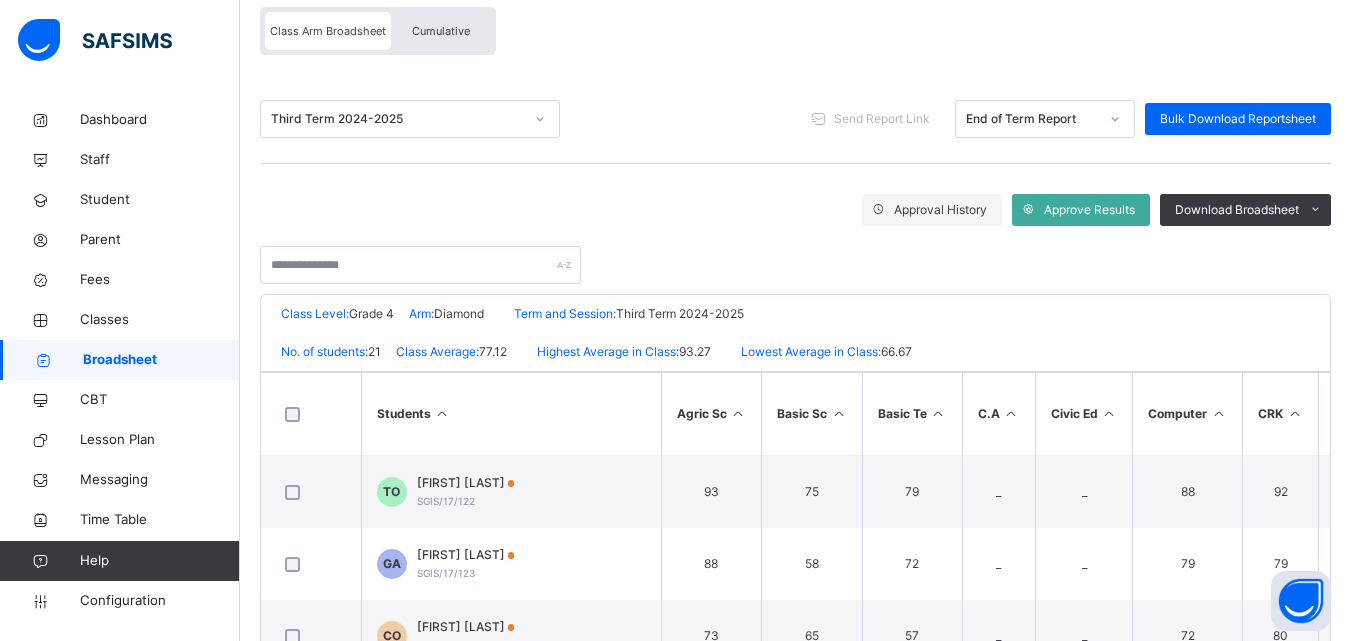 scroll, scrollTop: 200, scrollLeft: 0, axis: vertical 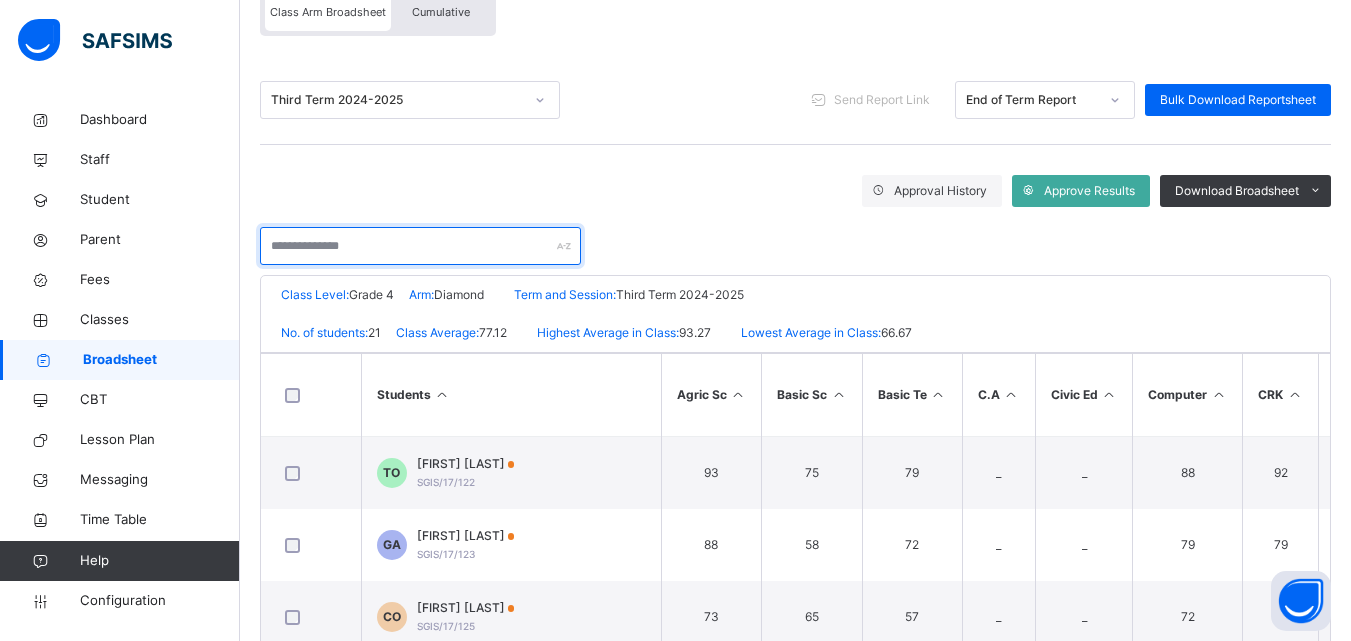 click at bounding box center [420, 246] 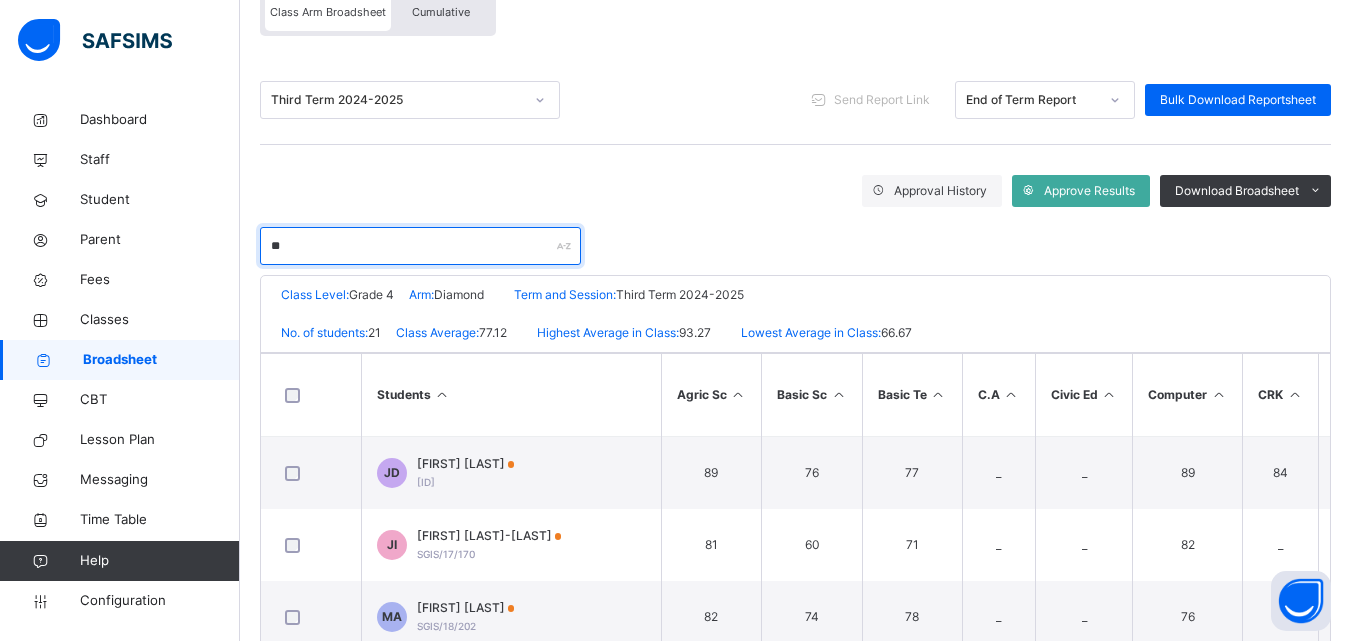 scroll, scrollTop: 117, scrollLeft: 0, axis: vertical 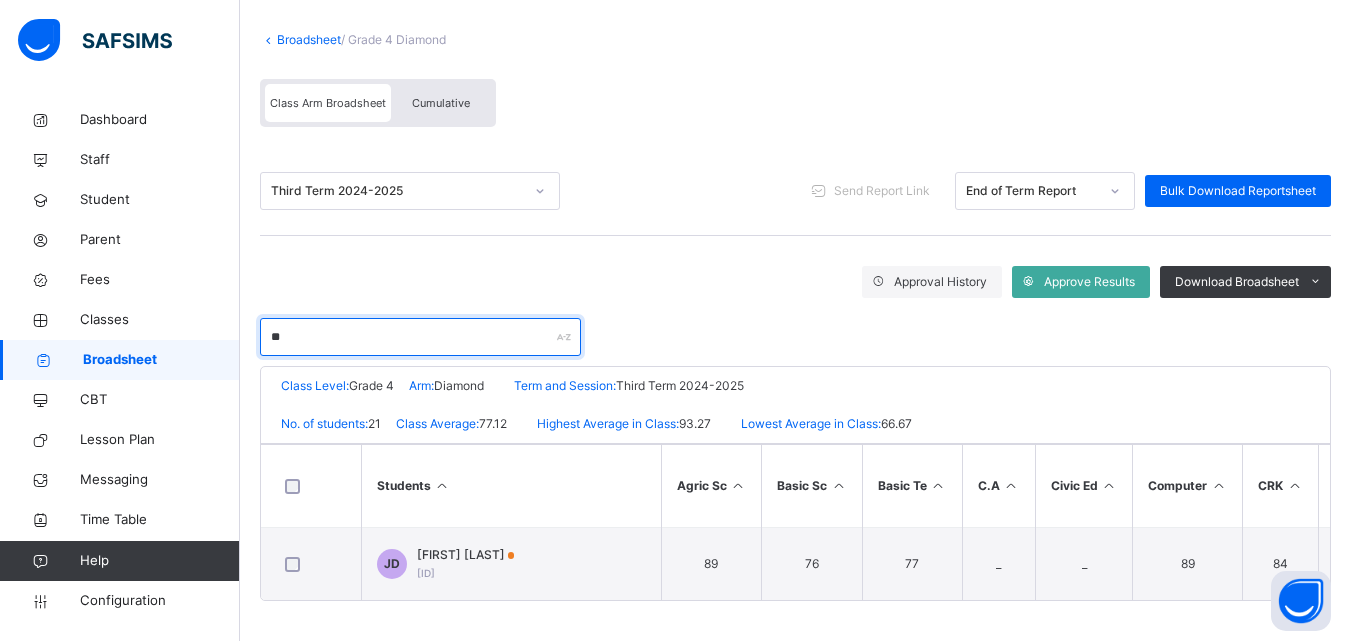 type on "*" 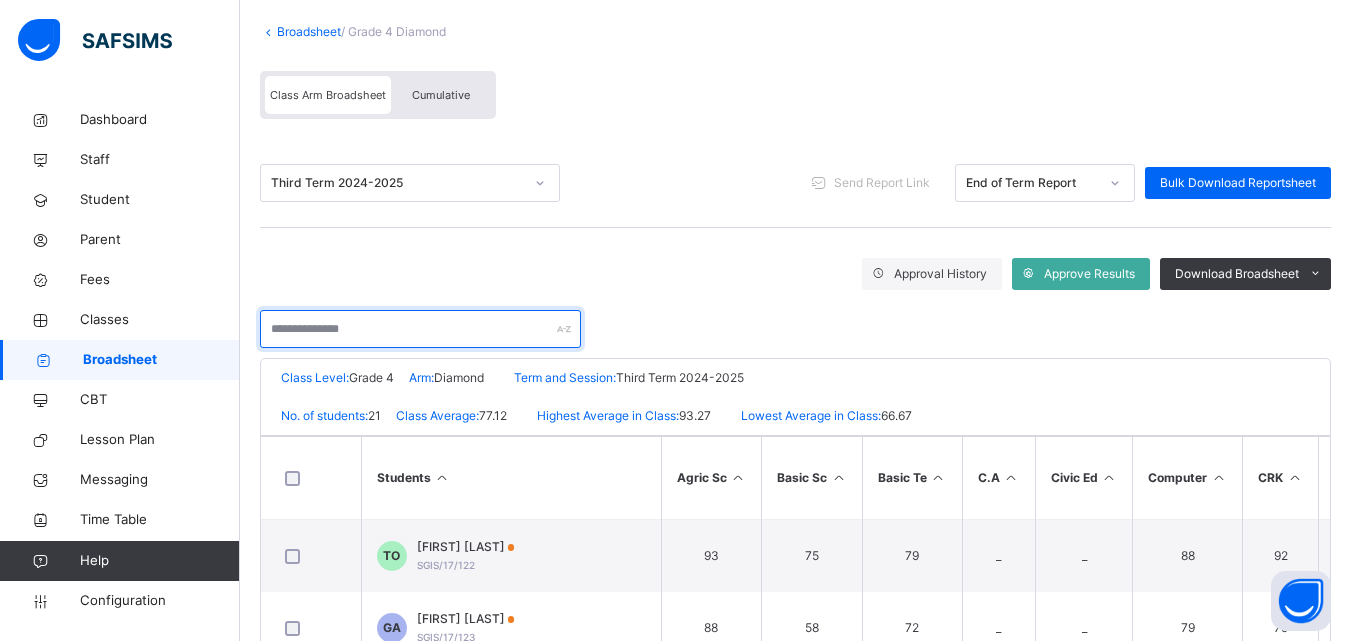 scroll, scrollTop: 200, scrollLeft: 0, axis: vertical 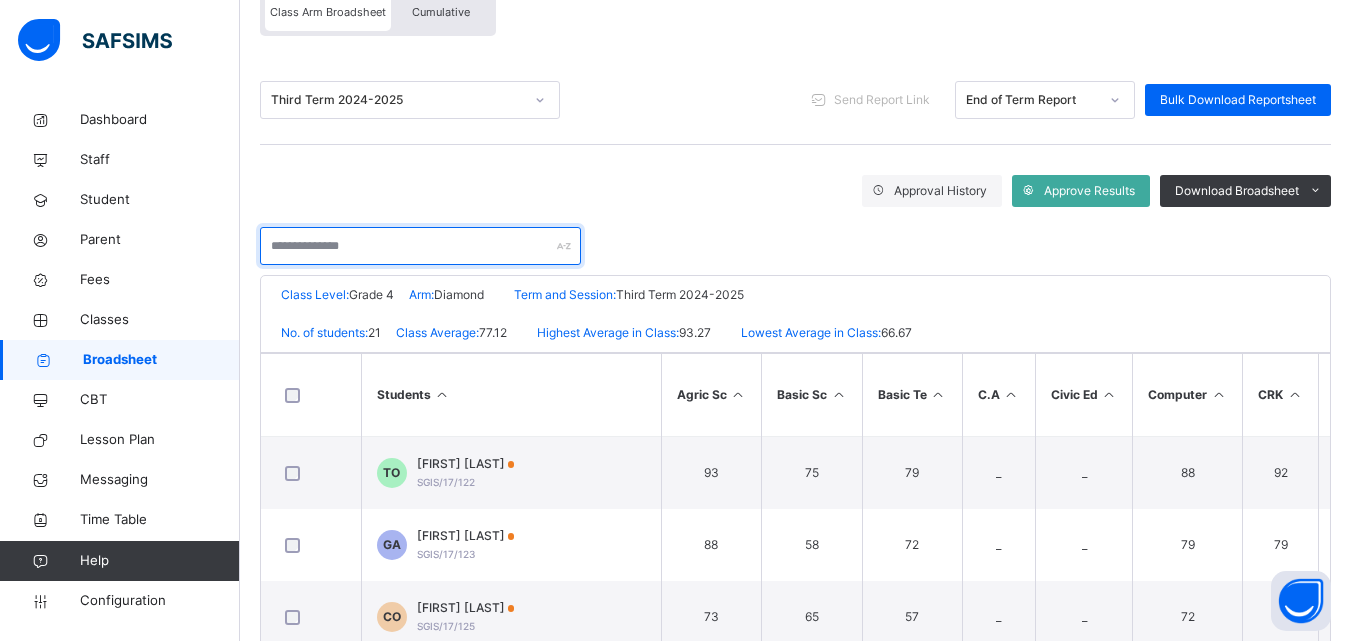 click at bounding box center [420, 246] 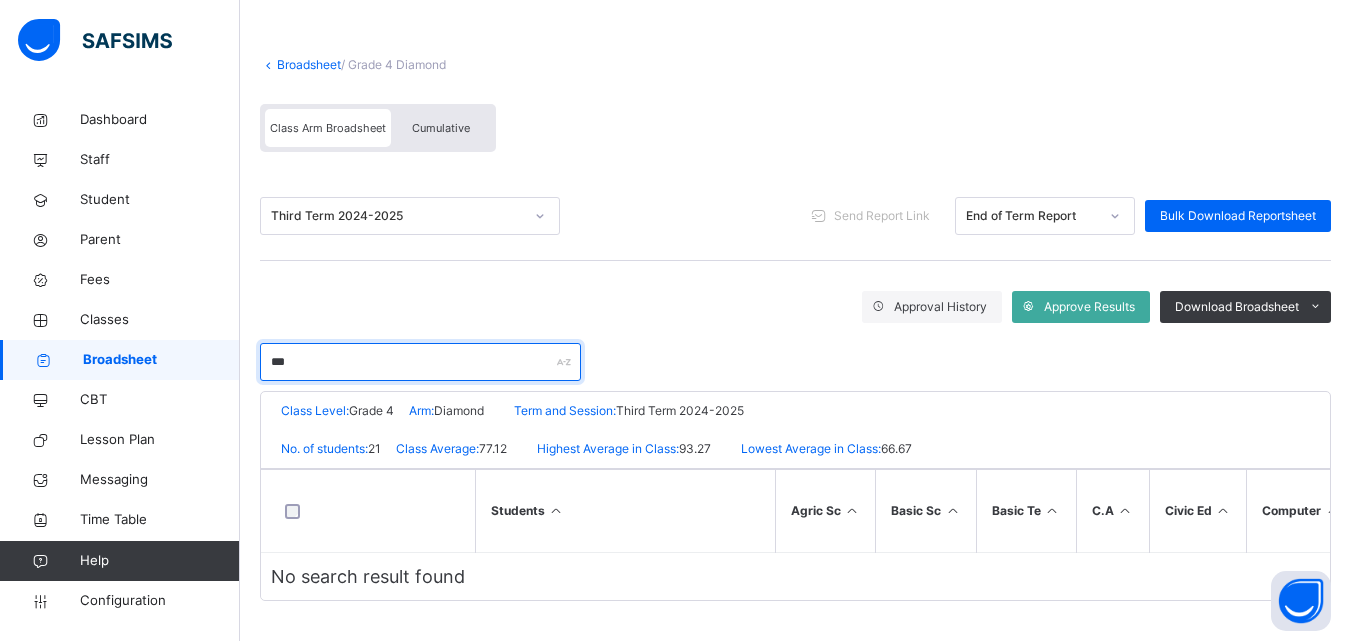 scroll, scrollTop: 92, scrollLeft: 0, axis: vertical 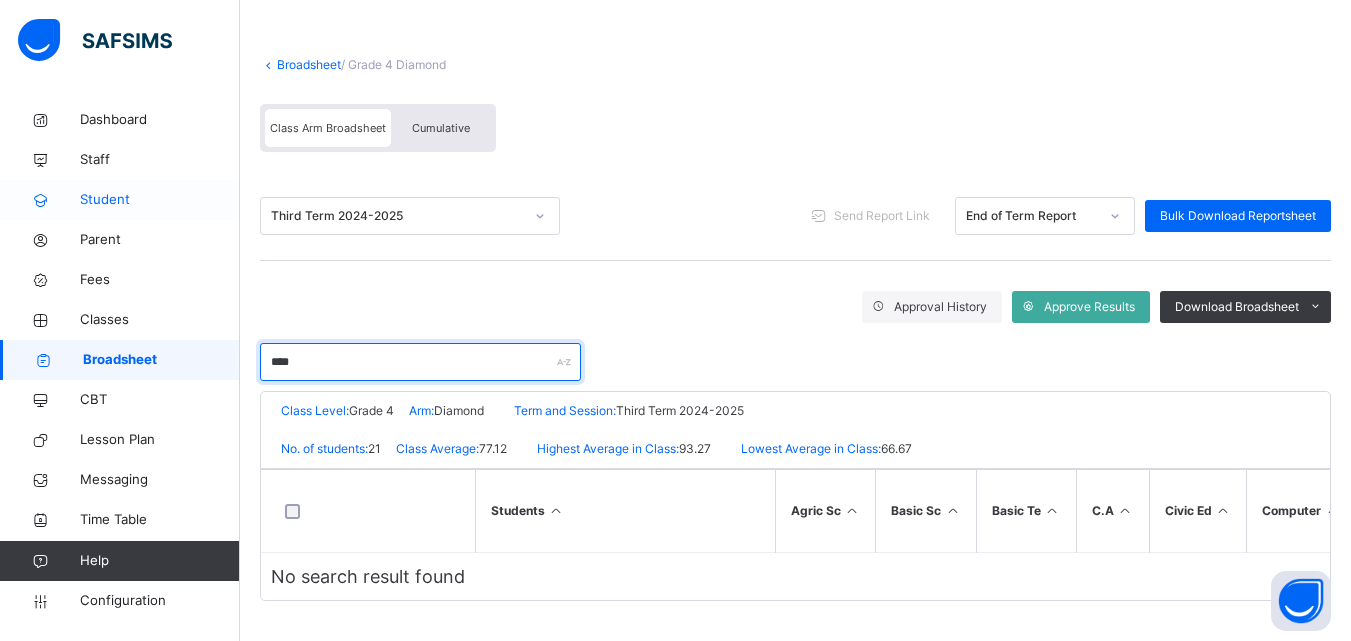 type on "****" 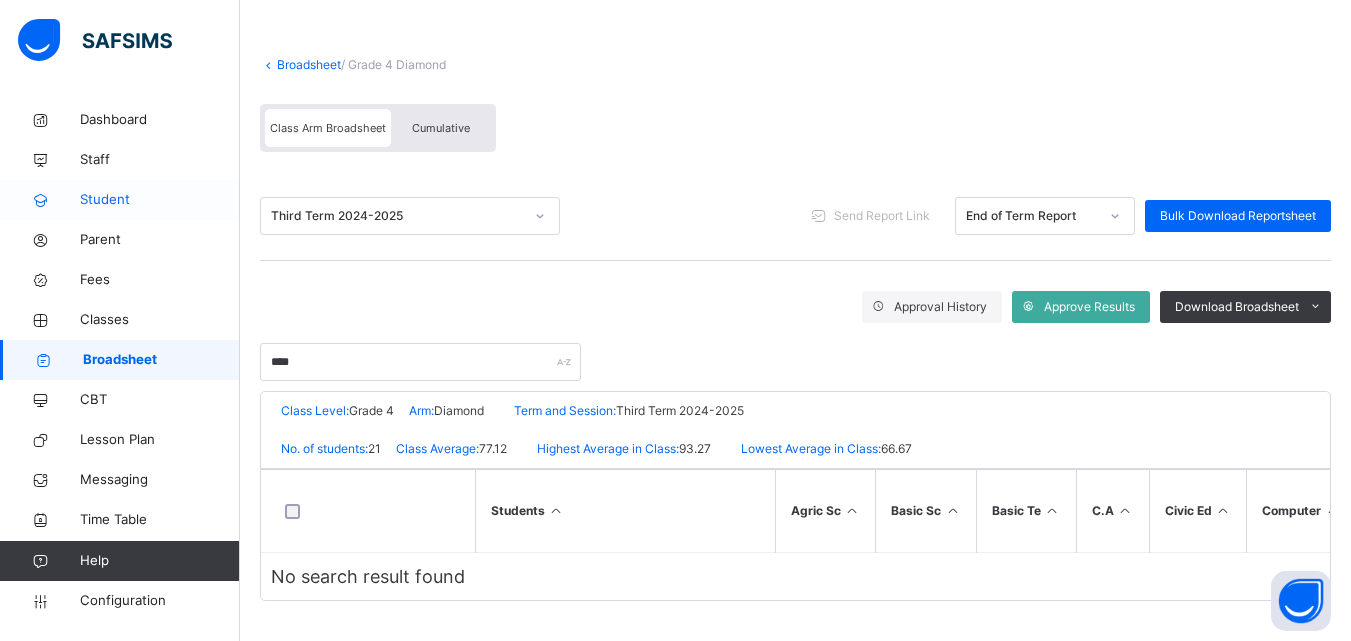 click on "Student" at bounding box center [160, 200] 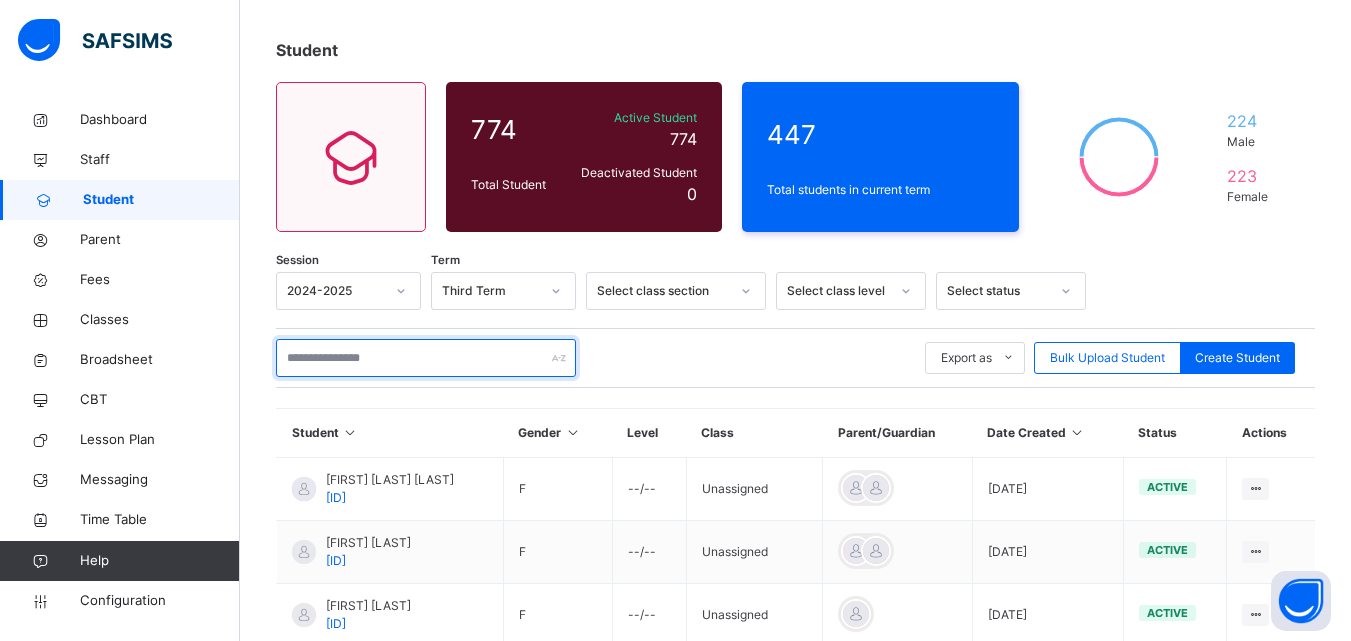 click at bounding box center (426, 358) 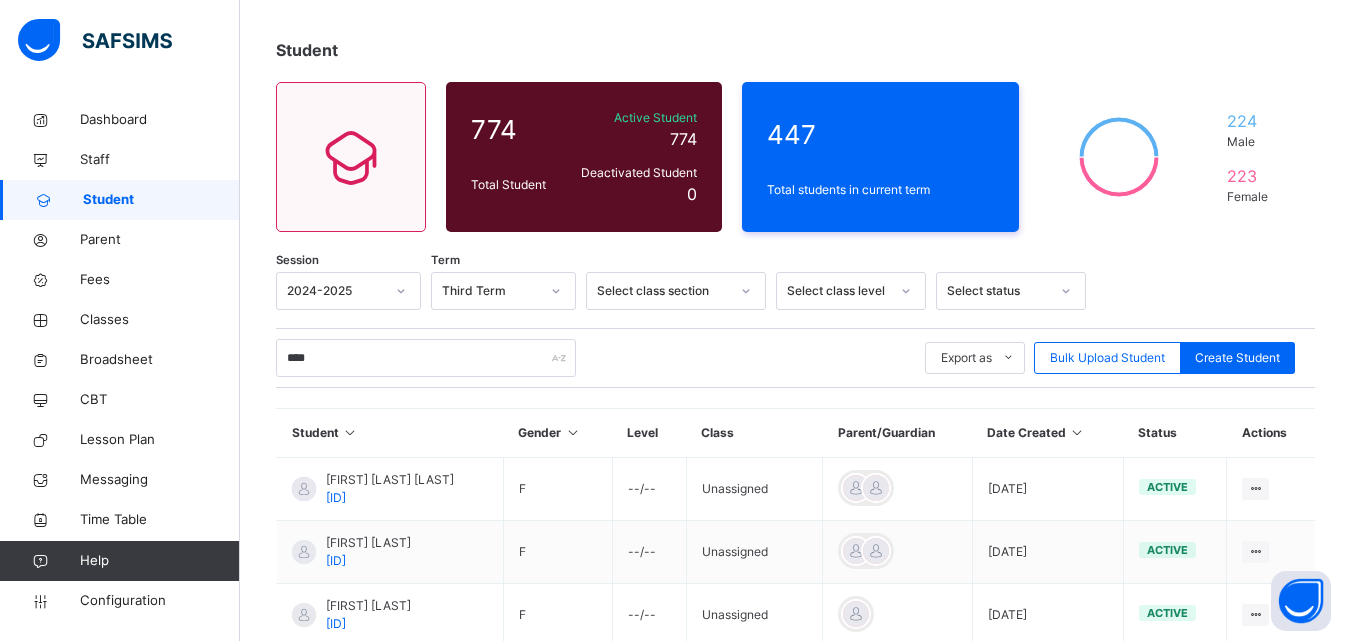 click on "**** Export as Pdf Report Excel Report Excel Report  (LMS)   Bulk Upload Student Create Student" at bounding box center [795, 358] 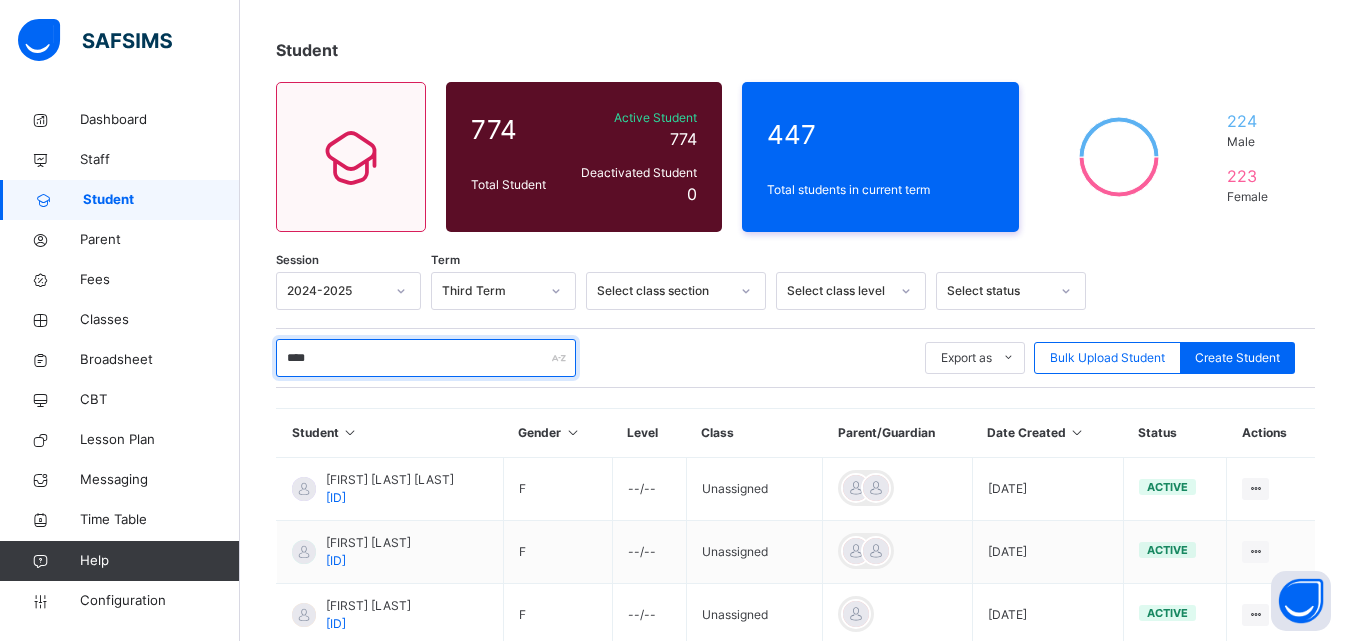 click on "****" at bounding box center [426, 358] 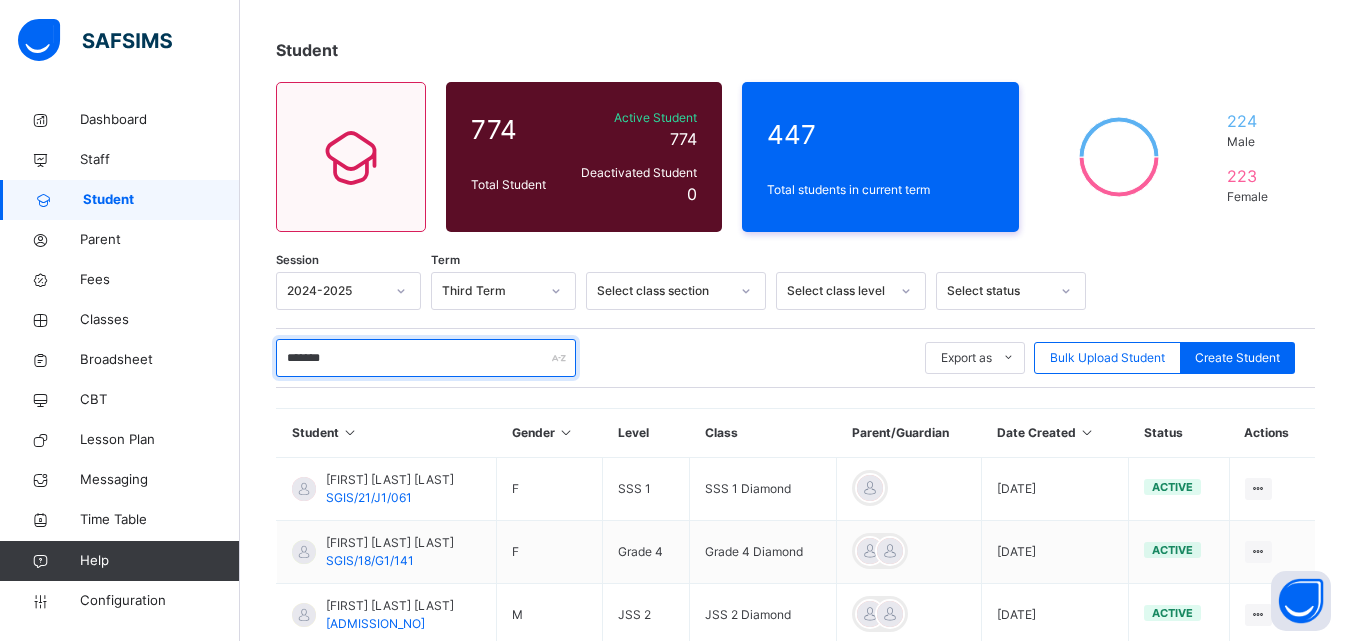 scroll, scrollTop: 132, scrollLeft: 0, axis: vertical 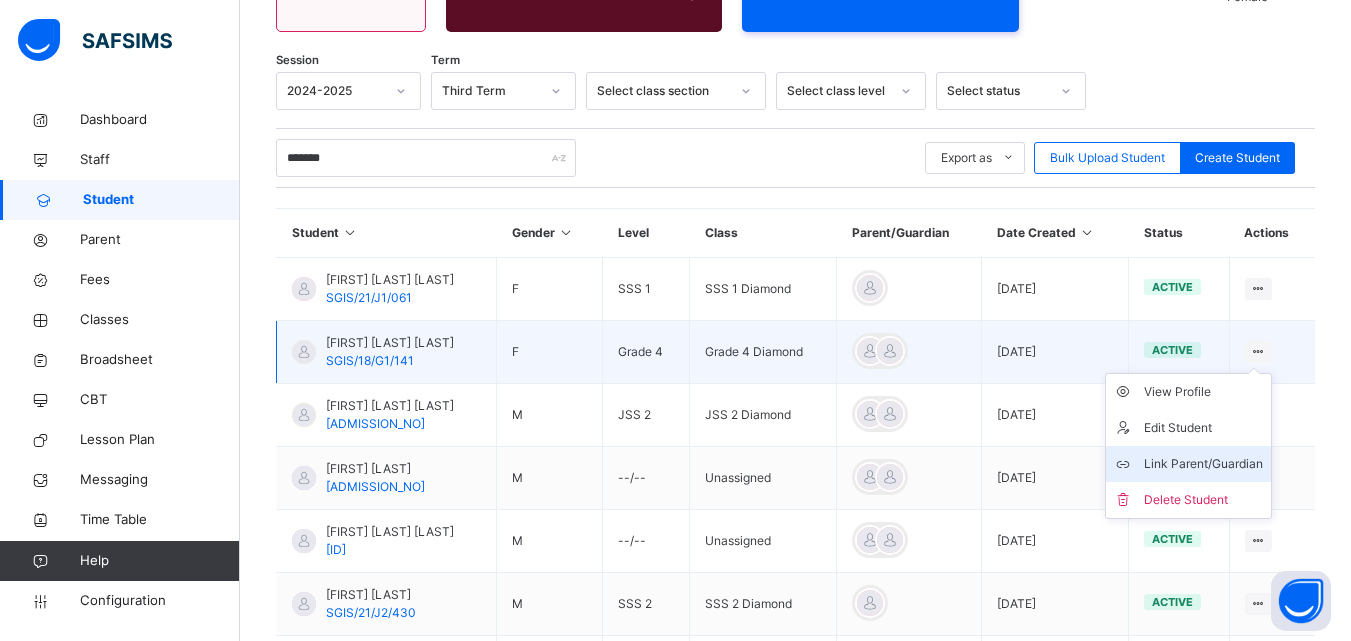 click on "Link Parent/Guardian" at bounding box center [1203, 464] 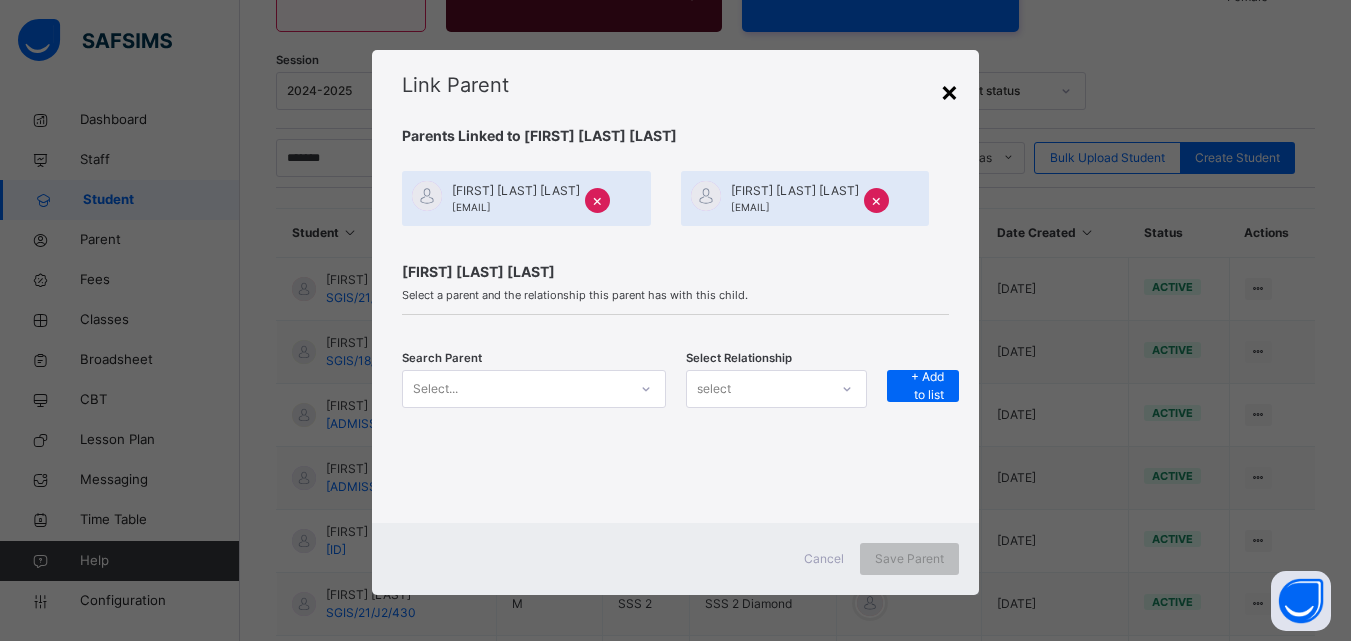 click on "×" at bounding box center (949, 91) 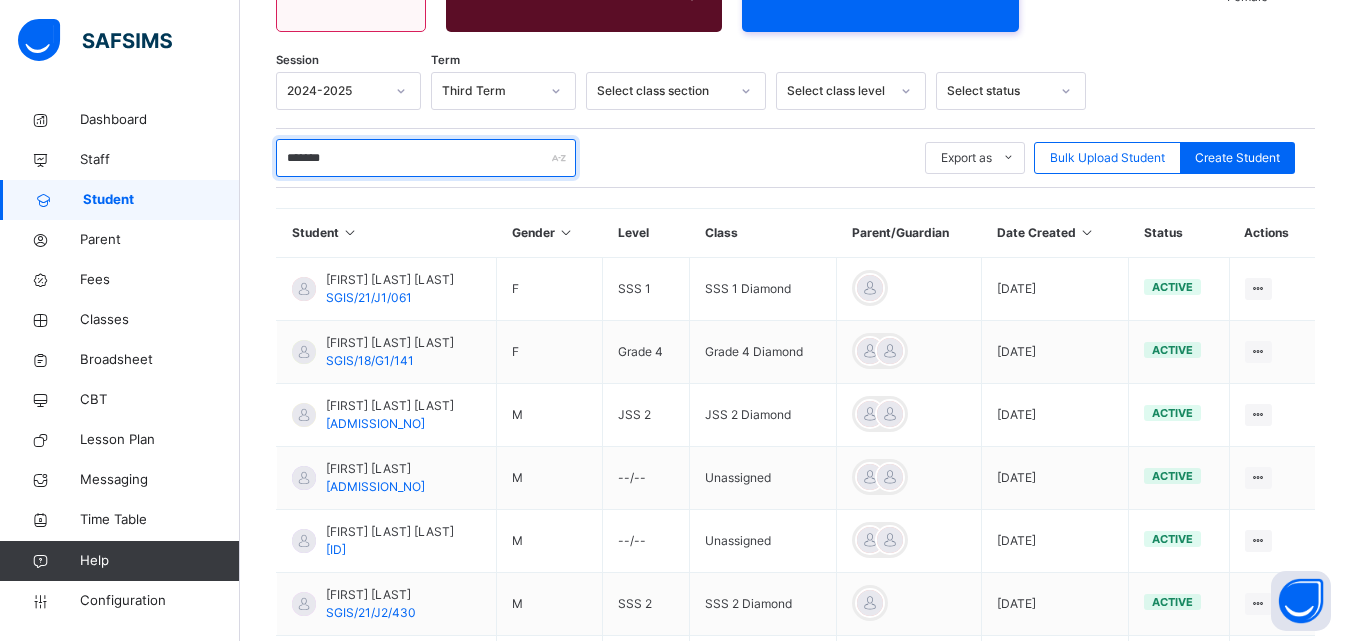 click on "******" at bounding box center (426, 158) 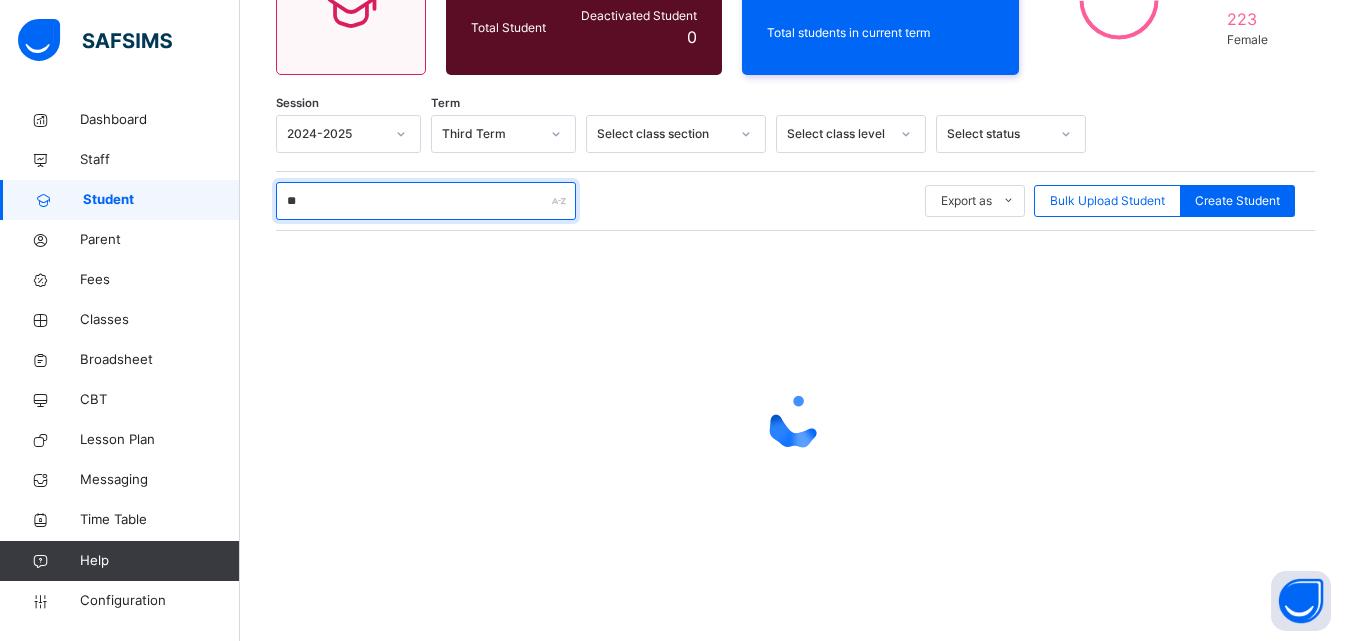 type on "*" 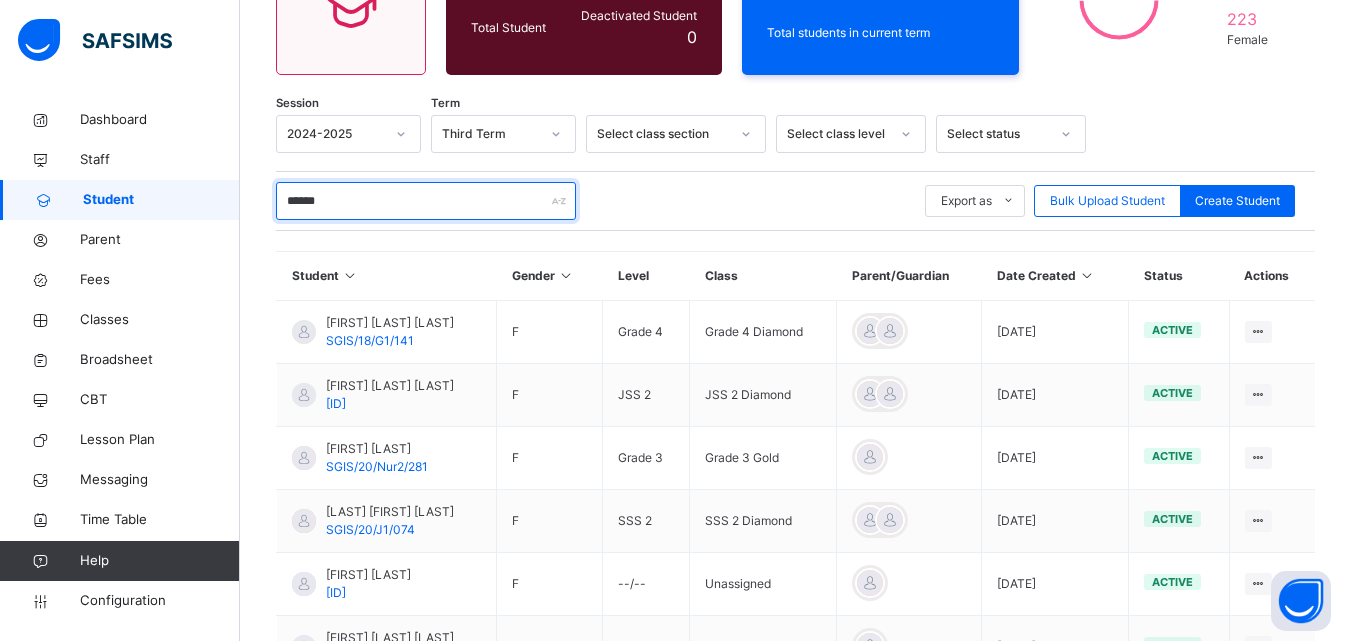 scroll, scrollTop: 292, scrollLeft: 0, axis: vertical 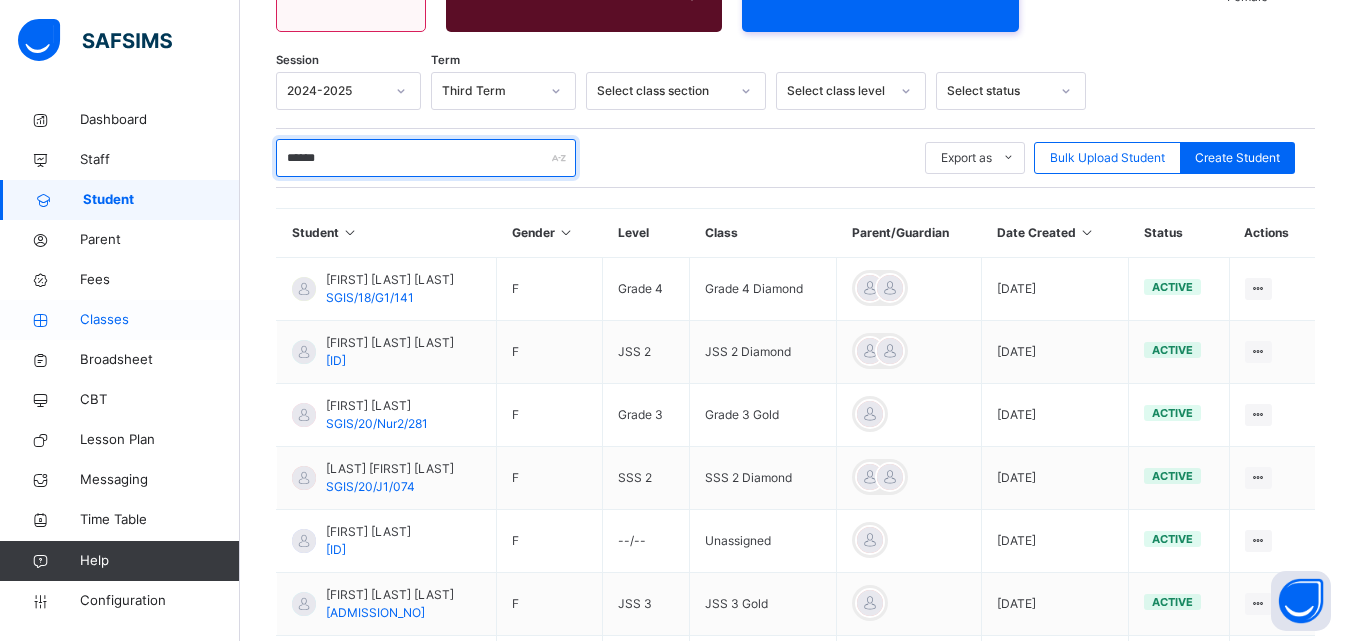 type on "******" 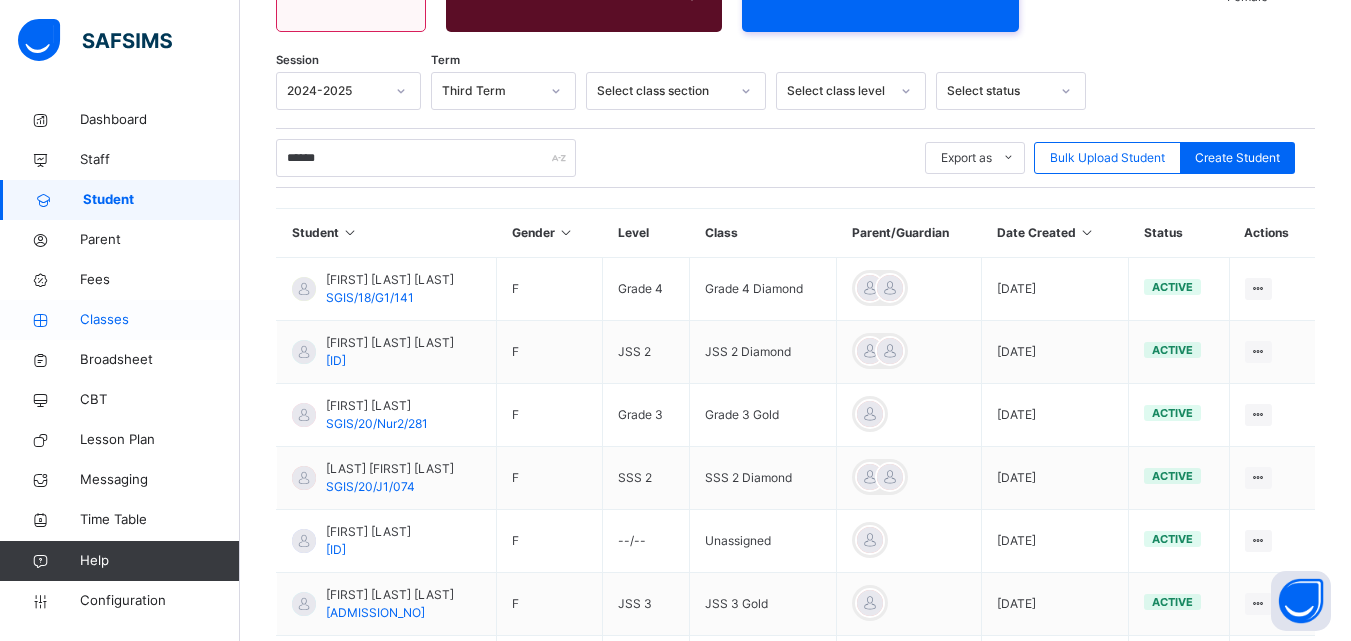 click on "Classes" at bounding box center (160, 320) 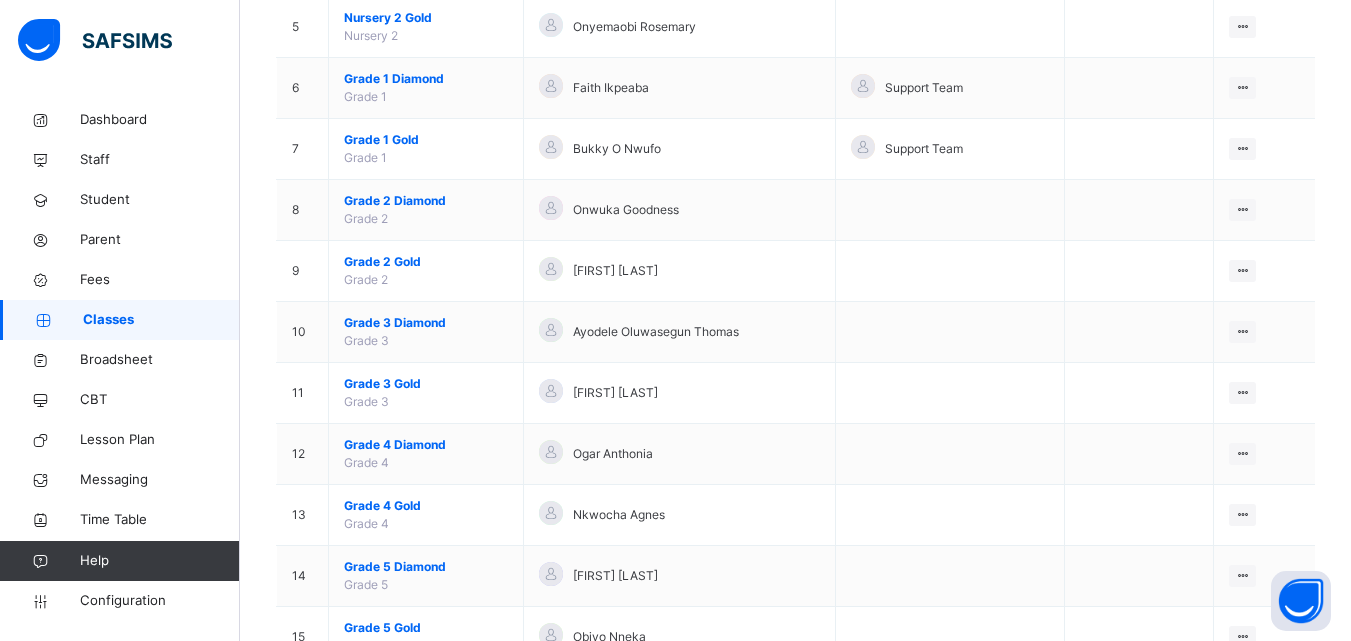 scroll, scrollTop: 498, scrollLeft: 0, axis: vertical 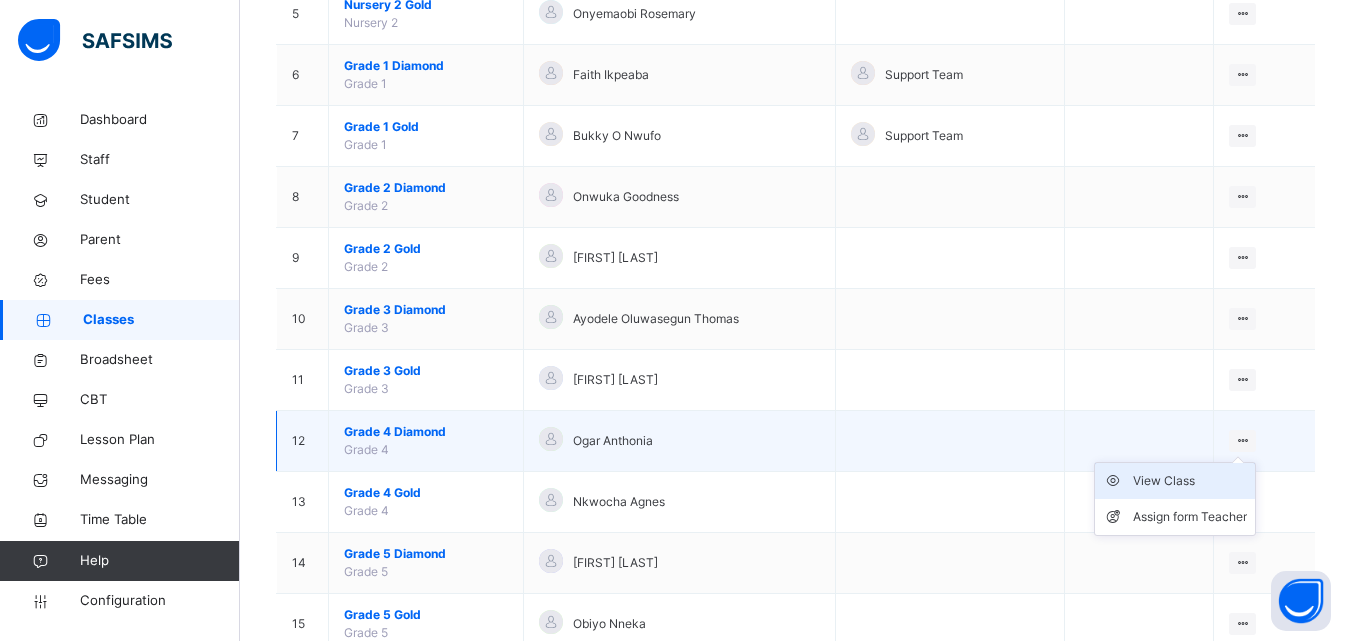 click on "View Class" at bounding box center [1190, 481] 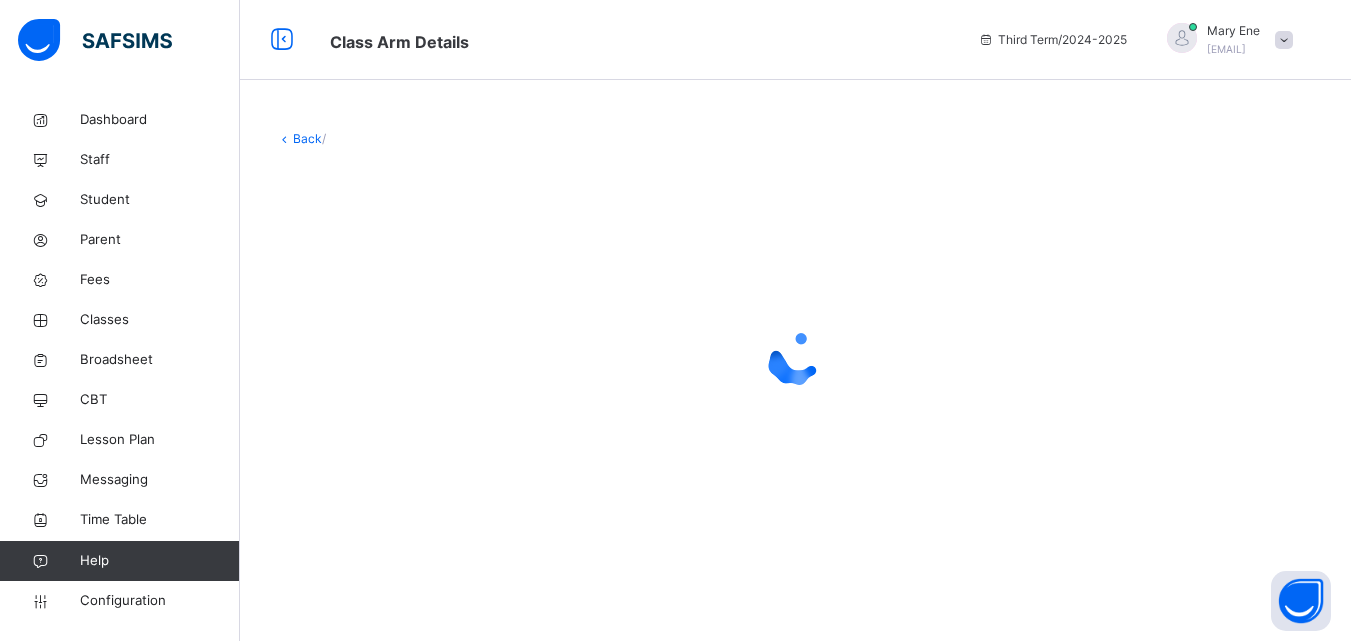 scroll, scrollTop: 0, scrollLeft: 0, axis: both 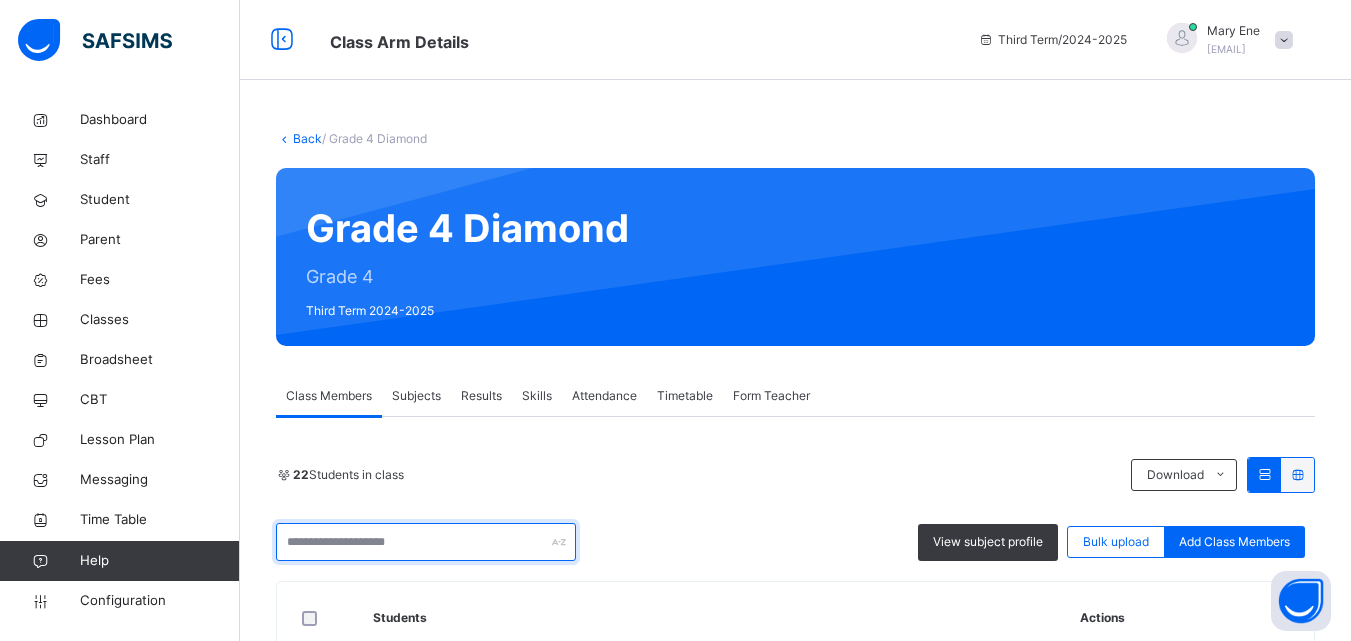 click at bounding box center [426, 542] 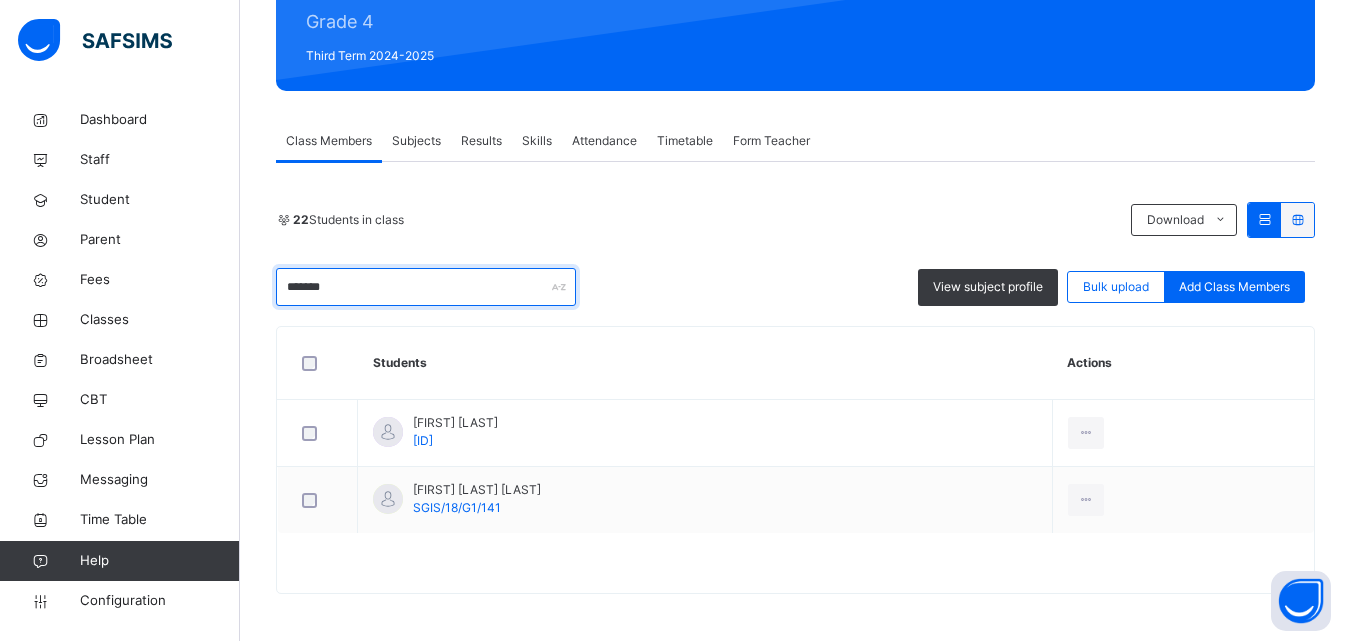 scroll, scrollTop: 258, scrollLeft: 0, axis: vertical 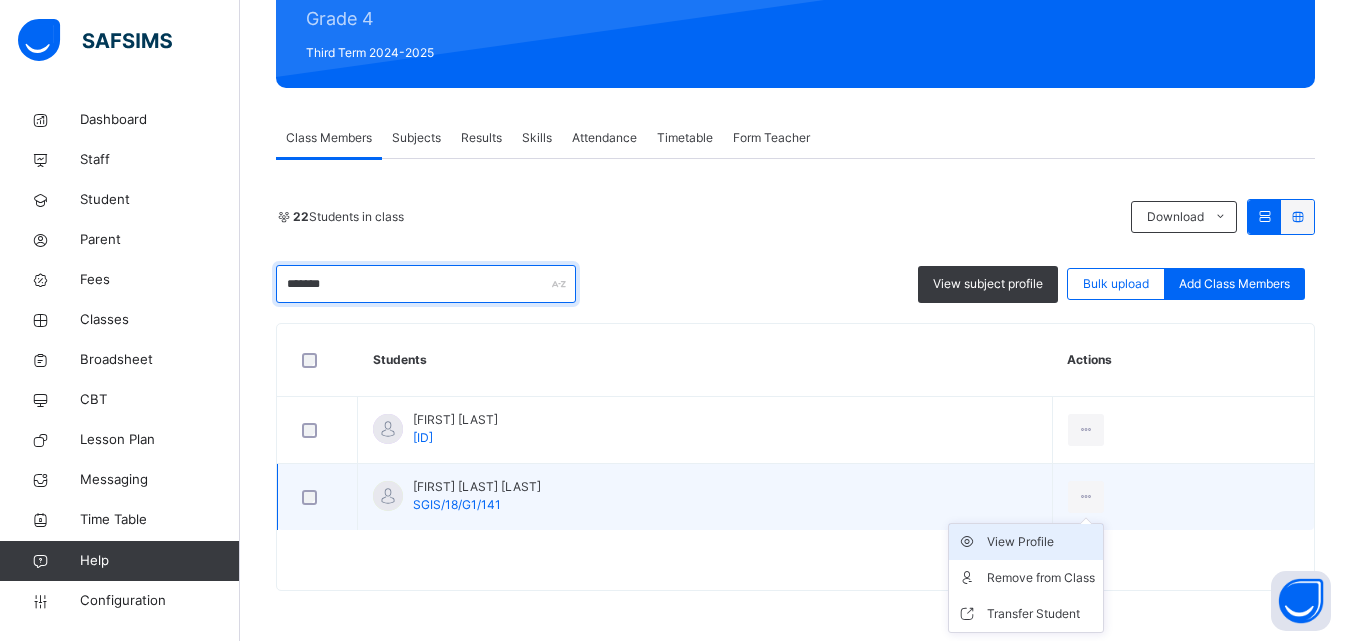 type on "******" 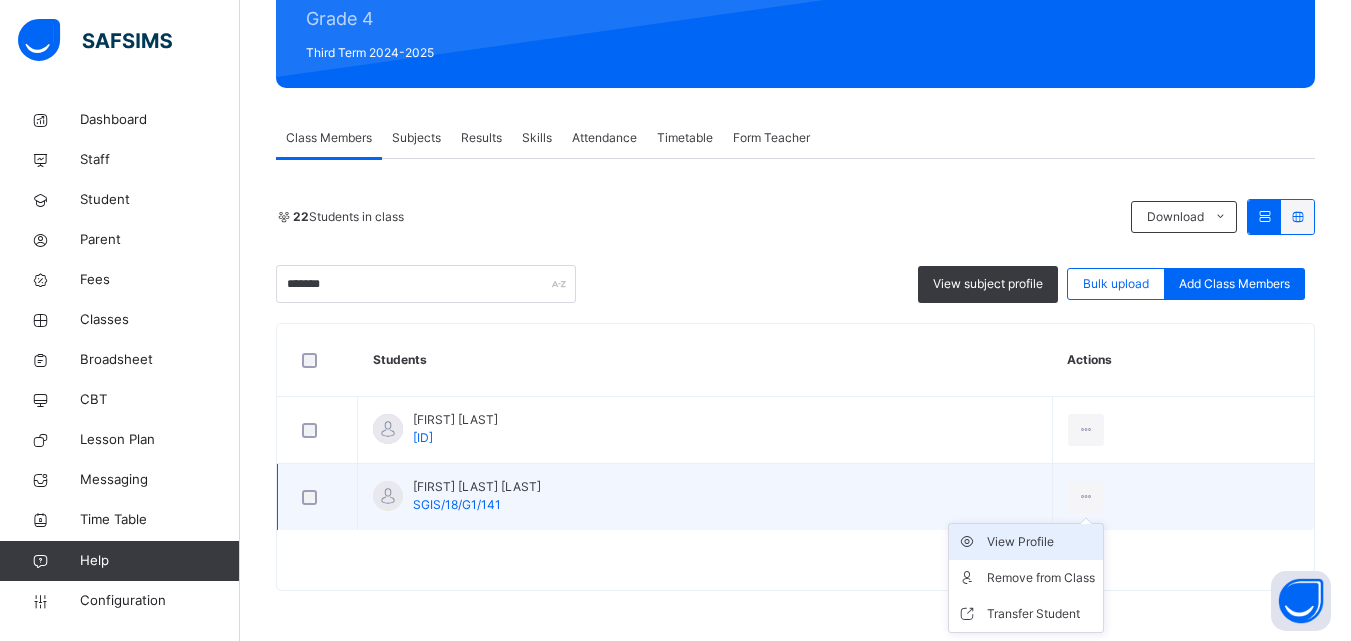 click on "View Profile" at bounding box center [1041, 542] 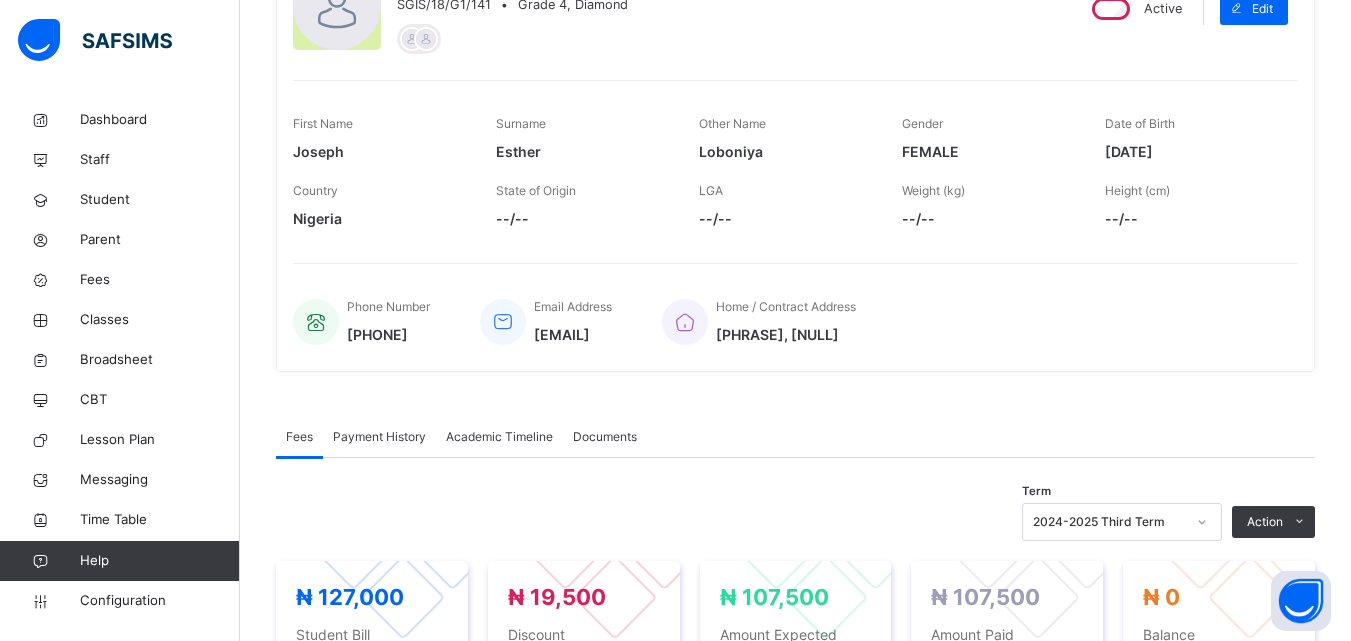 scroll, scrollTop: 166, scrollLeft: 0, axis: vertical 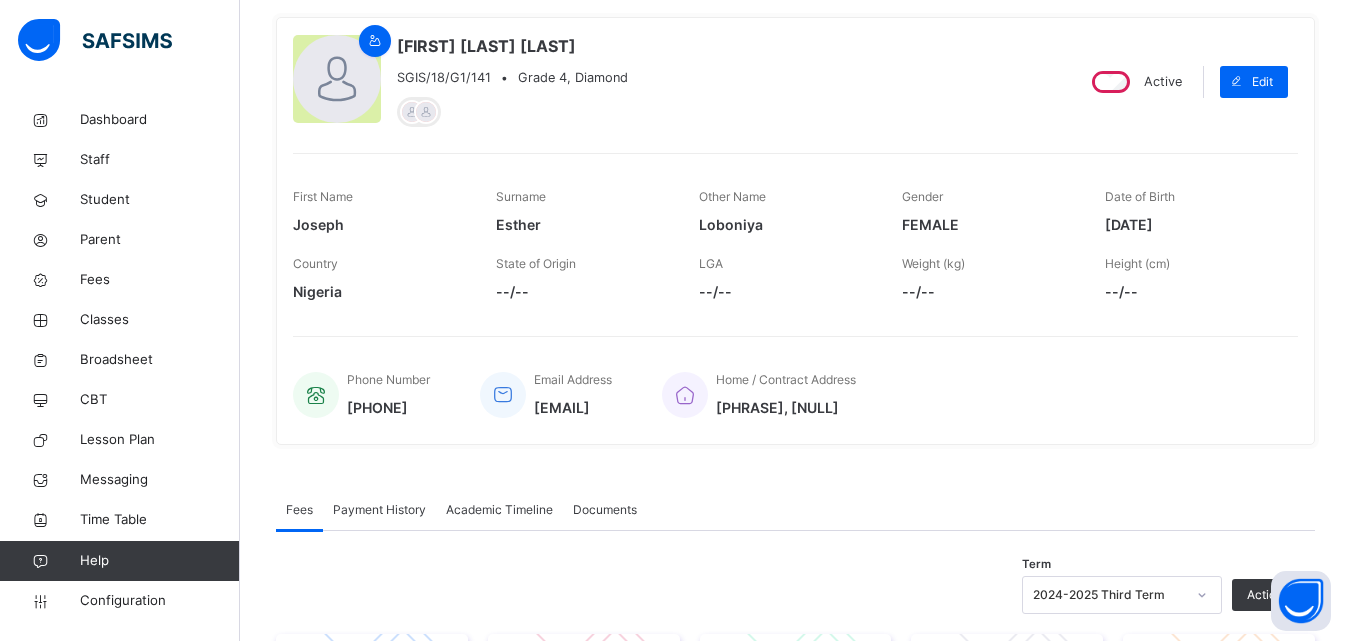 click on "Payment History" at bounding box center [379, 510] 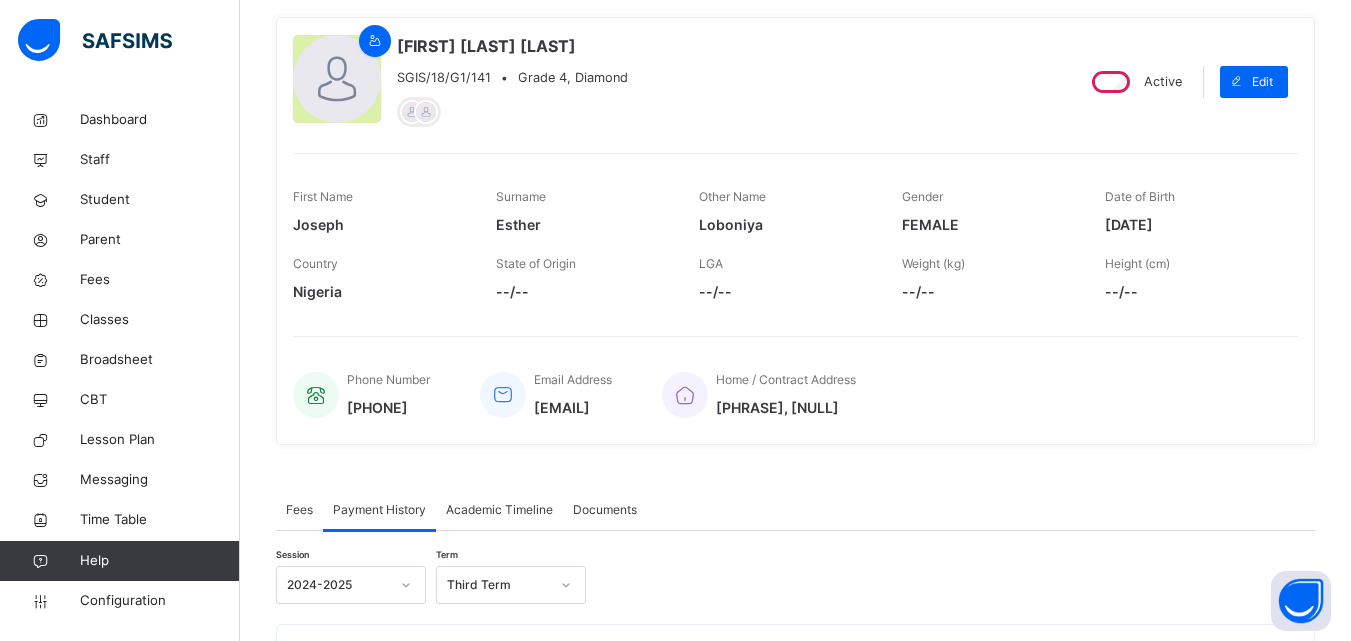 click on "Academic Timeline" at bounding box center [499, 510] 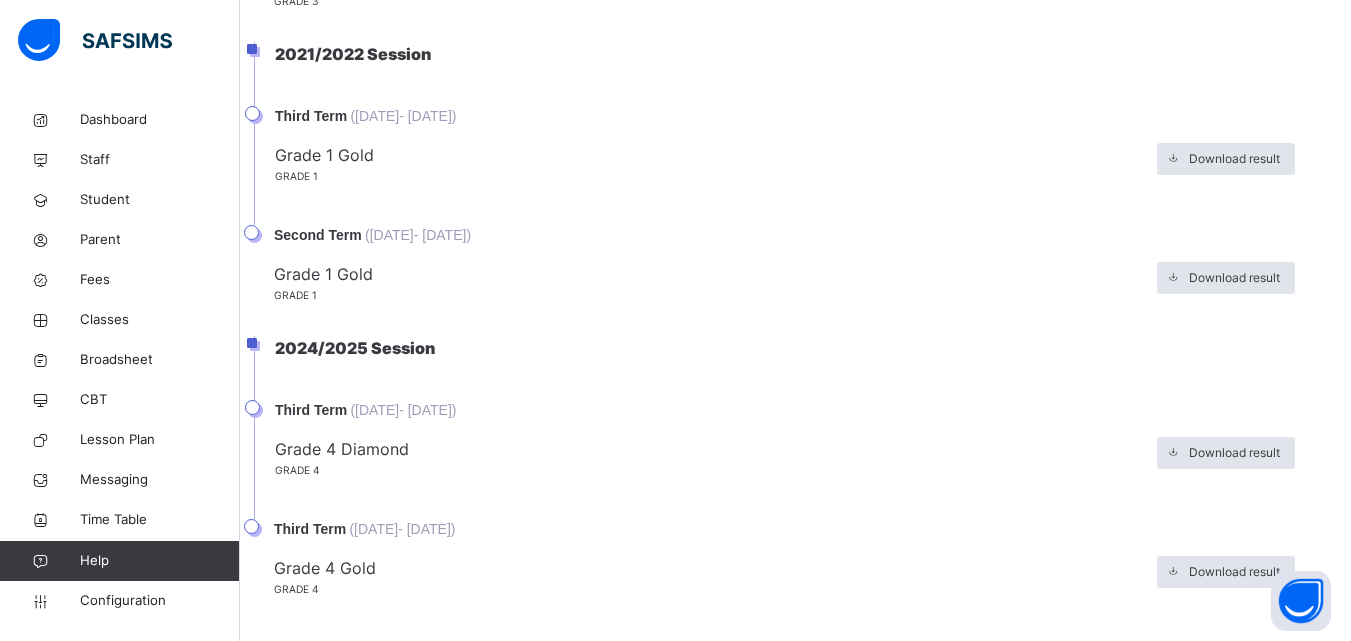 scroll, scrollTop: 1531, scrollLeft: 0, axis: vertical 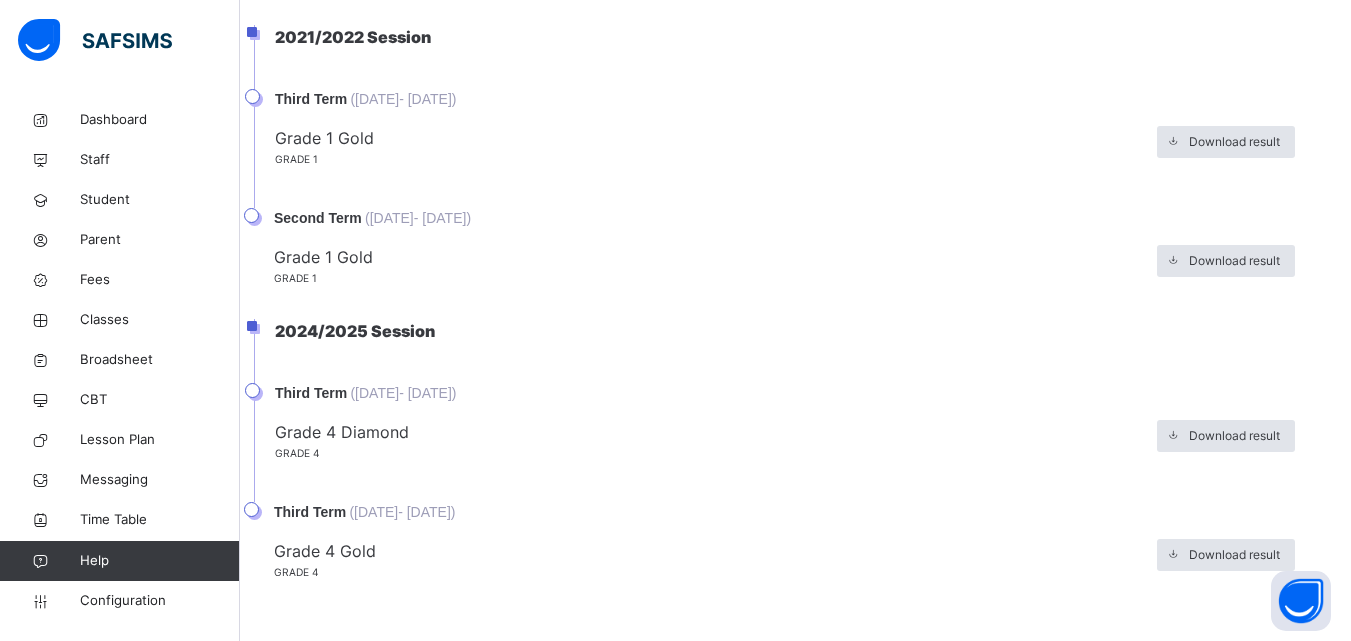 click on "Grade 4 Diamond Grade 4    Download result" at bounding box center (785, 441) 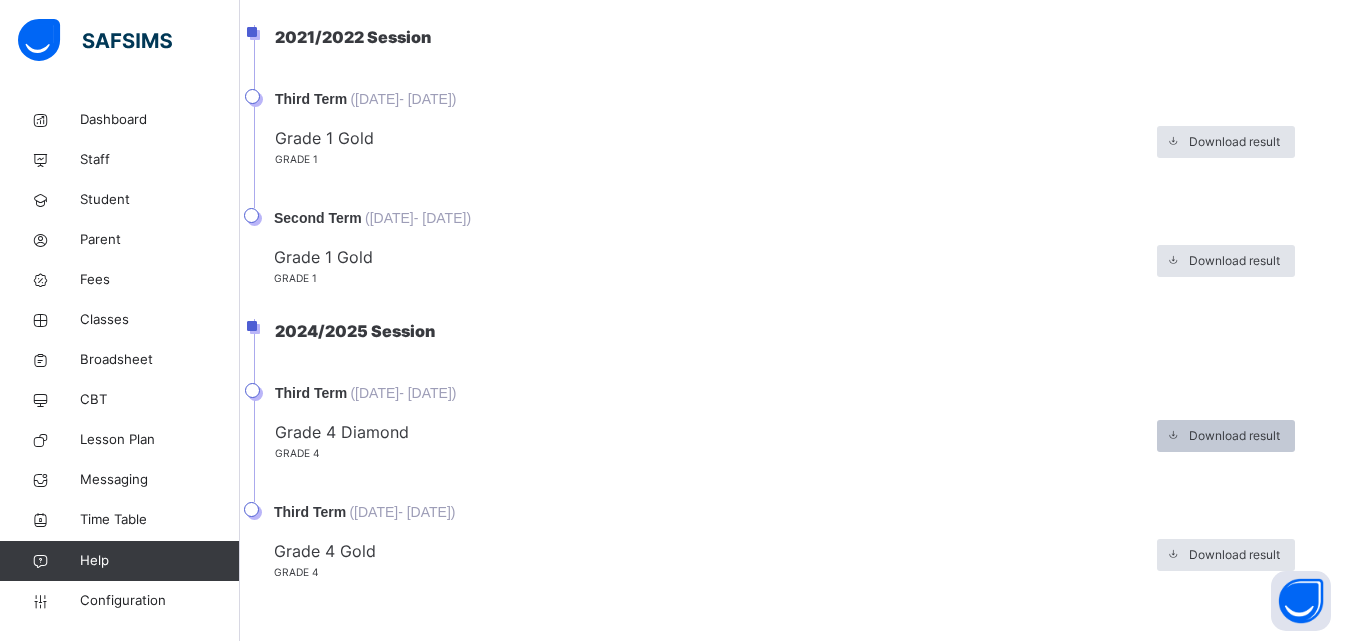 click on "Download result" at bounding box center [1234, 436] 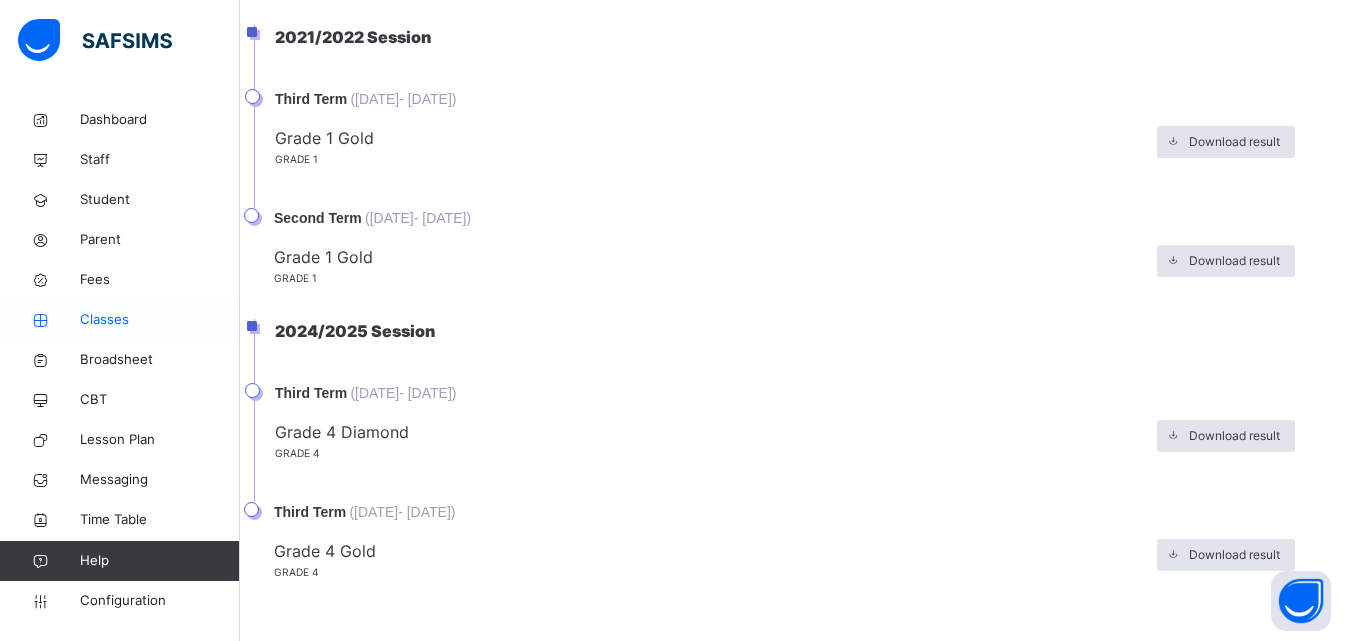 click on "Classes" at bounding box center (120, 320) 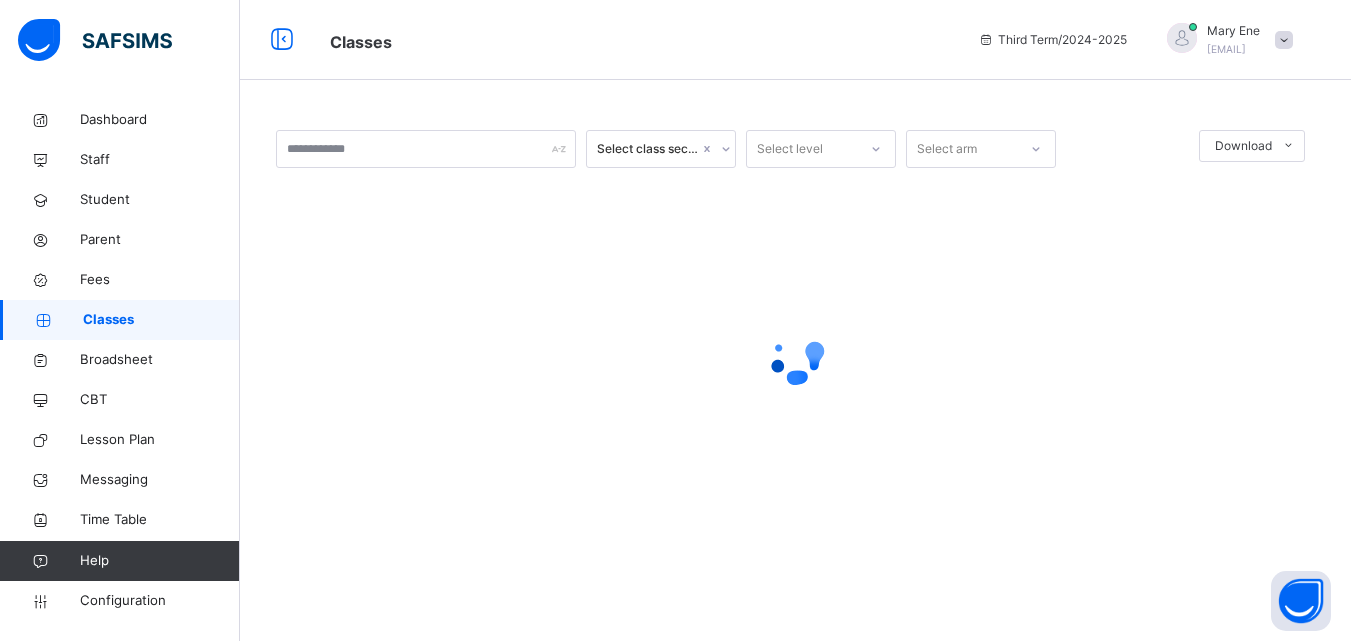 scroll, scrollTop: 0, scrollLeft: 0, axis: both 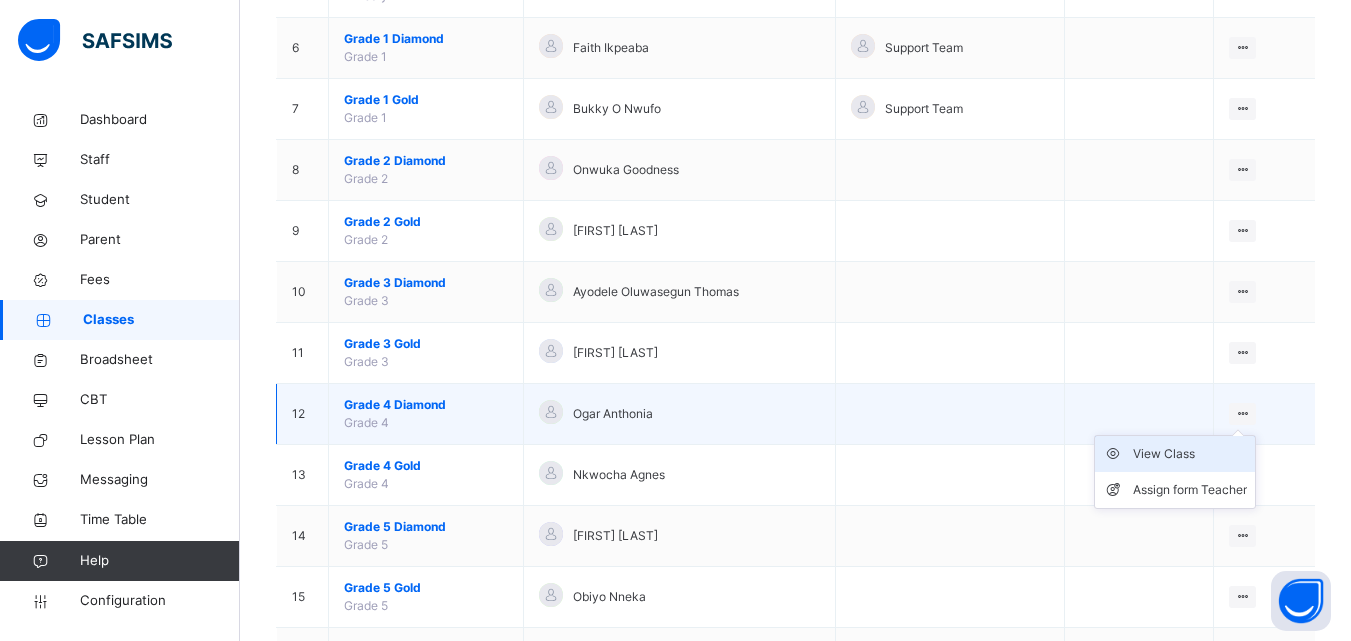 click on "View Class" at bounding box center [1190, 454] 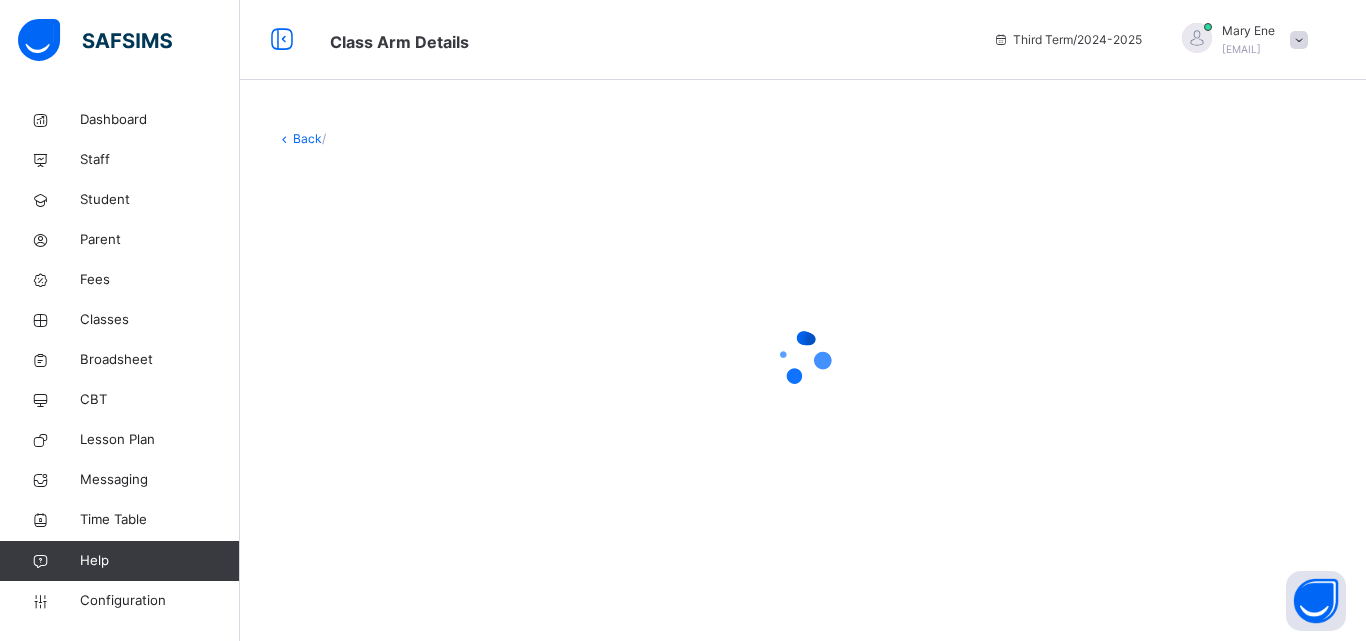 click at bounding box center [803, 358] 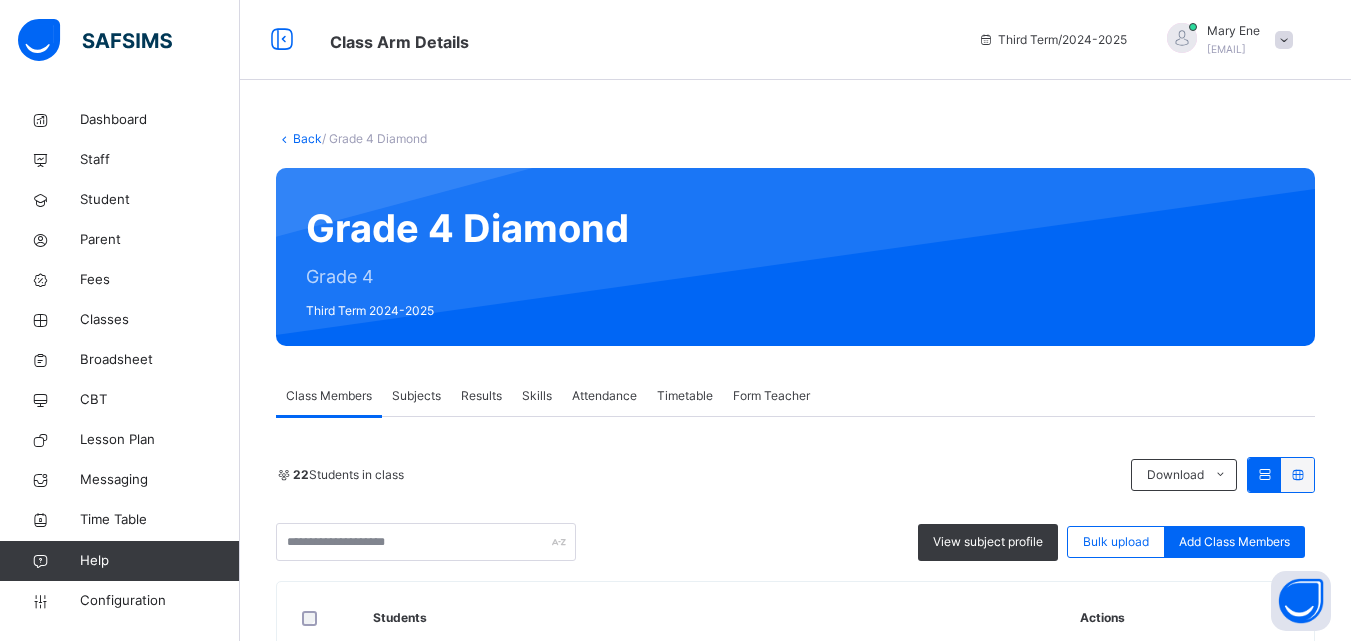 click on "Subjects" at bounding box center (416, 396) 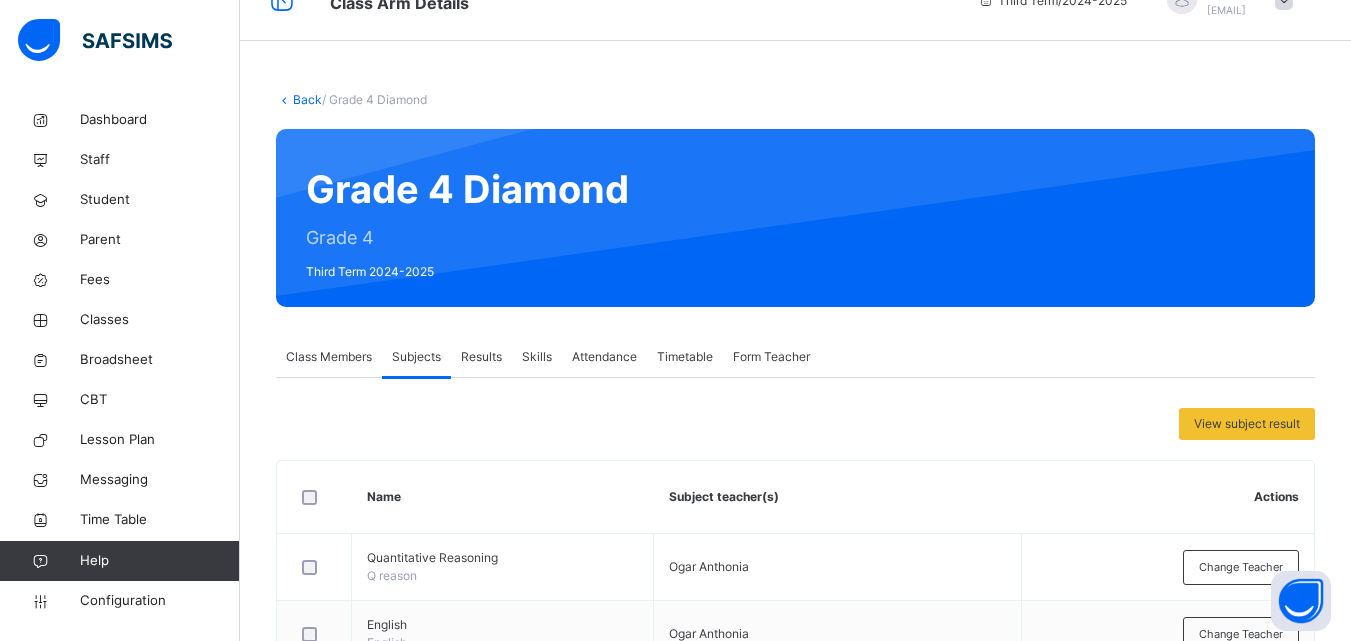 scroll, scrollTop: 40, scrollLeft: 0, axis: vertical 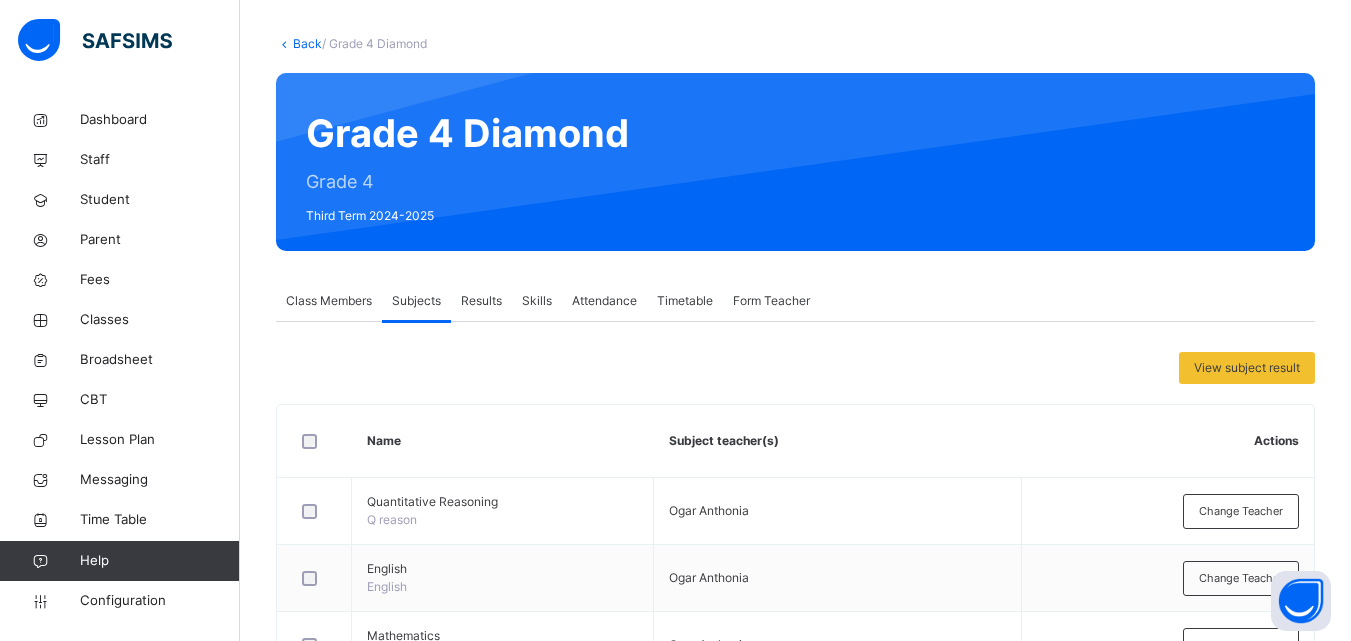 click on "Class Members" at bounding box center (329, 301) 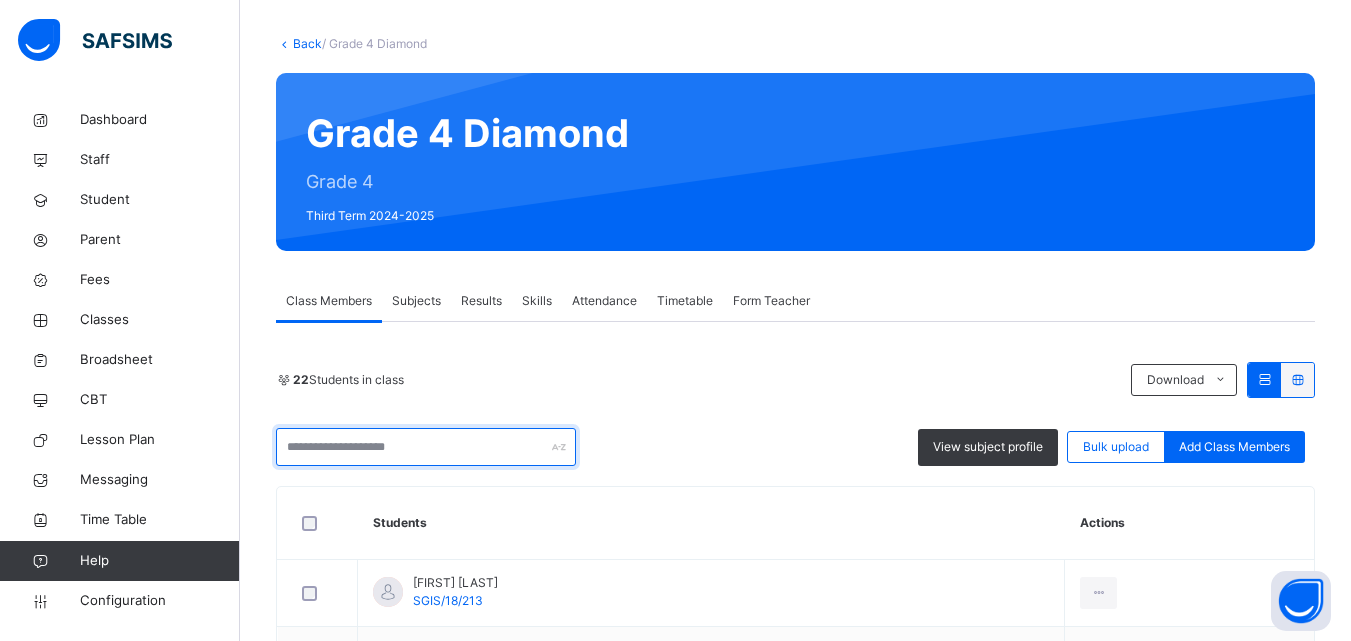 click at bounding box center (426, 447) 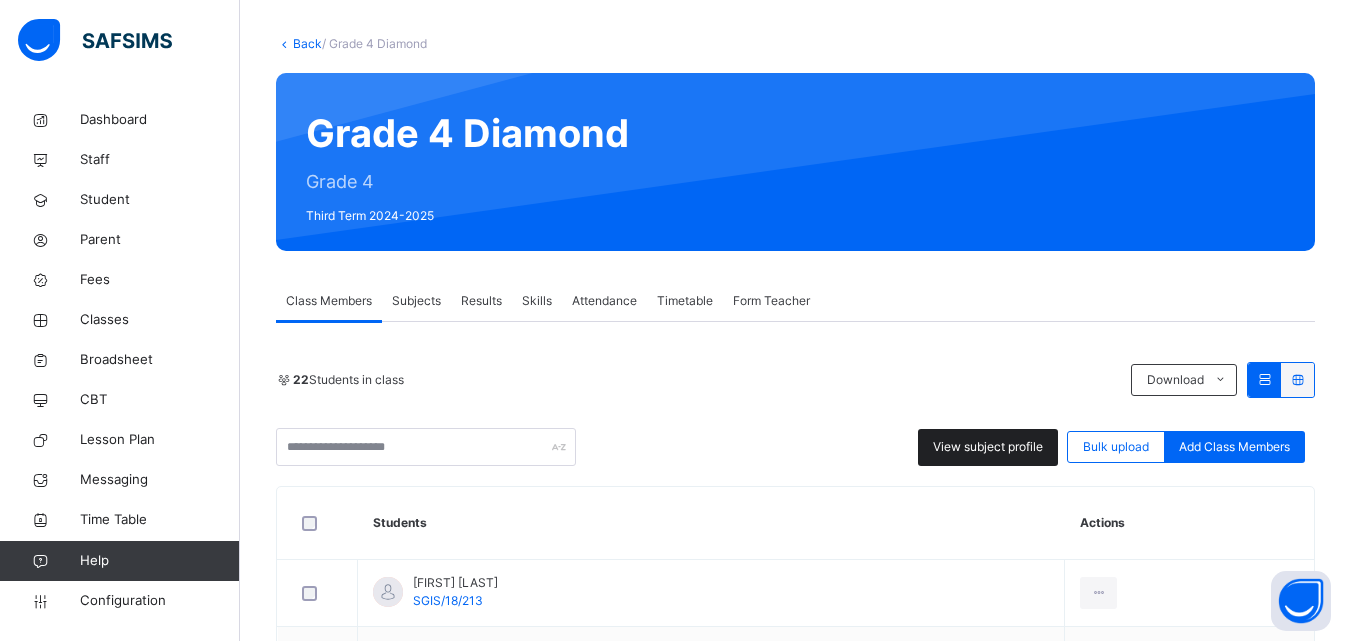 click on "View subject profile" at bounding box center [988, 447] 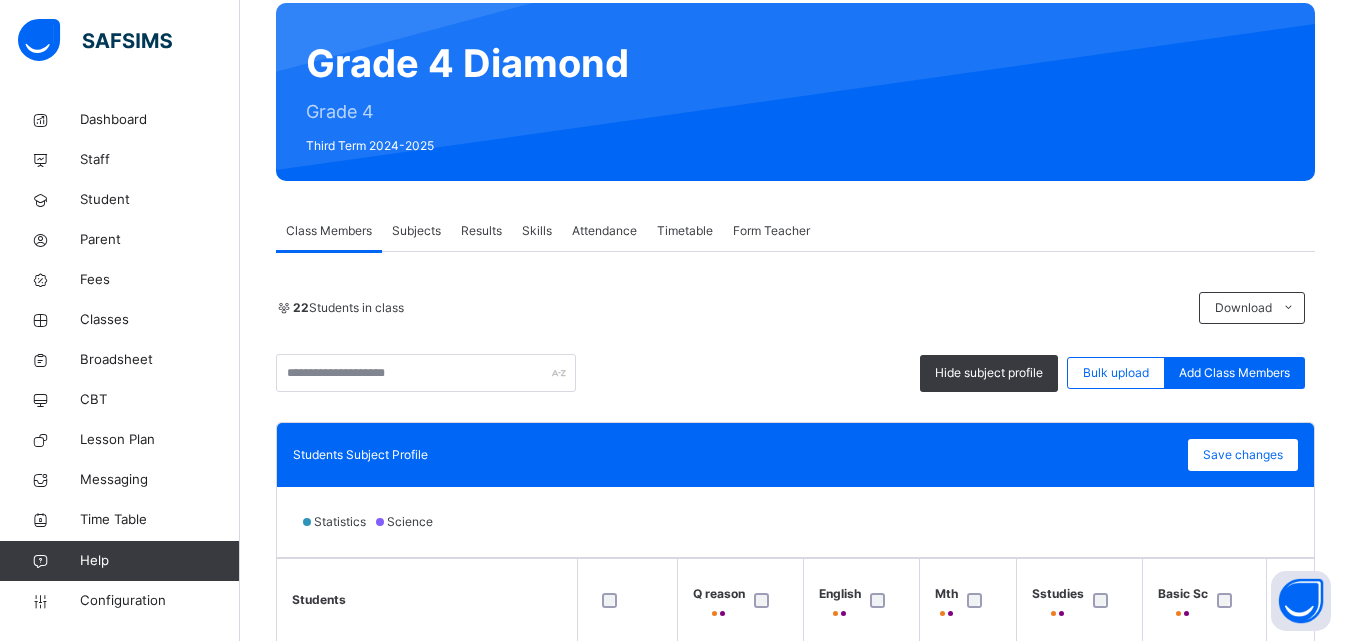 scroll, scrollTop: 562, scrollLeft: 0, axis: vertical 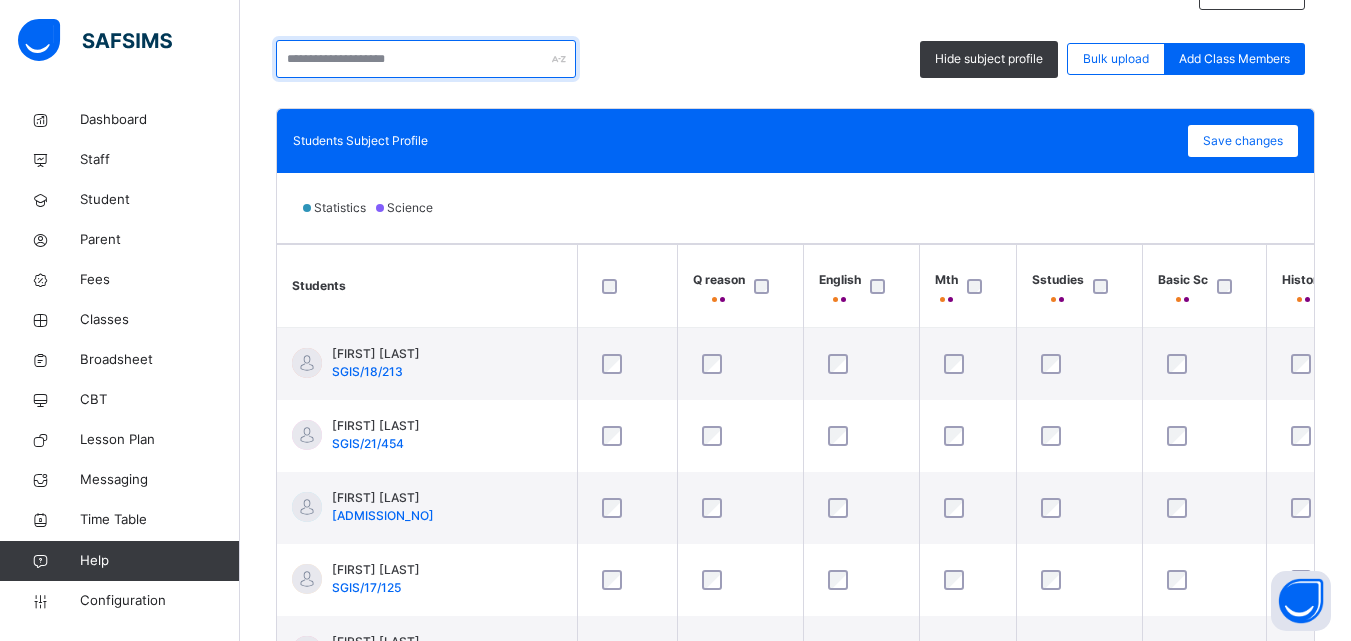 click at bounding box center (426, 59) 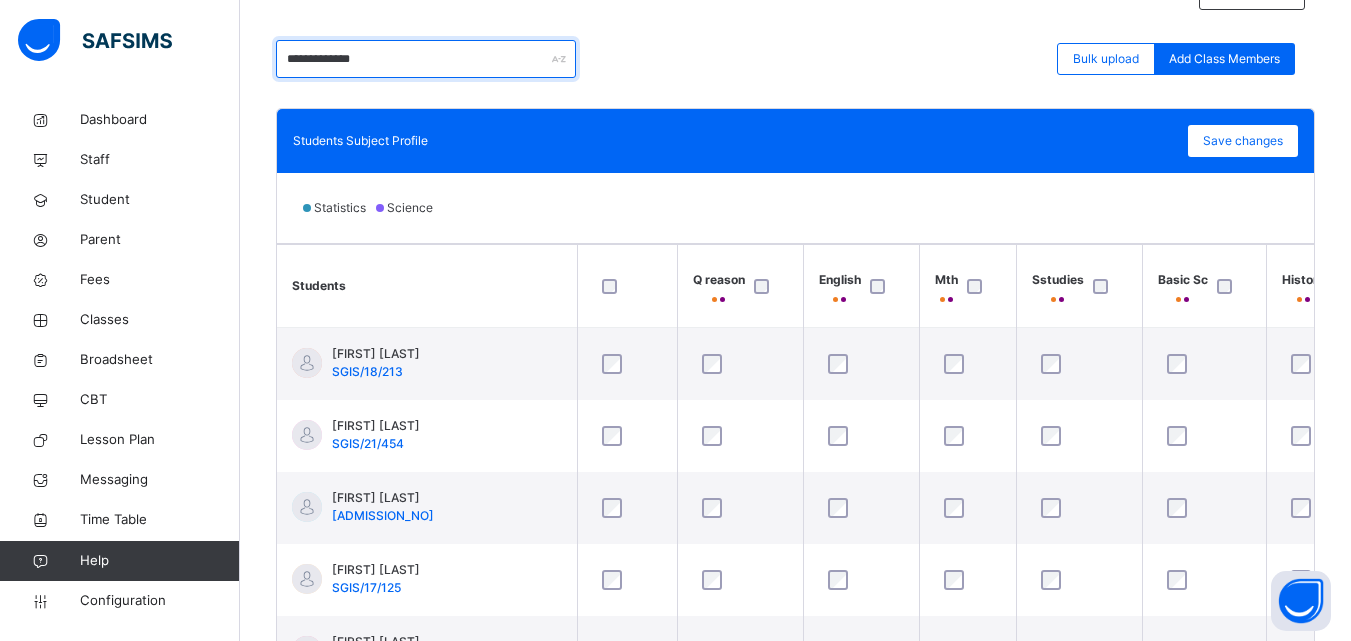 type on "**********" 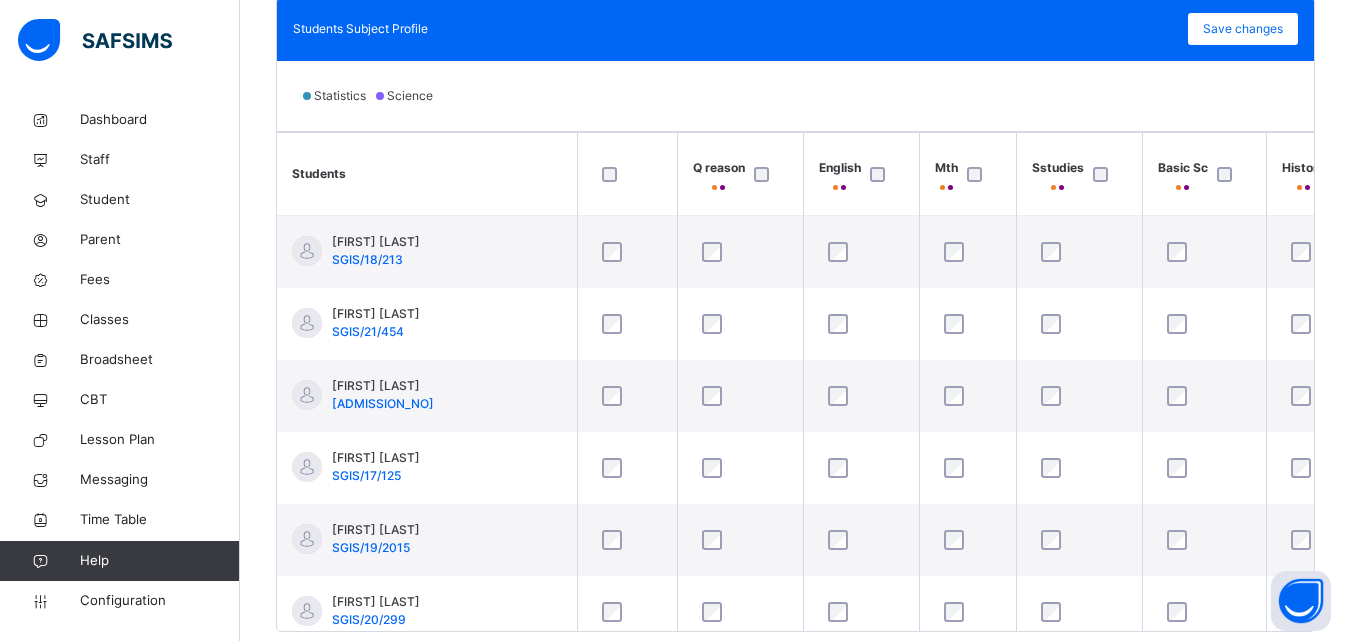 scroll, scrollTop: 642, scrollLeft: 0, axis: vertical 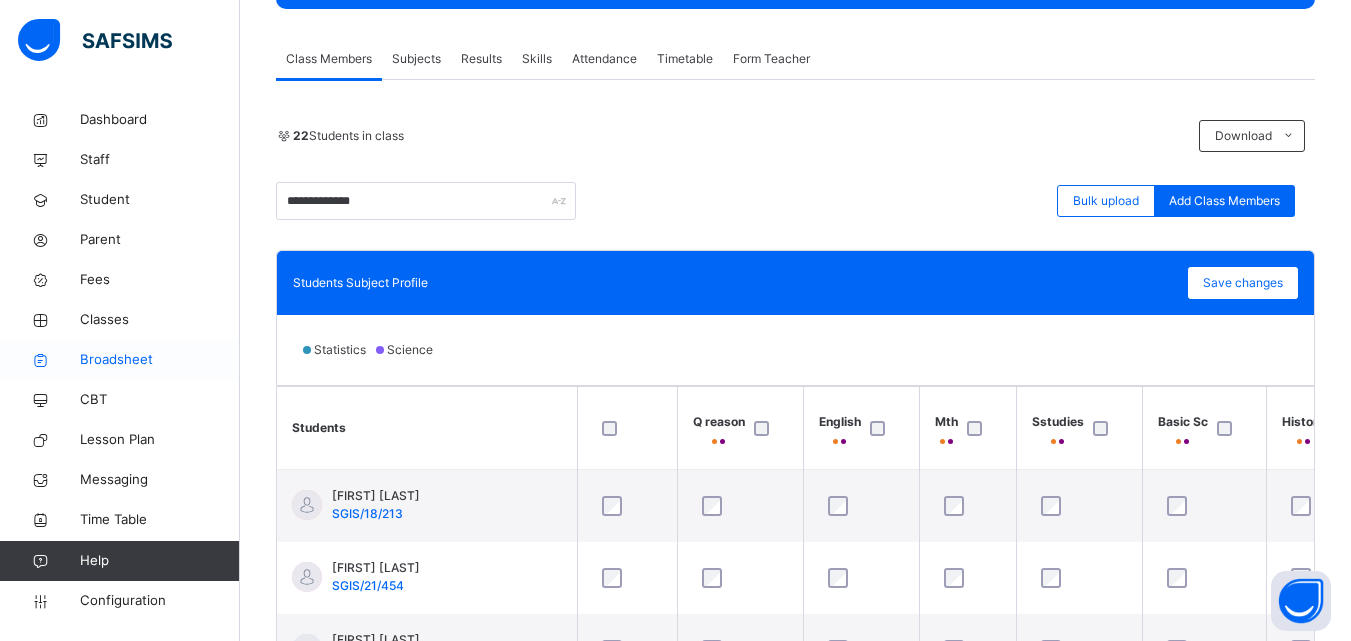 click on "Broadsheet" at bounding box center [160, 360] 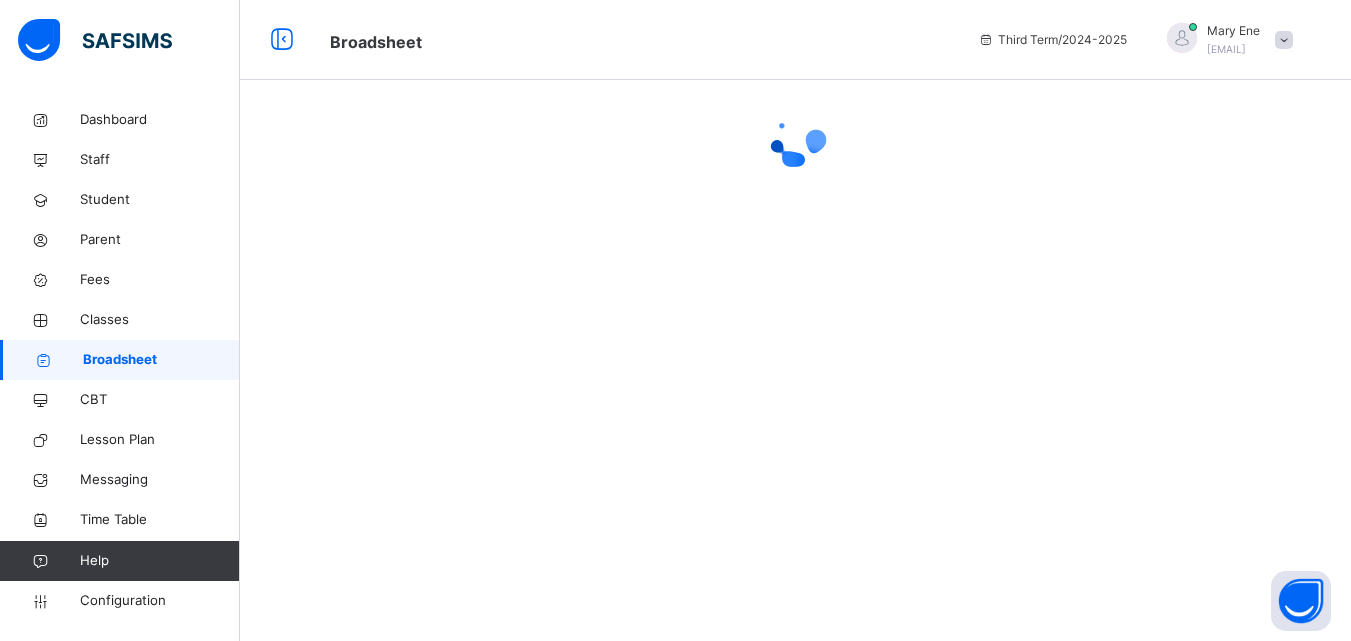 scroll, scrollTop: 0, scrollLeft: 0, axis: both 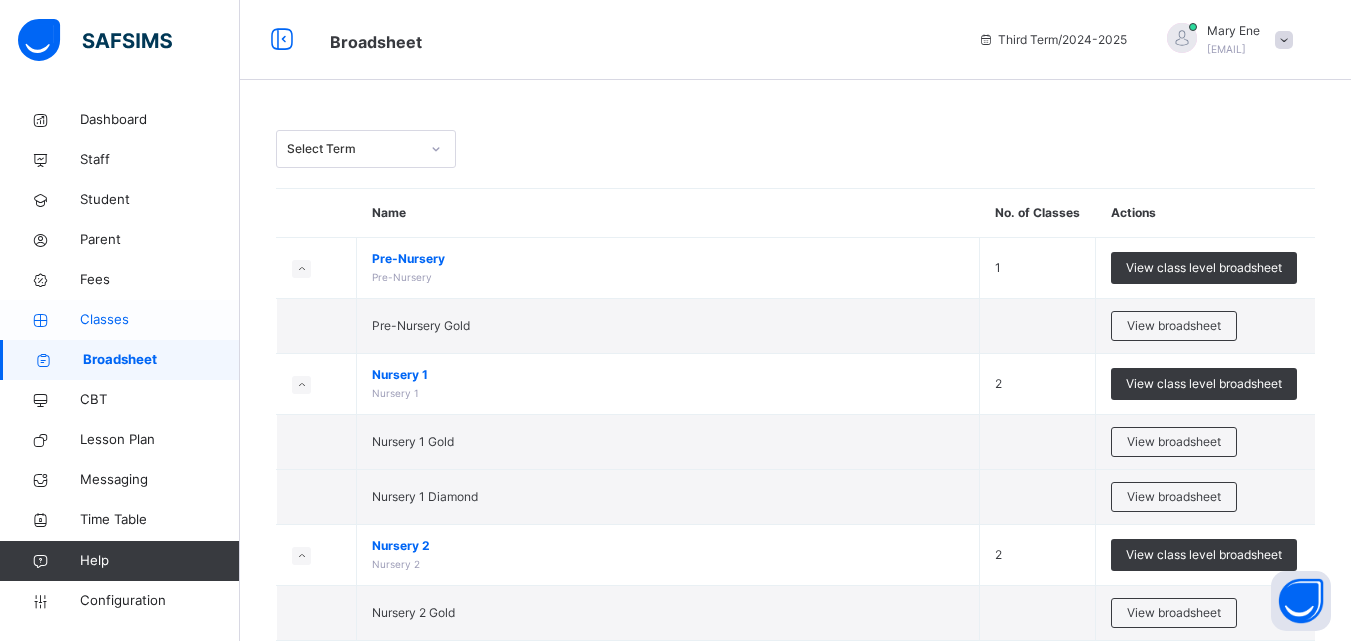 click on "Classes" at bounding box center (160, 320) 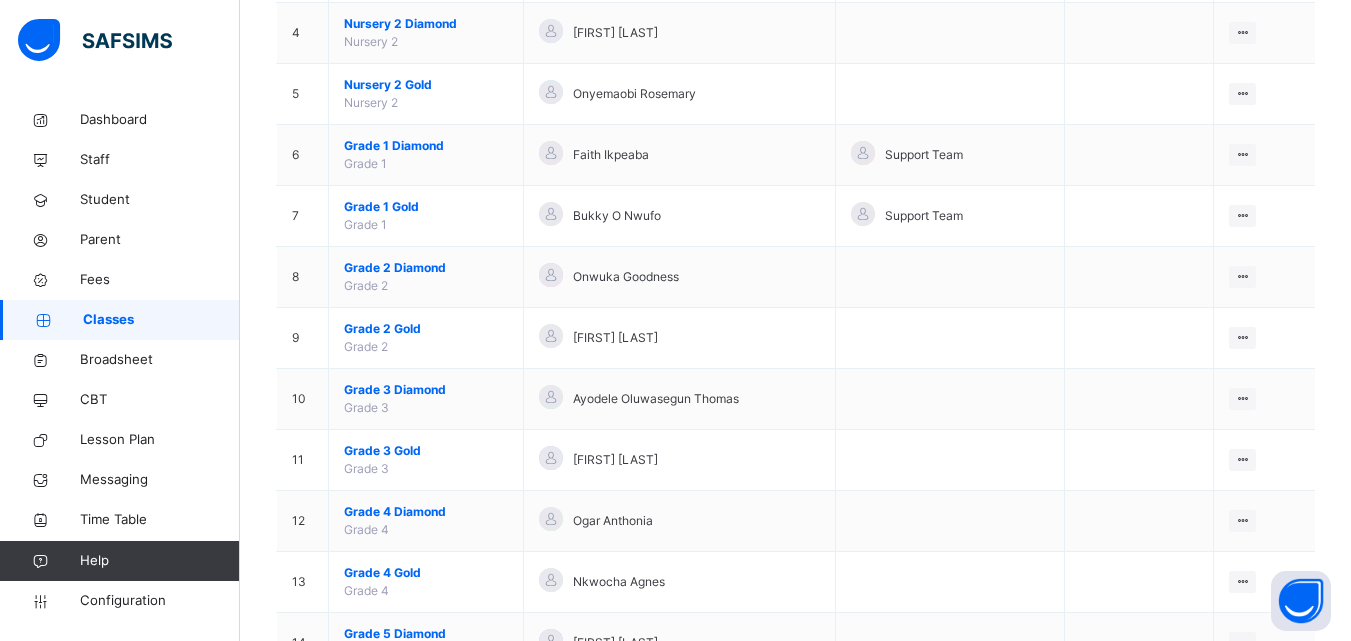 scroll, scrollTop: 543, scrollLeft: 0, axis: vertical 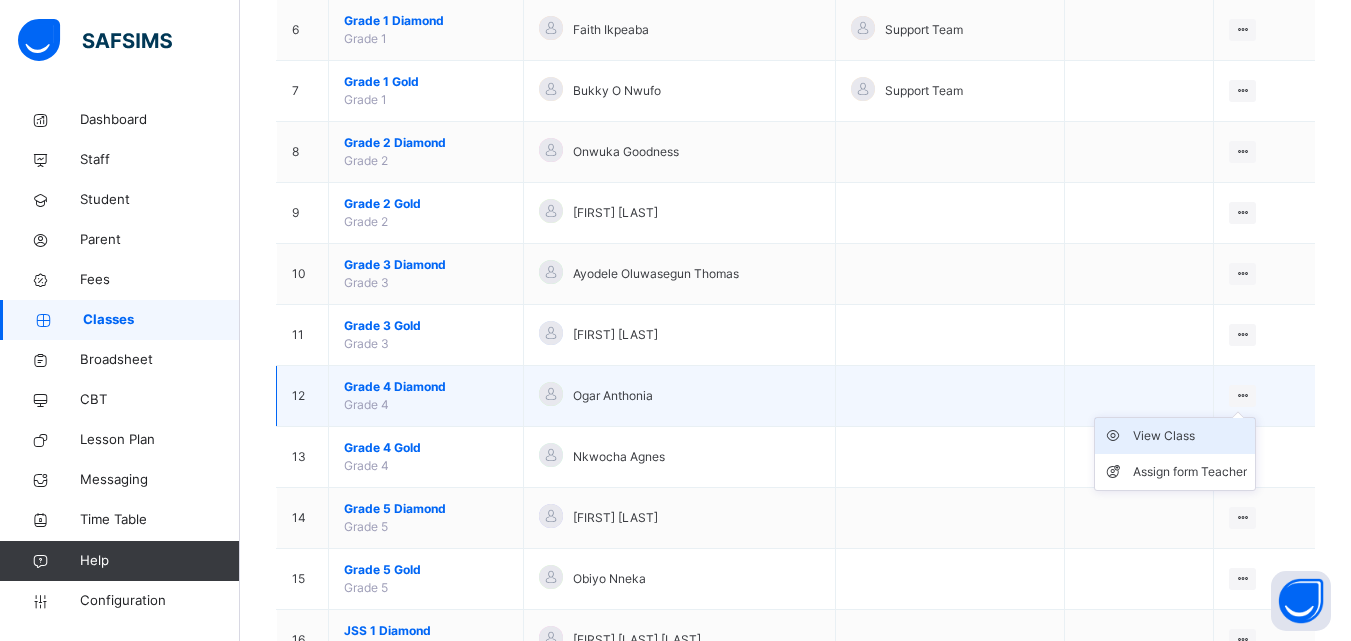 click on "View Class" at bounding box center (1190, 436) 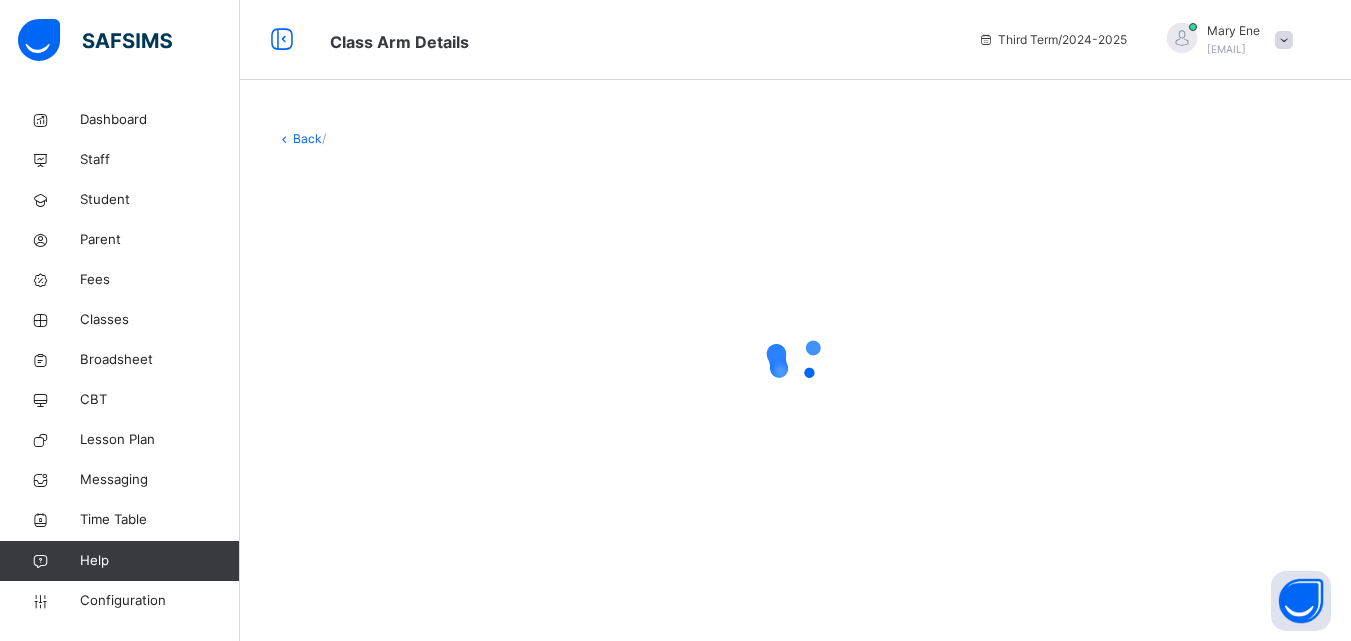 scroll, scrollTop: 0, scrollLeft: 0, axis: both 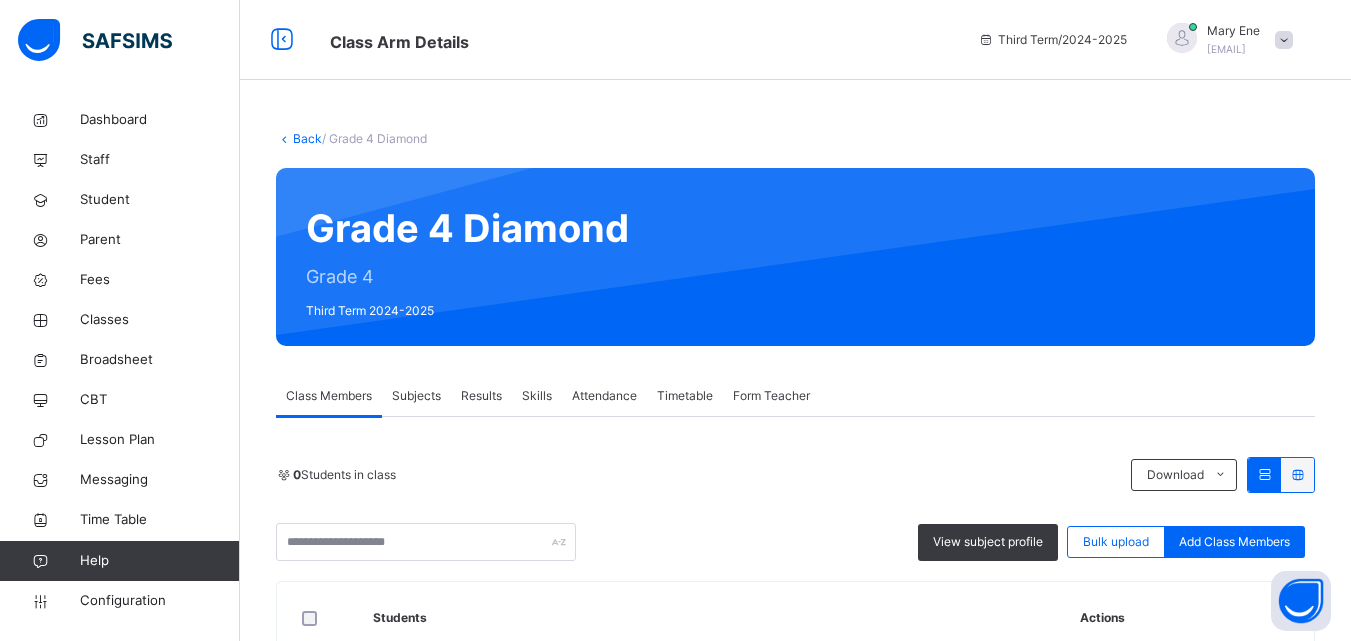 click on "Subjects" at bounding box center (416, 396) 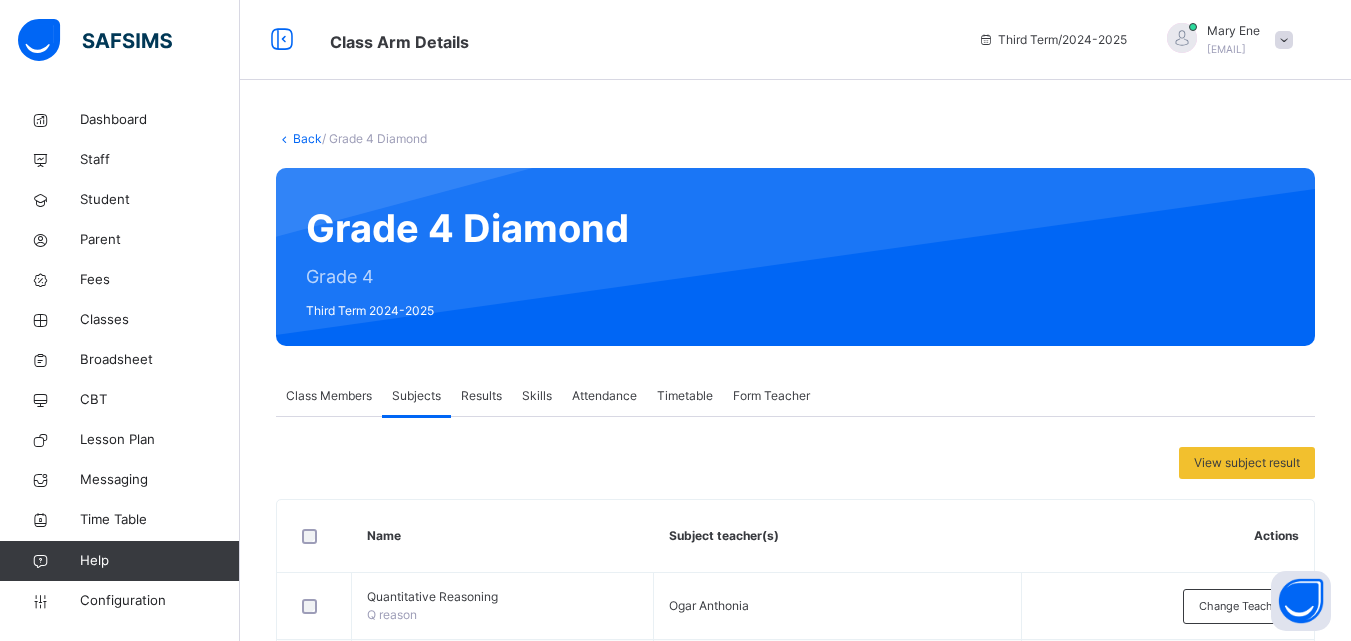 click on "Class Members" at bounding box center (329, 396) 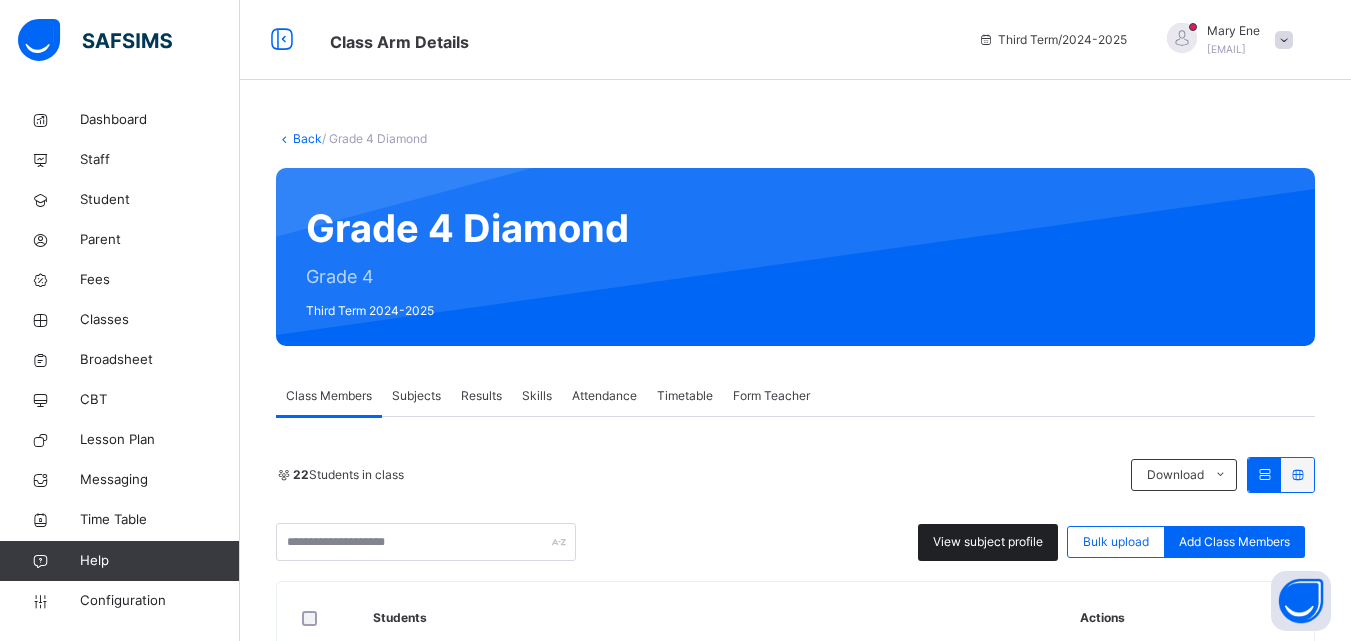 click on "View subject profile" at bounding box center (988, 542) 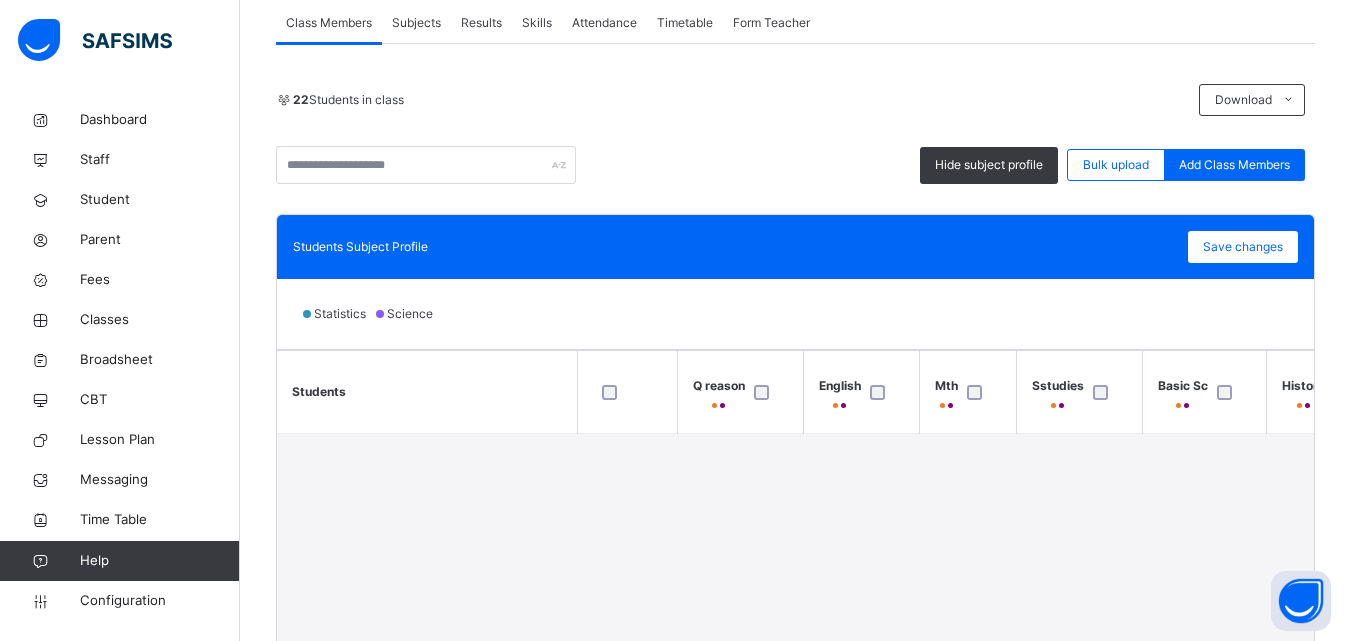 scroll, scrollTop: 400, scrollLeft: 0, axis: vertical 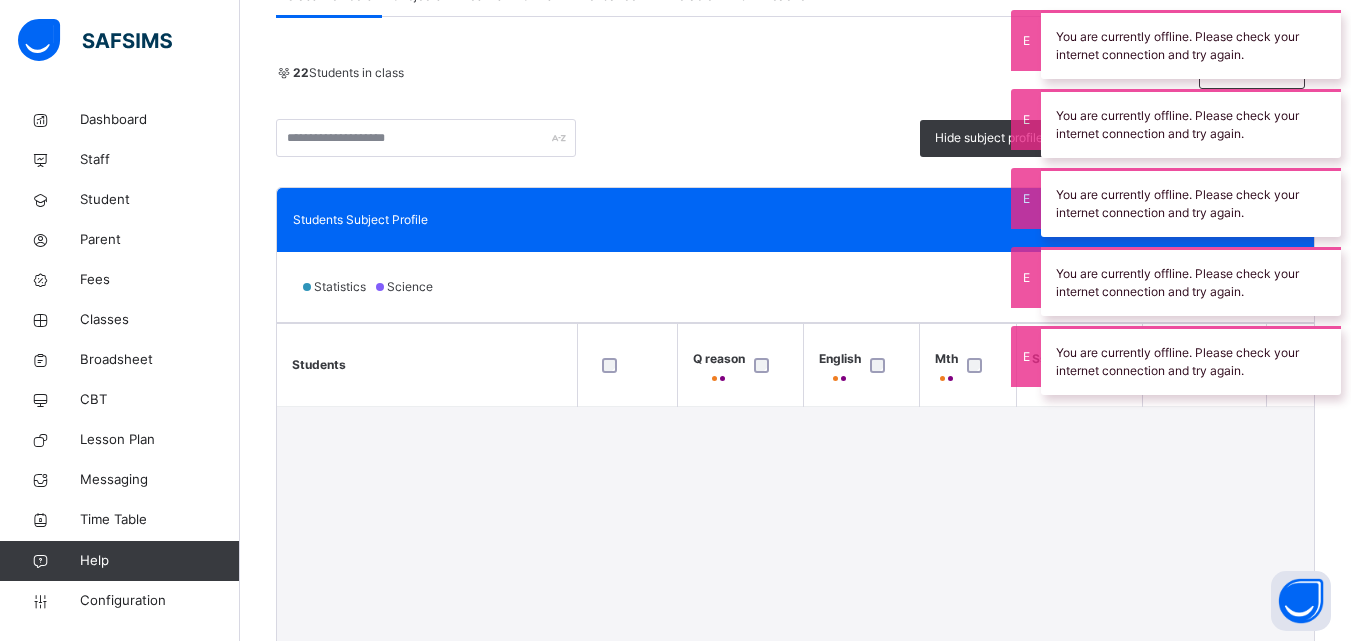 click on "Statistics   Science" at bounding box center [795, 287] 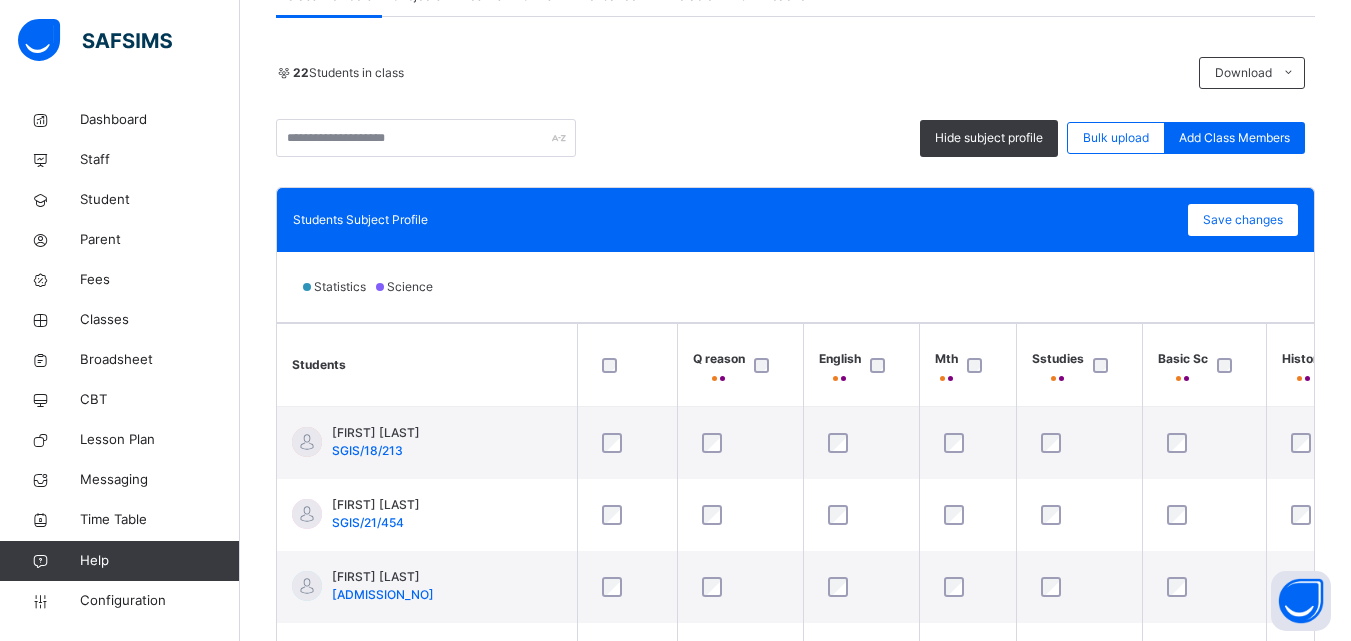 scroll, scrollTop: 244, scrollLeft: 0, axis: vertical 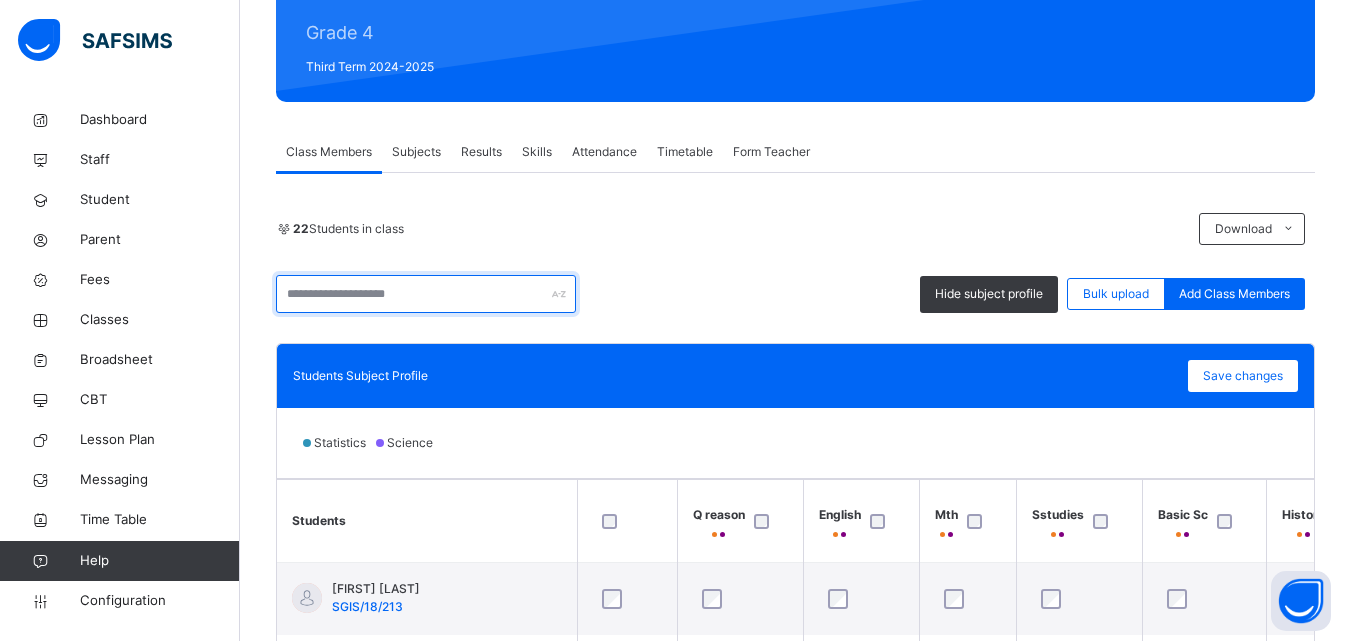 click at bounding box center [426, 294] 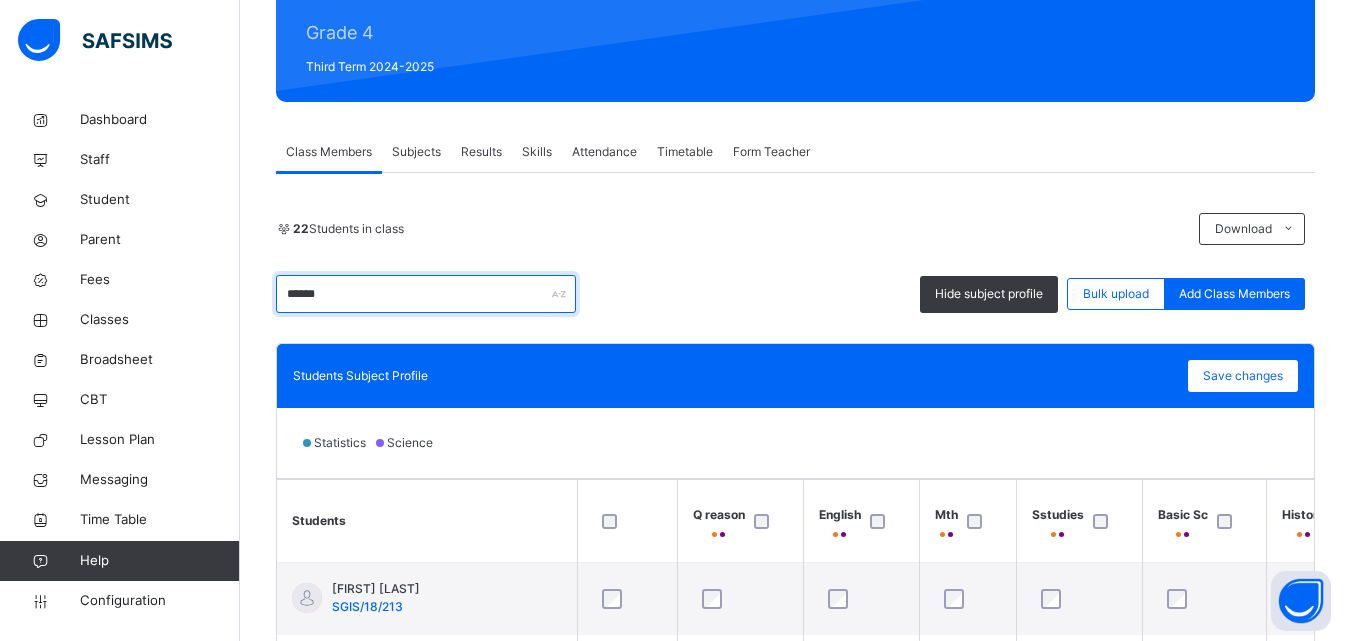 type on "******" 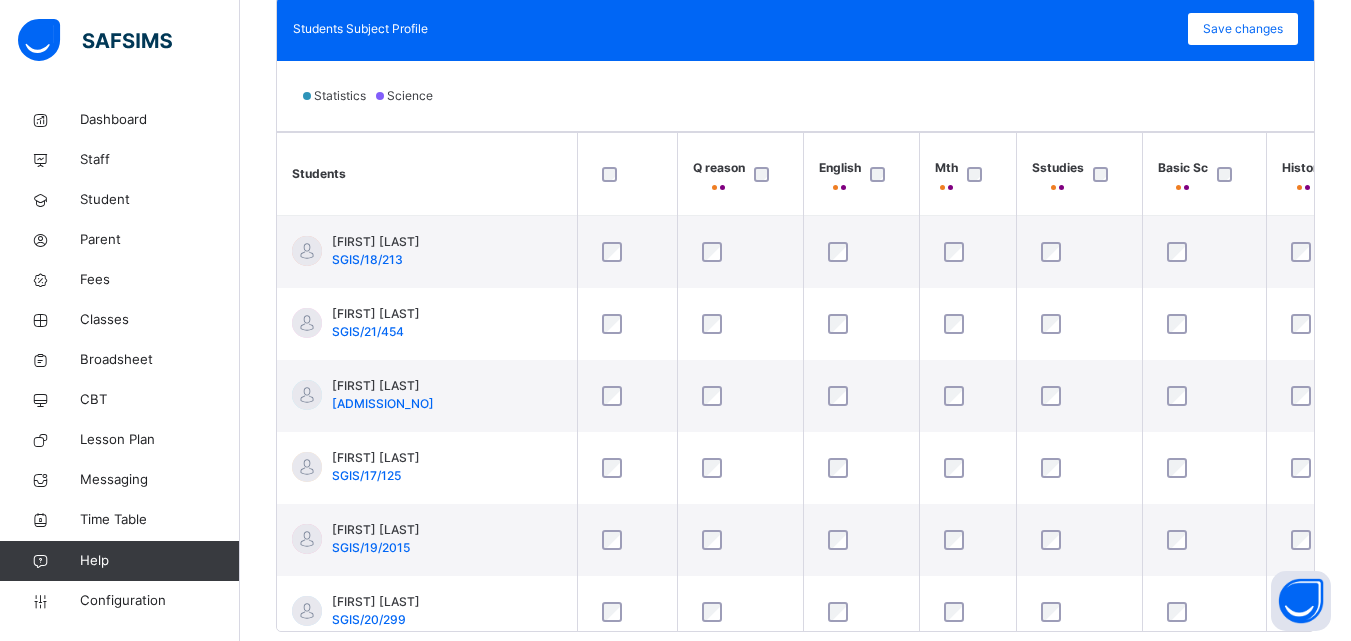 scroll, scrollTop: 642, scrollLeft: 0, axis: vertical 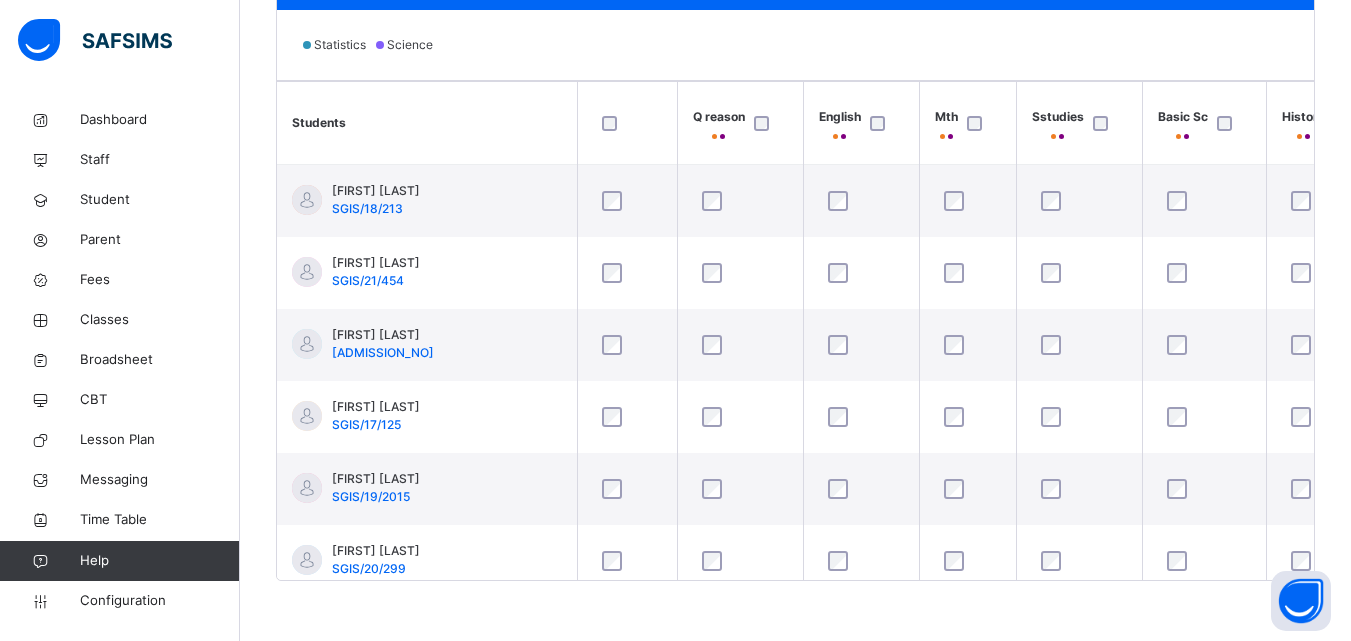 drag, startPoint x: 1358, startPoint y: 628, endPoint x: 833, endPoint y: 600, distance: 525.74615 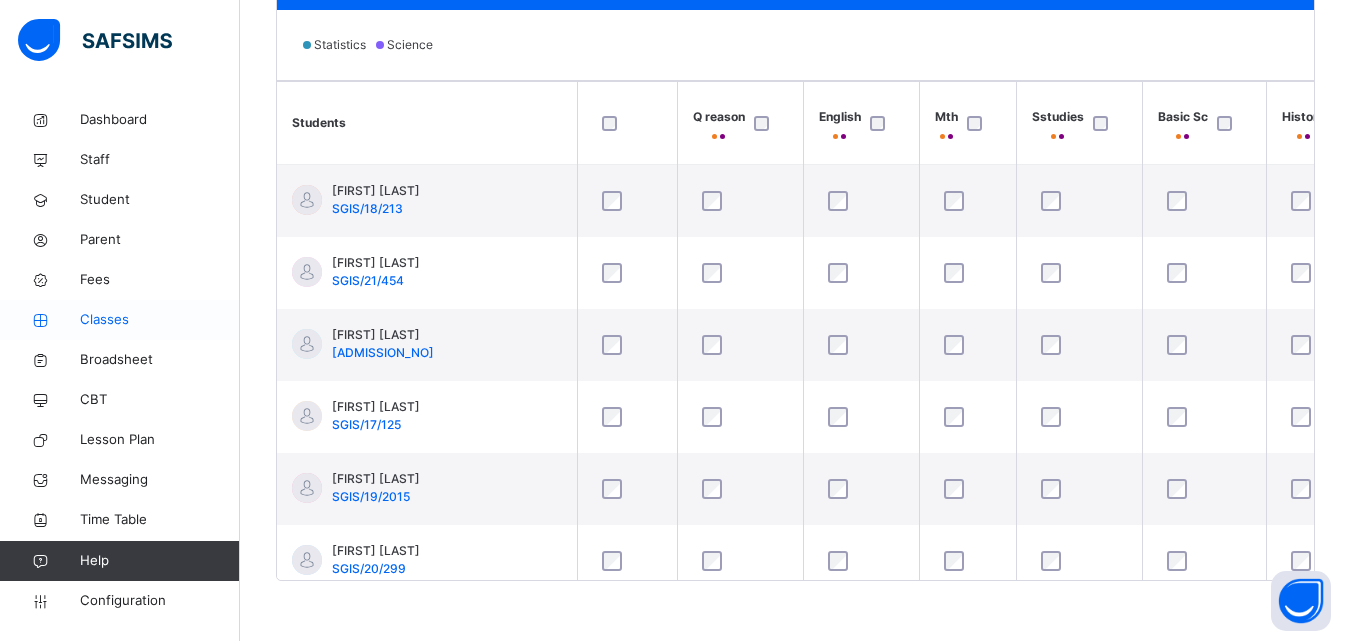 click on "Classes" at bounding box center (160, 320) 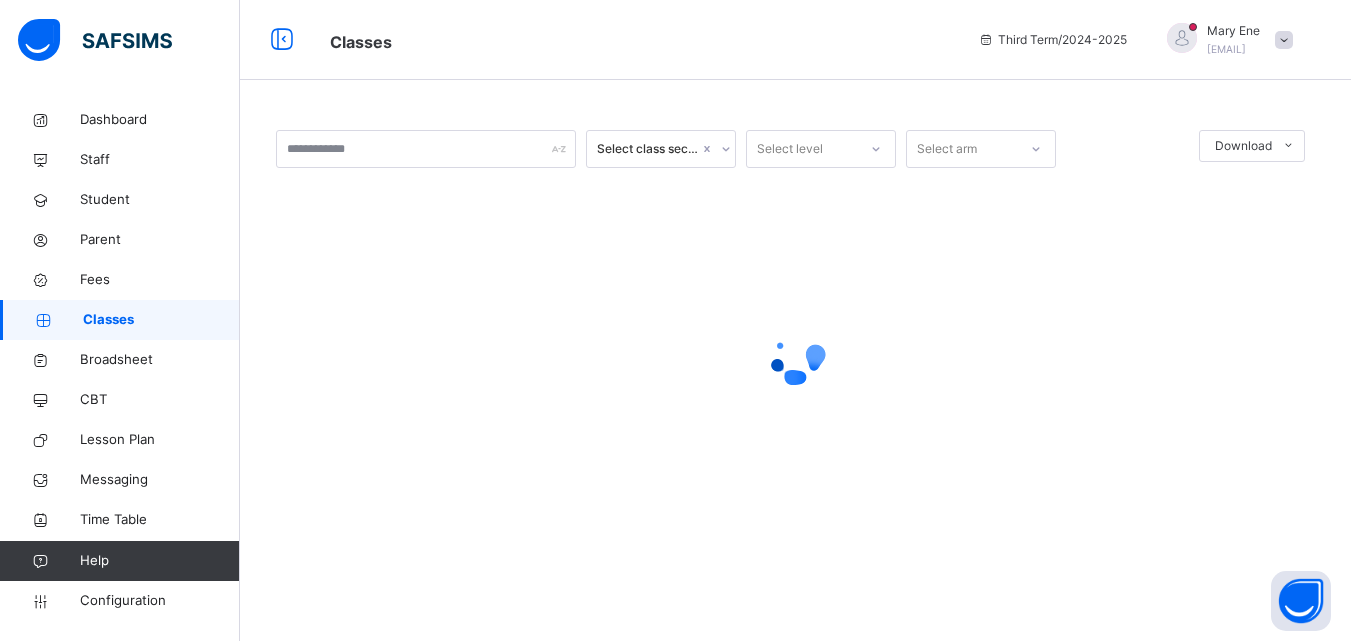 scroll, scrollTop: 0, scrollLeft: 0, axis: both 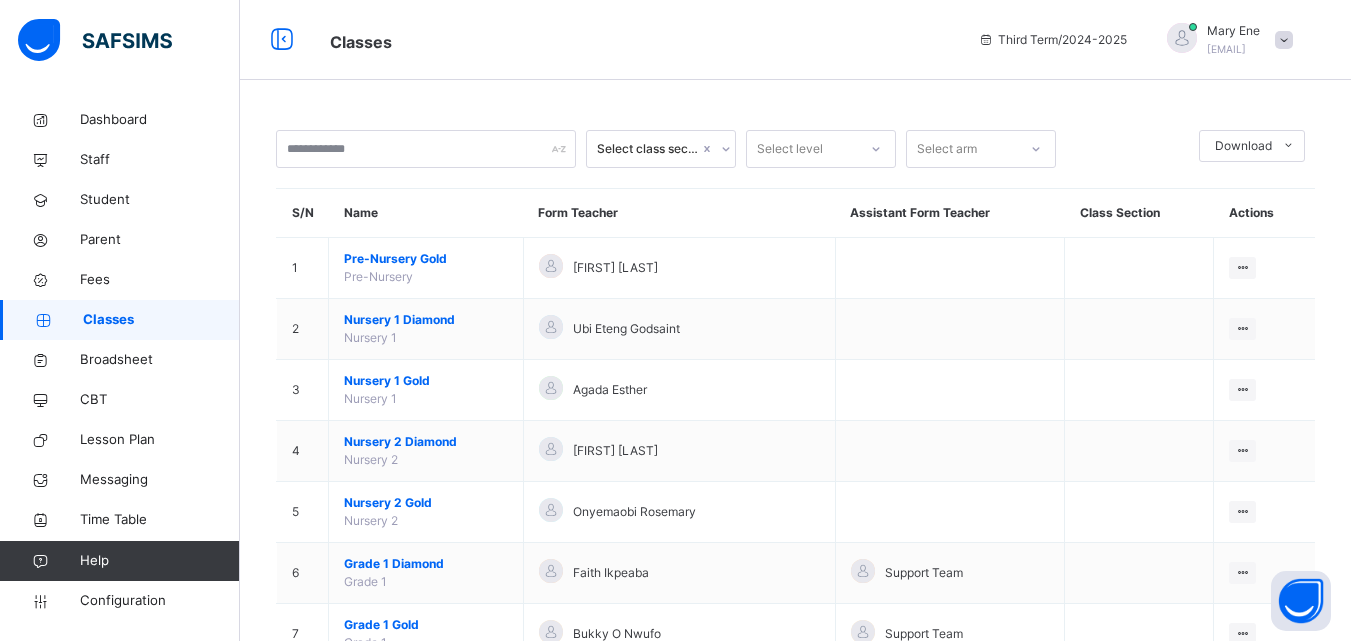 click on "Classes" at bounding box center (161, 320) 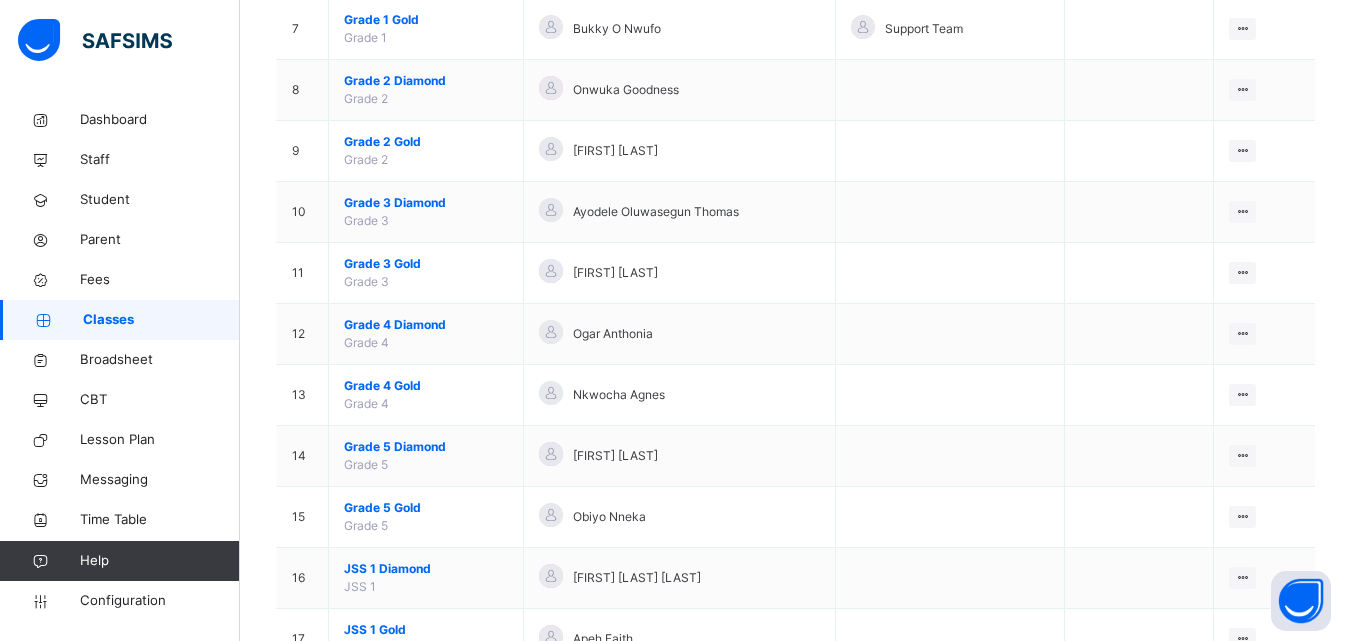 scroll, scrollTop: 618, scrollLeft: 0, axis: vertical 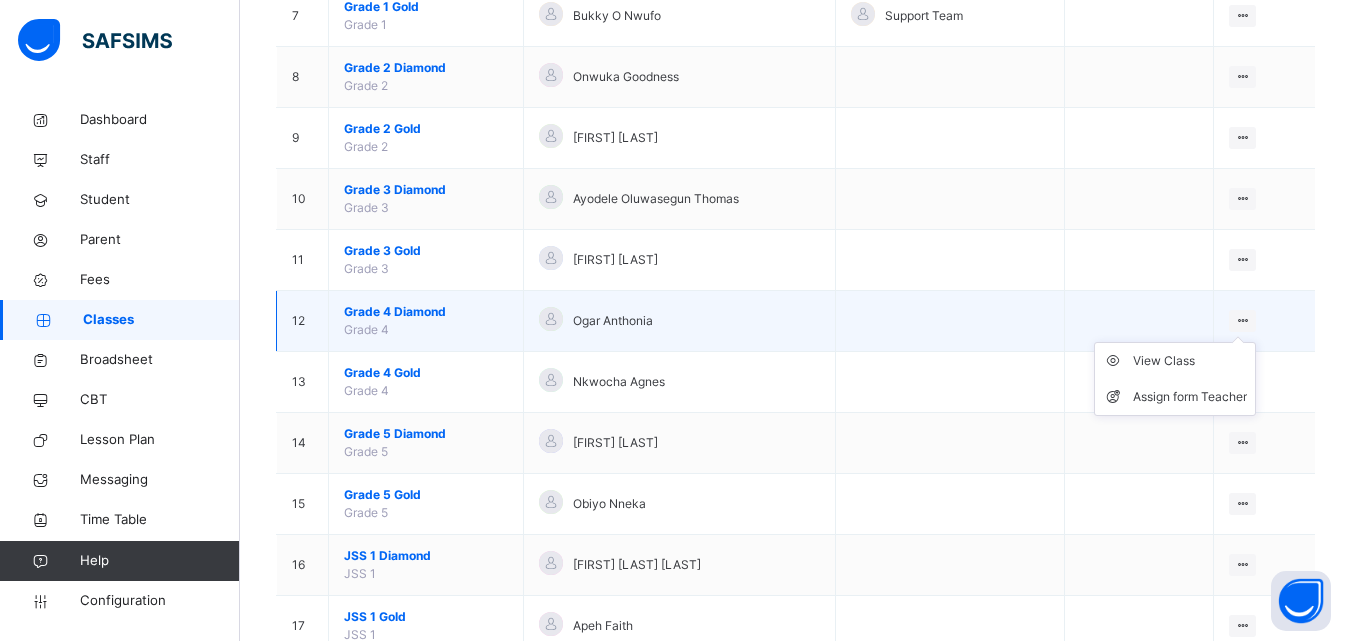 click at bounding box center [1242, 320] 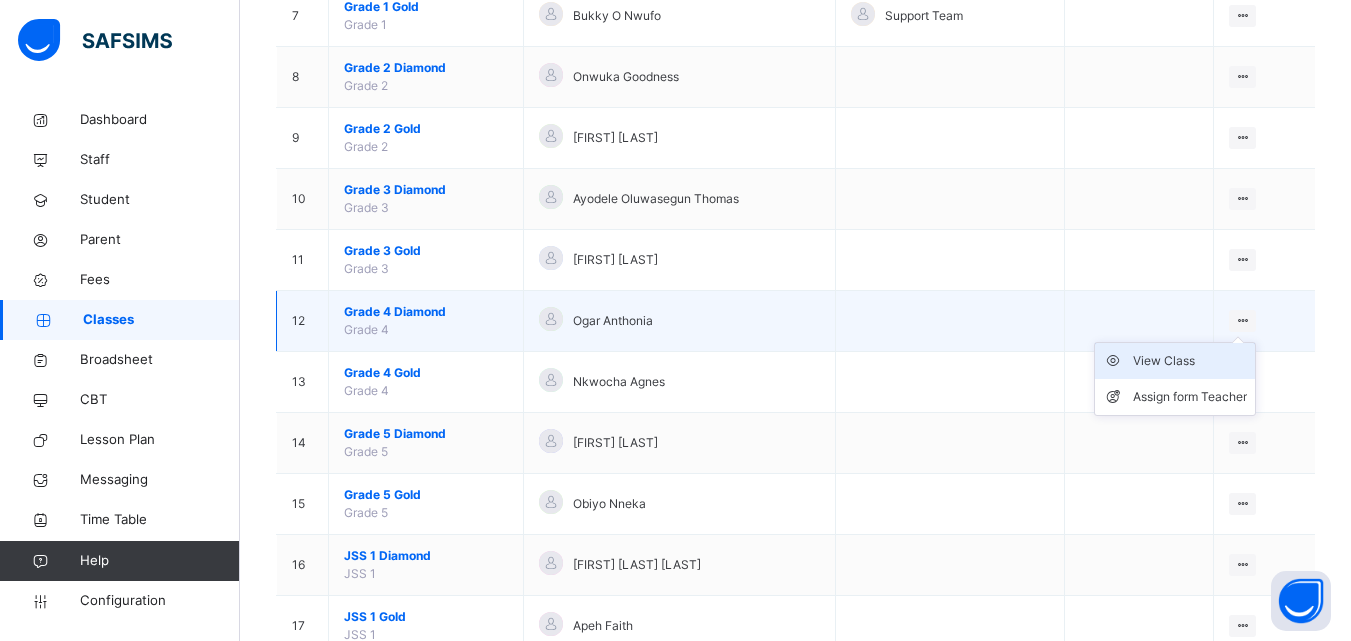 click on "View Class" at bounding box center [1190, 361] 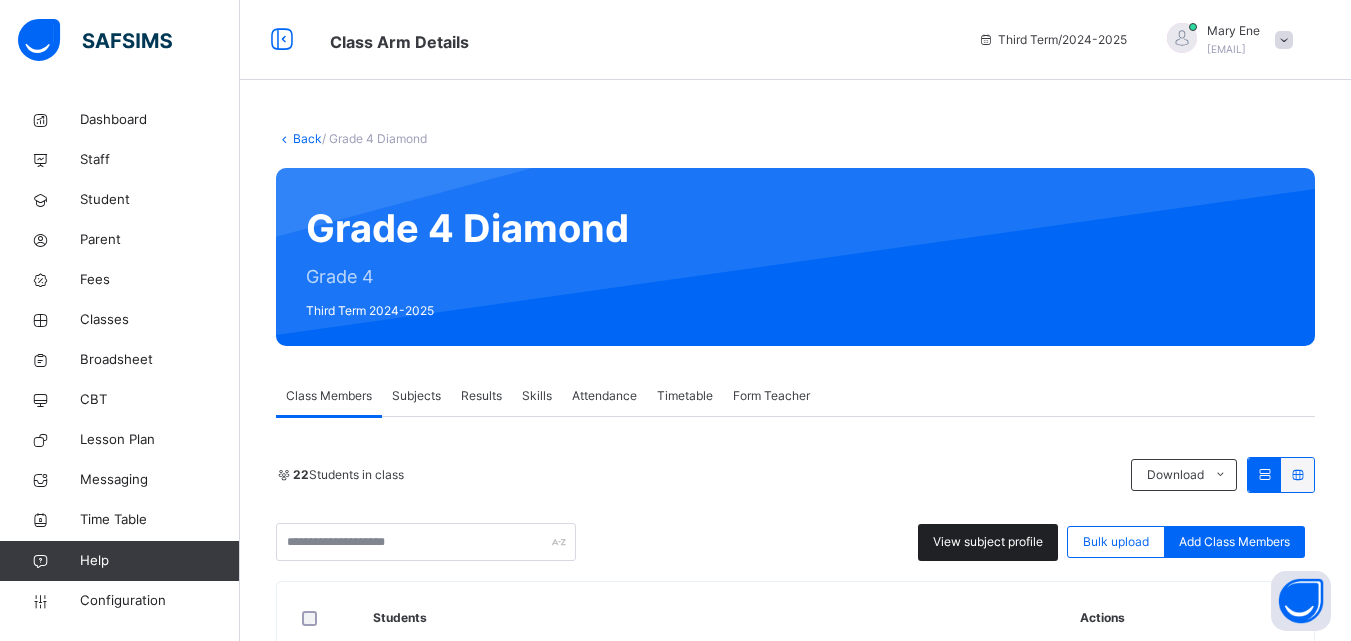 click on "View subject profile" at bounding box center (988, 542) 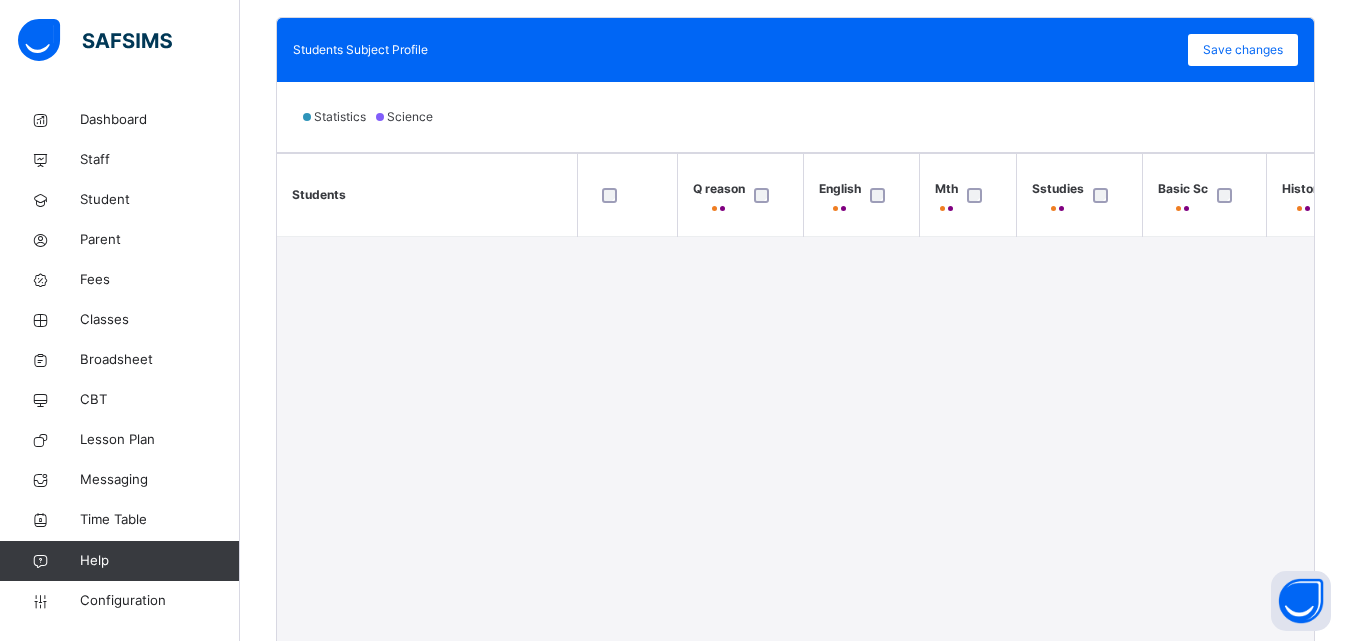 scroll, scrollTop: 642, scrollLeft: 0, axis: vertical 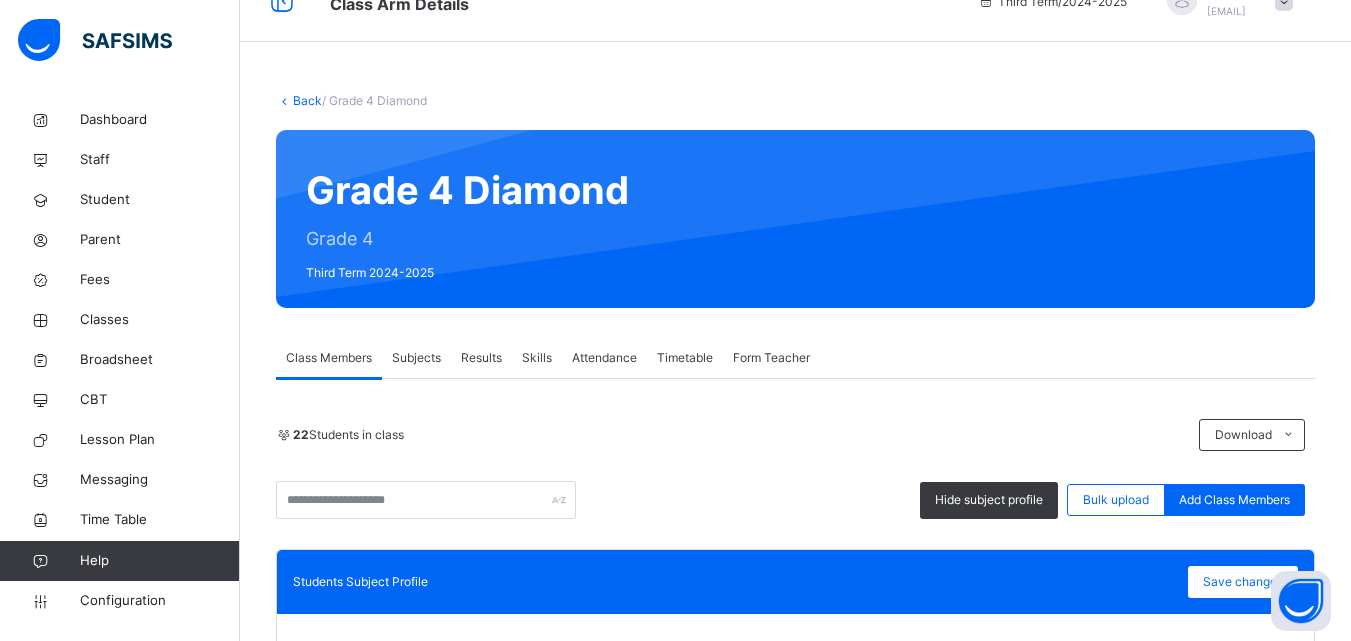 click on "Back  / Grade 4 Diamond Grade 4 Diamond Grade 4 Third Term 2024-2025 Class Members Subjects Results Skills Attendance Timetable Form Teacher Class Members More Options   22  Students in class Download Pdf Report Excel Report Hide subject profile Bulk upload Add Class Members SEED OF GLORY INTERNATIONAL SCHOOL Date: [DATE], [TIME] Class Members Class:  Grade 4 Diamond Total no. of Students:  22 Term:  Third Term Session:  2024-2025 S/NO Admission No. Last Name First Name Other Name 1 SGIS/18/213 [LAST] [FIRST] 2 SGIS/21/454 [LAST] [FIRST] 3 SGIS/19/277 [FIRST] [LAST]  4 SGIS/17/125 [LAST] [FIRST] 5 SGIS/19/2015 [LAST] [FIRST] 6 SGIS/20/299 [FIRST] [LAST] 7 SGIS/18/163 [LAST] [FIRST] 8 SGIS/21/262 [LAST] [FIRST] 9 SGIS/18/188 [FIRST] [LAST] 10 SGIS/17/123 [FIRST] [LAST] 11 SGIS/17/170 [LAST]-[LAST] 12 SGIS/17/134 [FIRST] [LAST] 13 SGIS/18/G1/141 [LAST] [FIRST] [LAST] 14 SGIS/18/204 [LAST] [FIRST] 15 SGIS/18/202 [FIRST] [LAST] 16 SGIS/24/G4/0097 [LAST] [FIRST] [LAST] 17 SGIS/19/235 [FIRST] [LAST] 18" at bounding box center [795, 601] 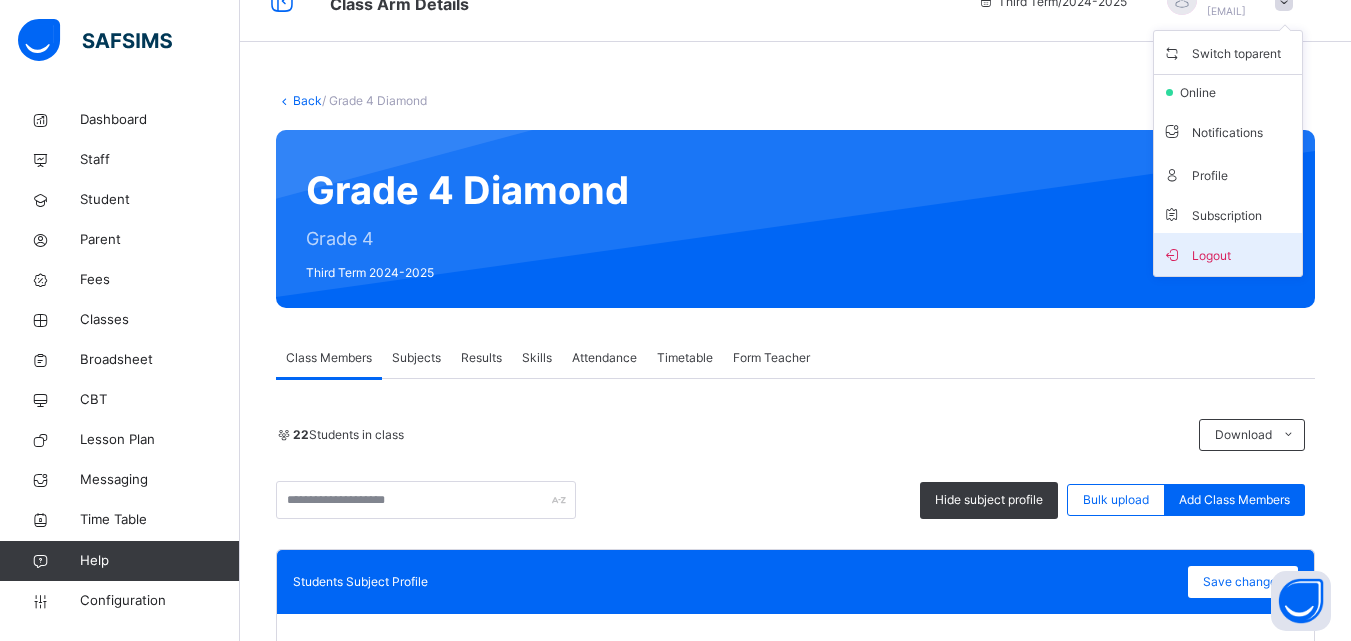 click on "Logout" at bounding box center [1228, 254] 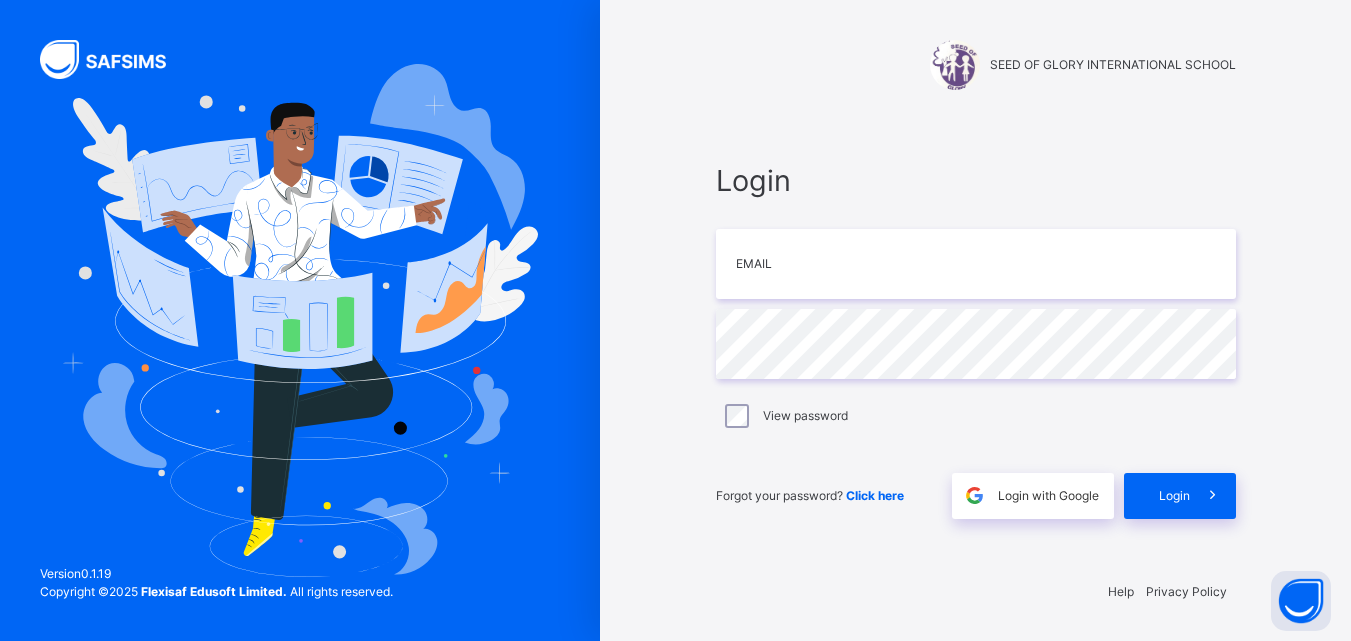 scroll, scrollTop: 0, scrollLeft: 0, axis: both 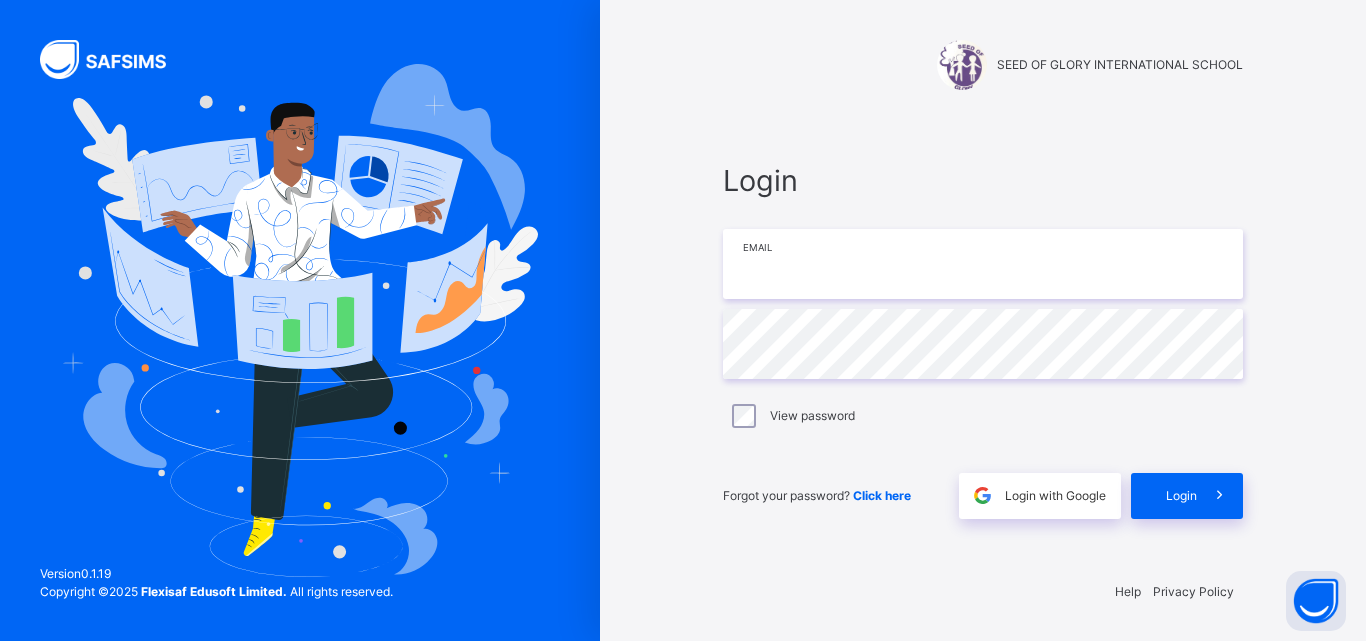 click at bounding box center (983, 264) 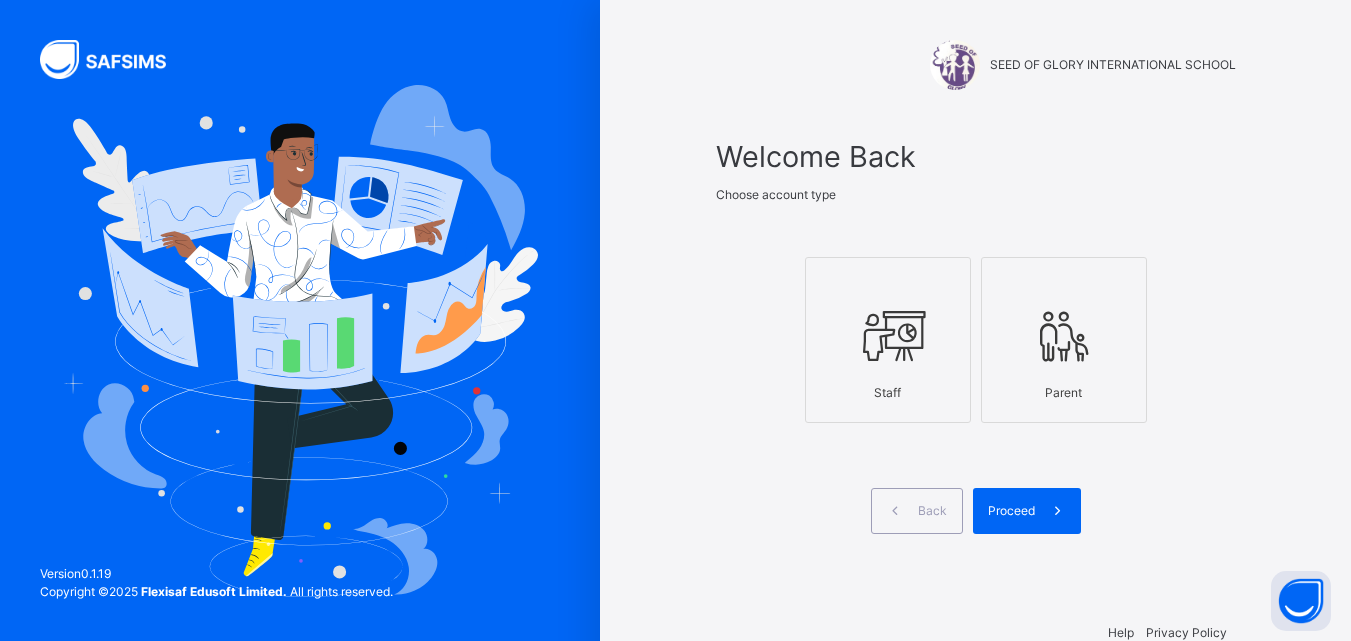 click at bounding box center [888, 336] 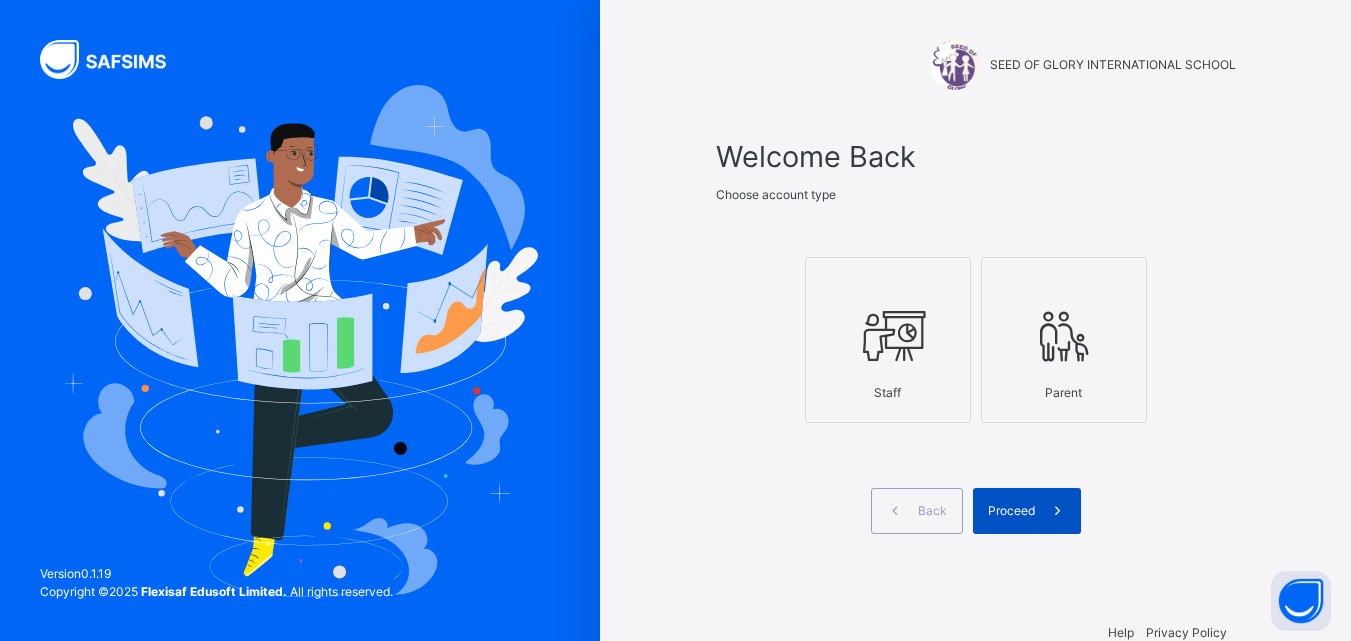 click on "Proceed" at bounding box center (1027, 511) 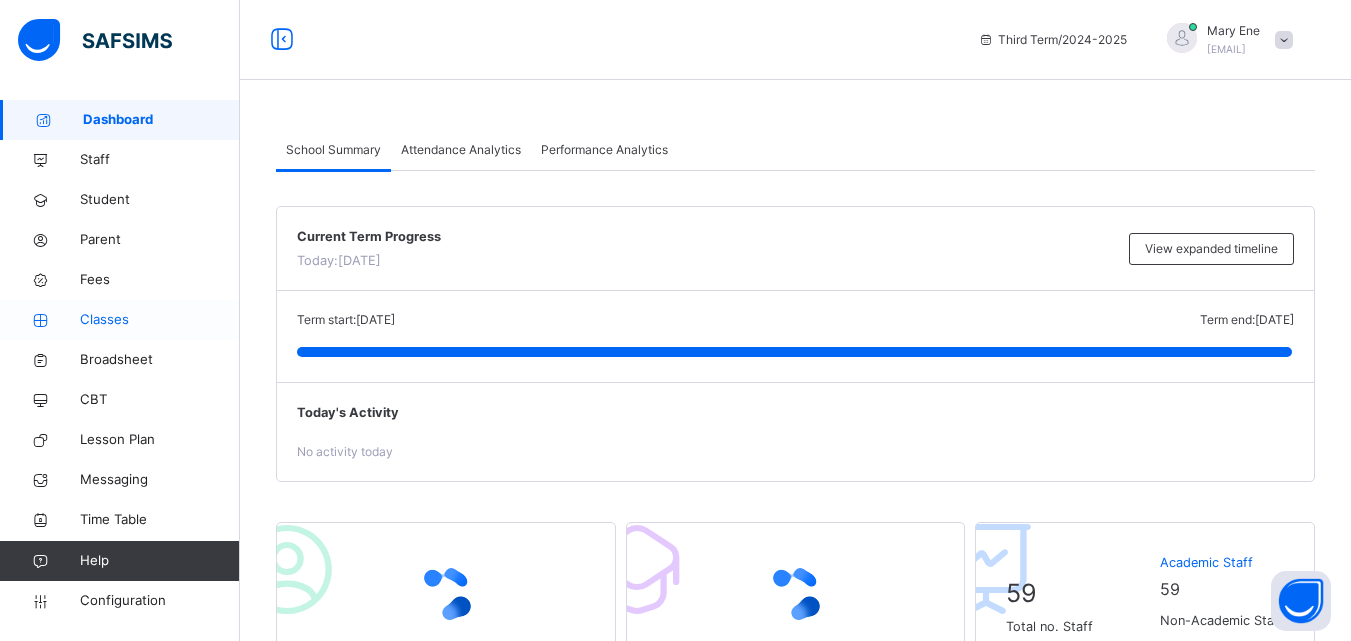 click on "Classes" at bounding box center (160, 320) 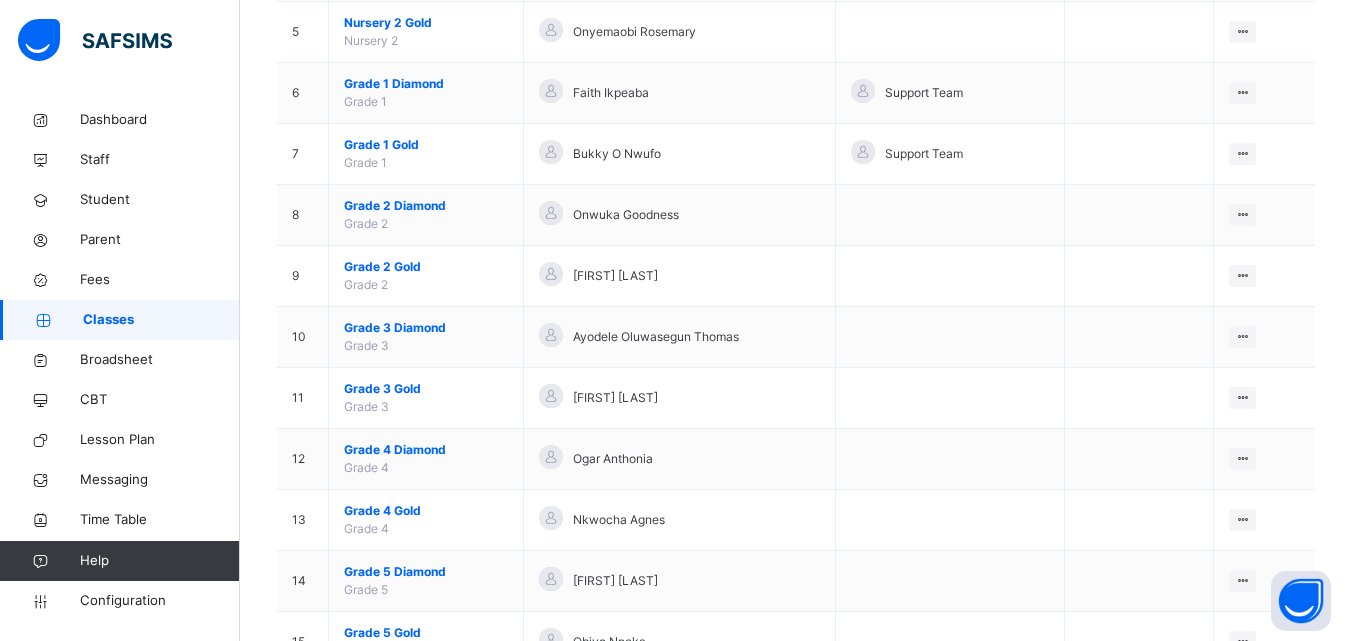 scroll, scrollTop: 520, scrollLeft: 0, axis: vertical 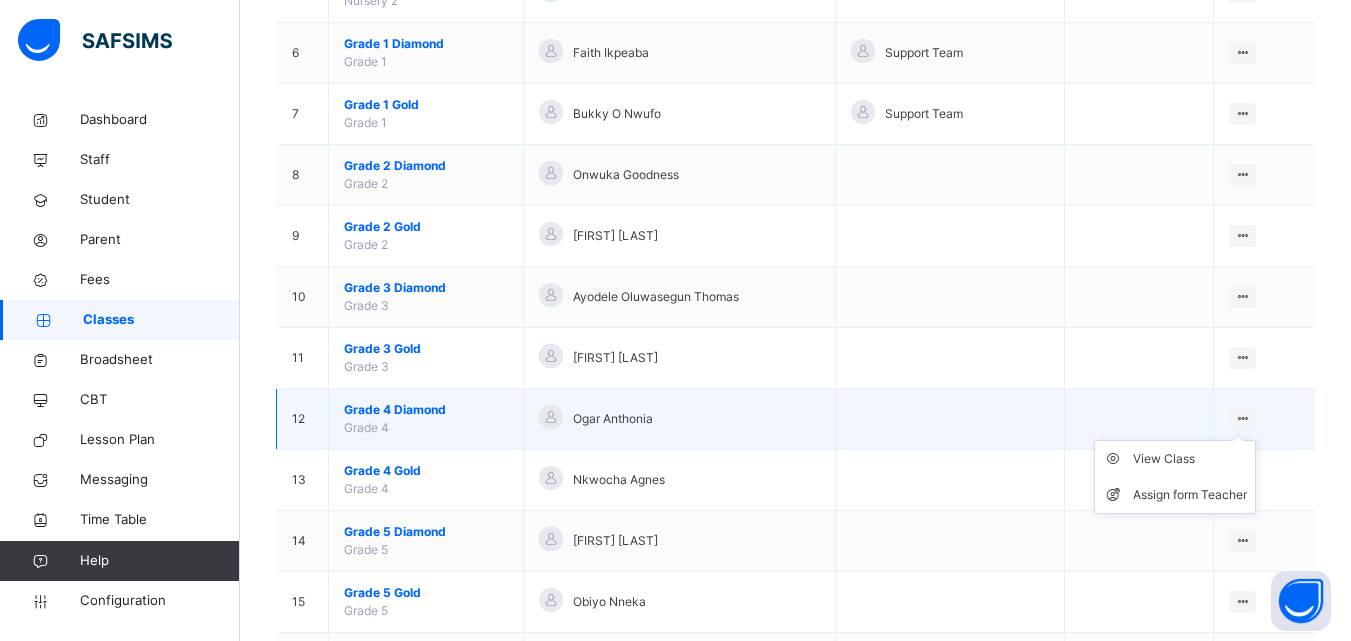 click on "View Class Assign form Teacher" at bounding box center (1175, 477) 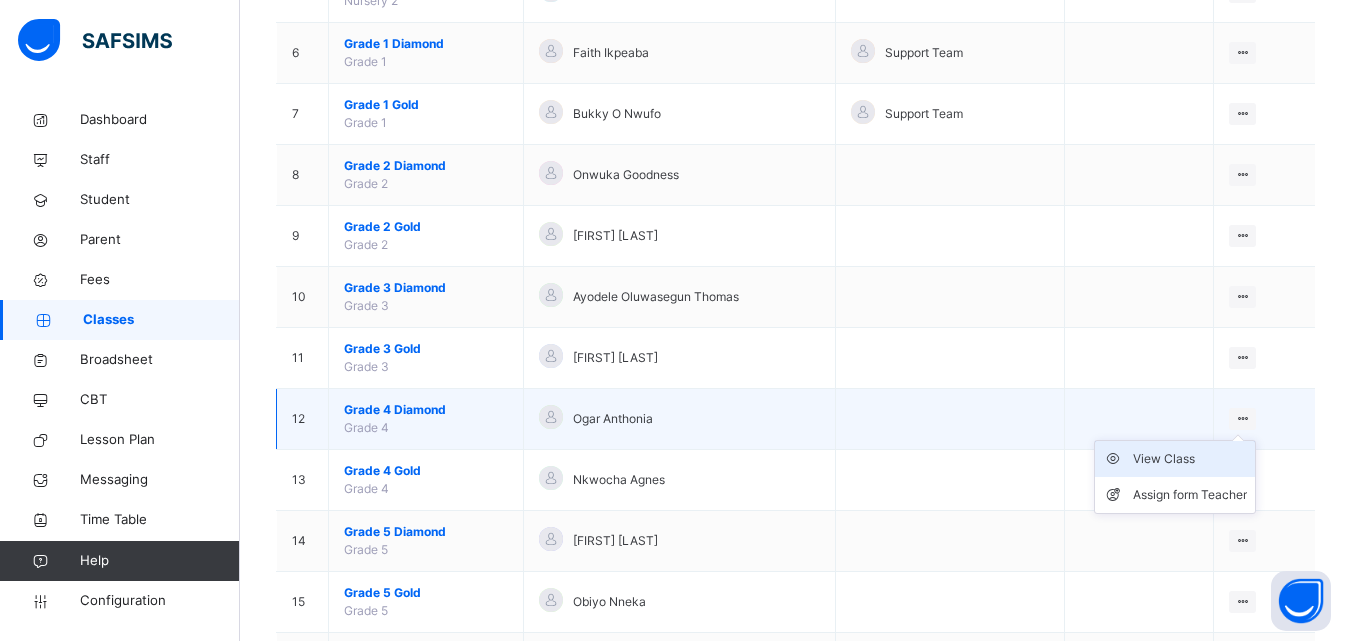 click on "View Class" at bounding box center [1190, 459] 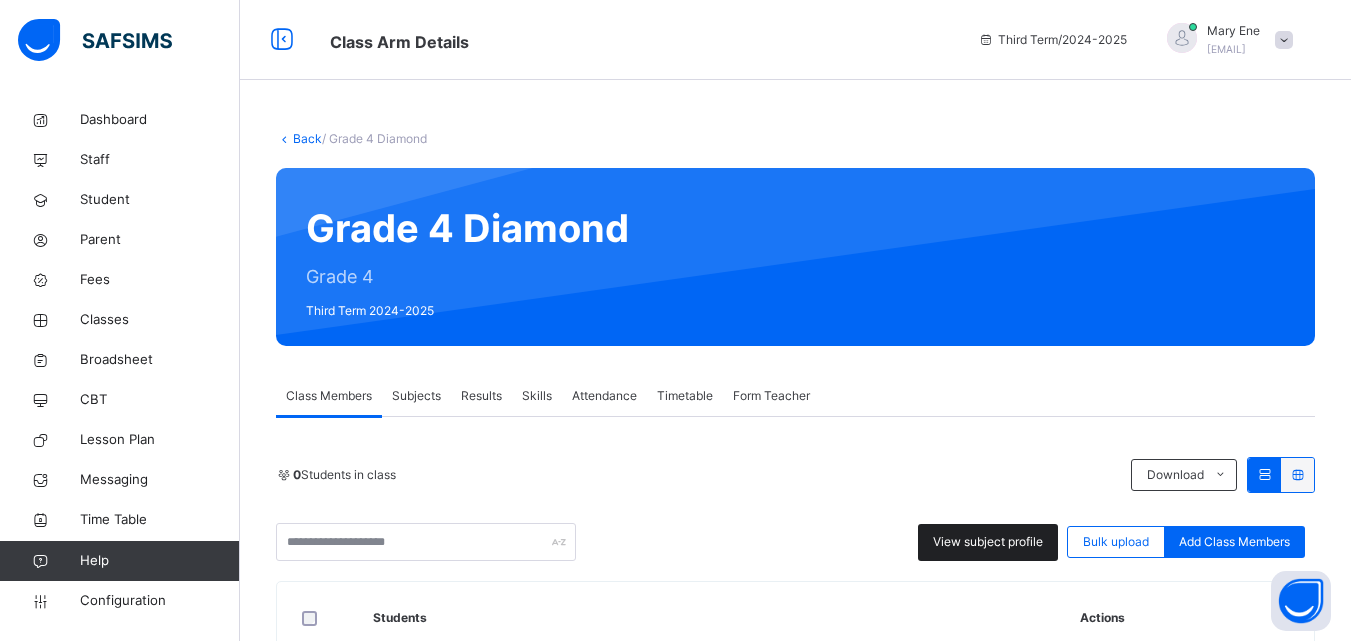 click on "View subject profile" at bounding box center [988, 542] 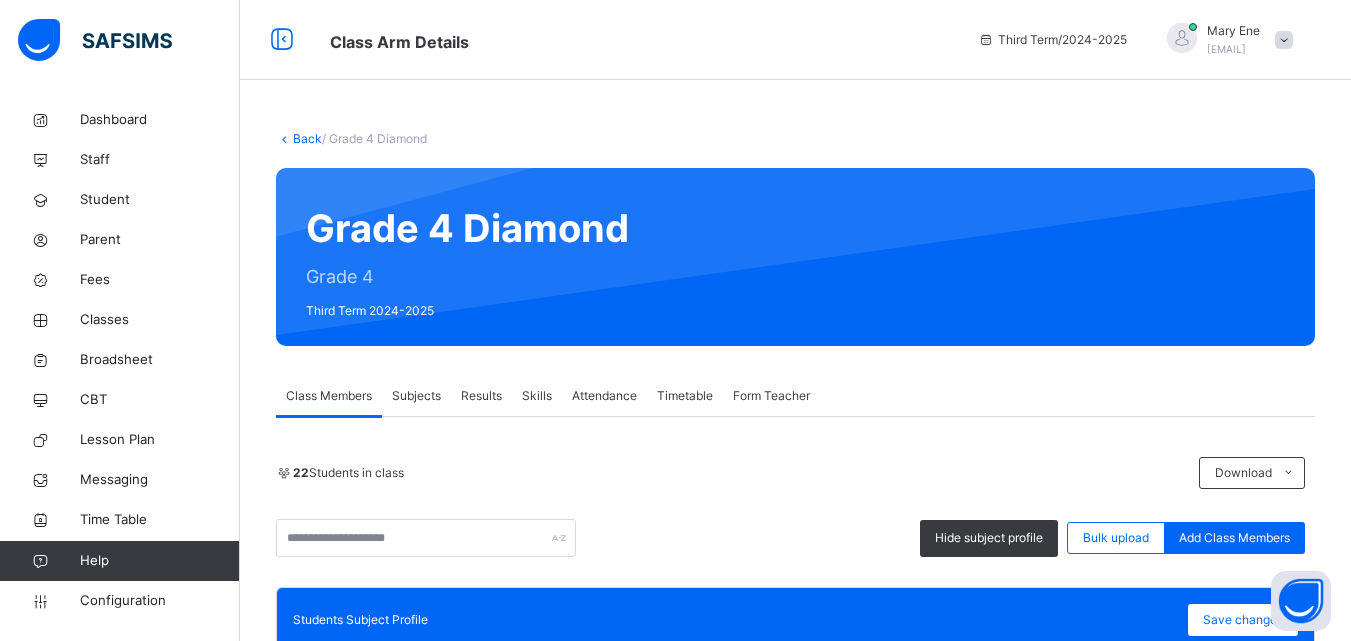scroll, scrollTop: 560, scrollLeft: 0, axis: vertical 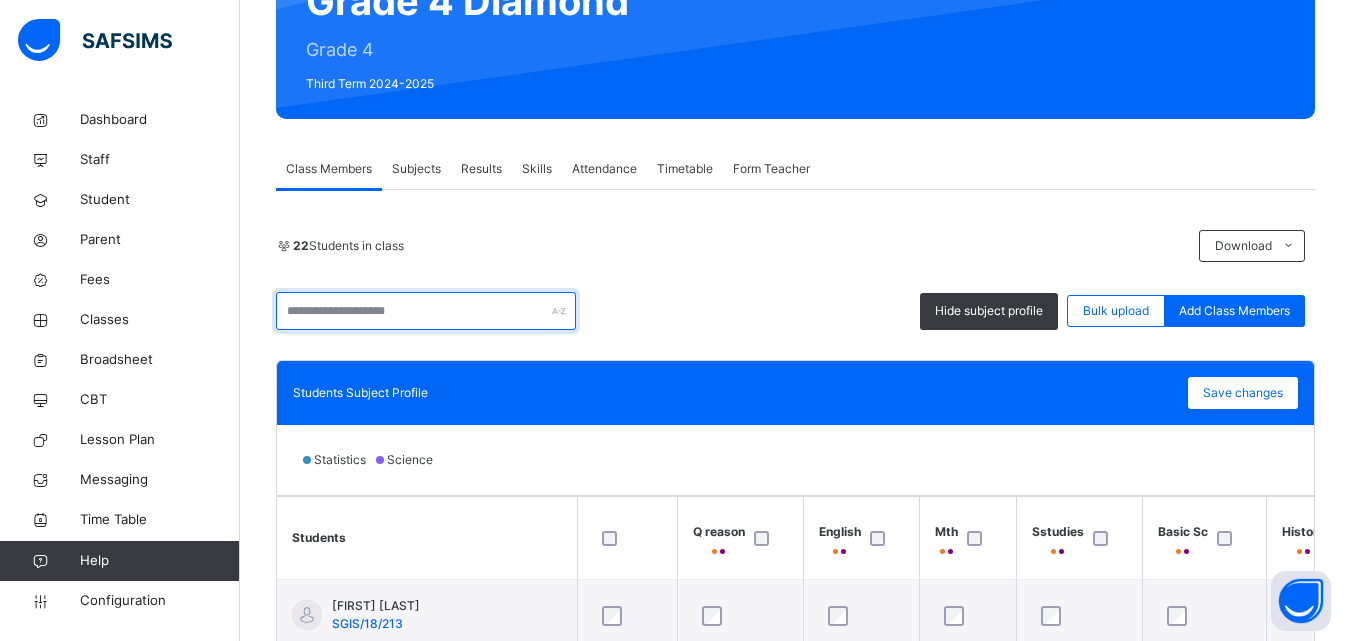 click at bounding box center [426, 311] 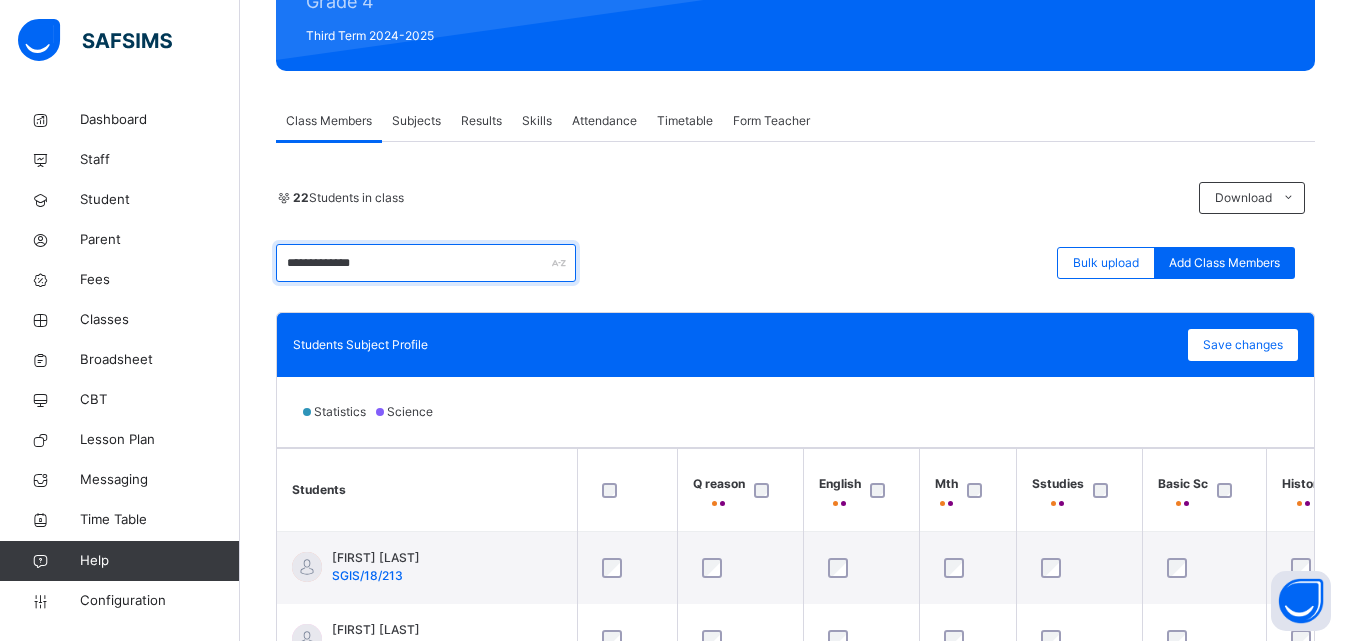 scroll, scrollTop: 0, scrollLeft: 0, axis: both 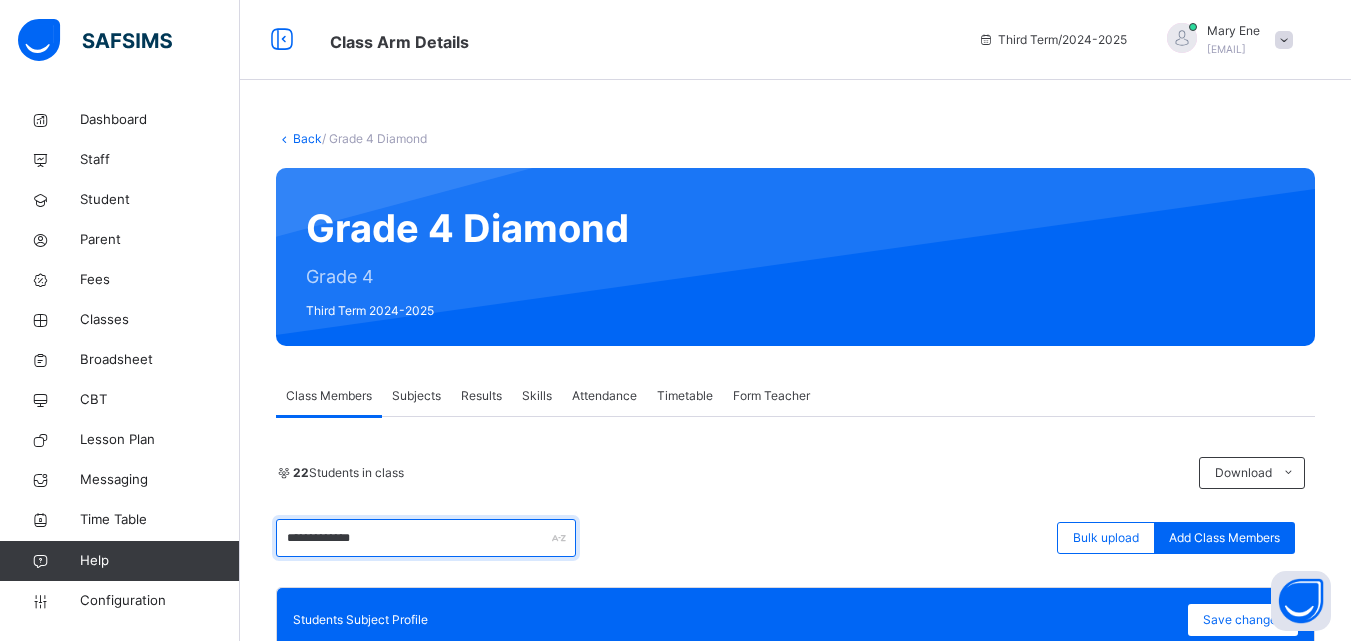 type on "**********" 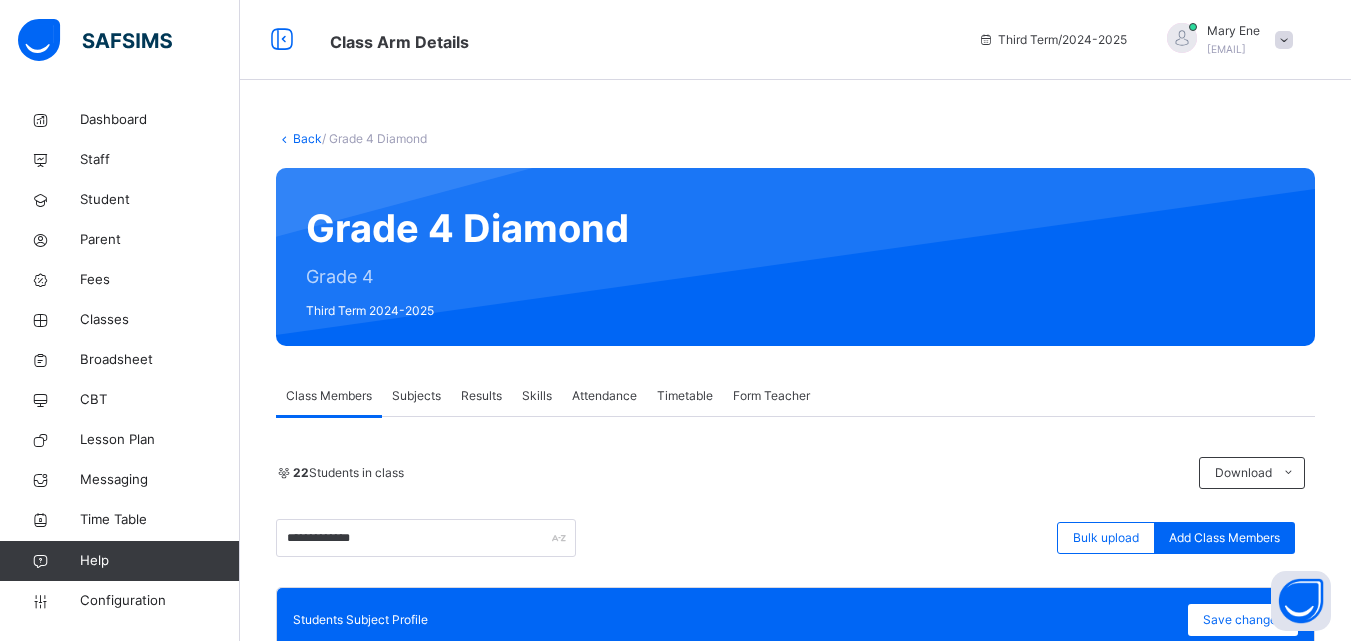 click on "Results" at bounding box center [481, 396] 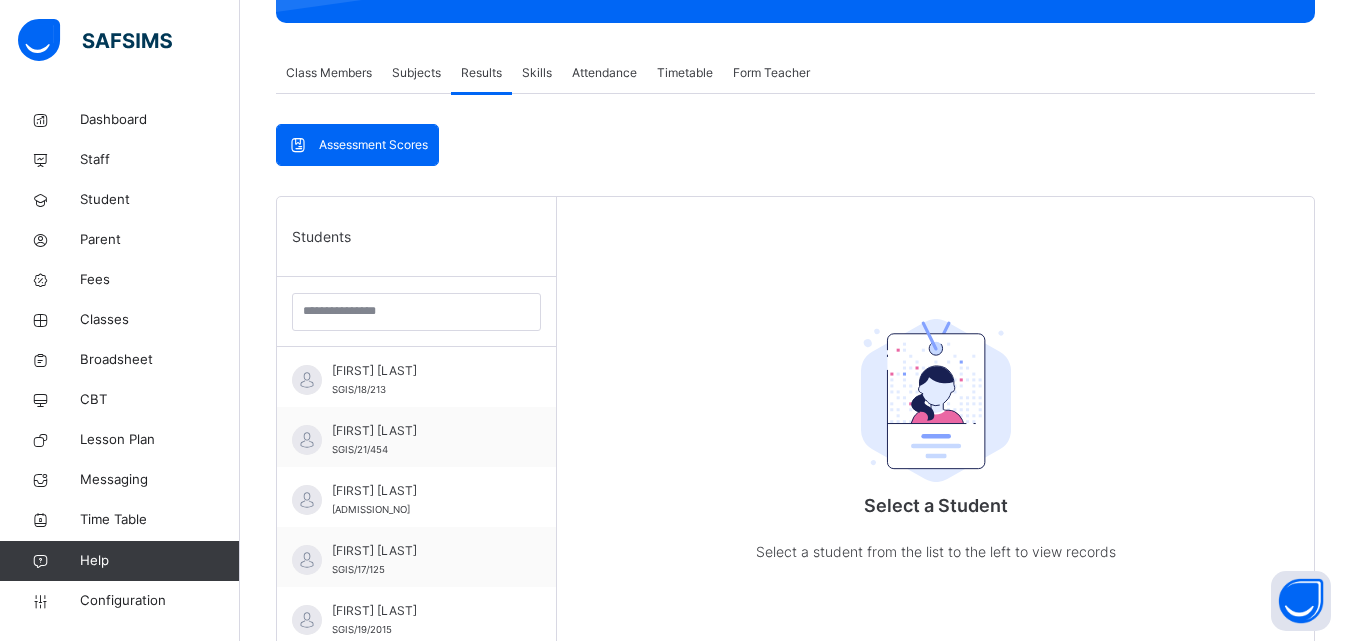 scroll, scrollTop: 432, scrollLeft: 0, axis: vertical 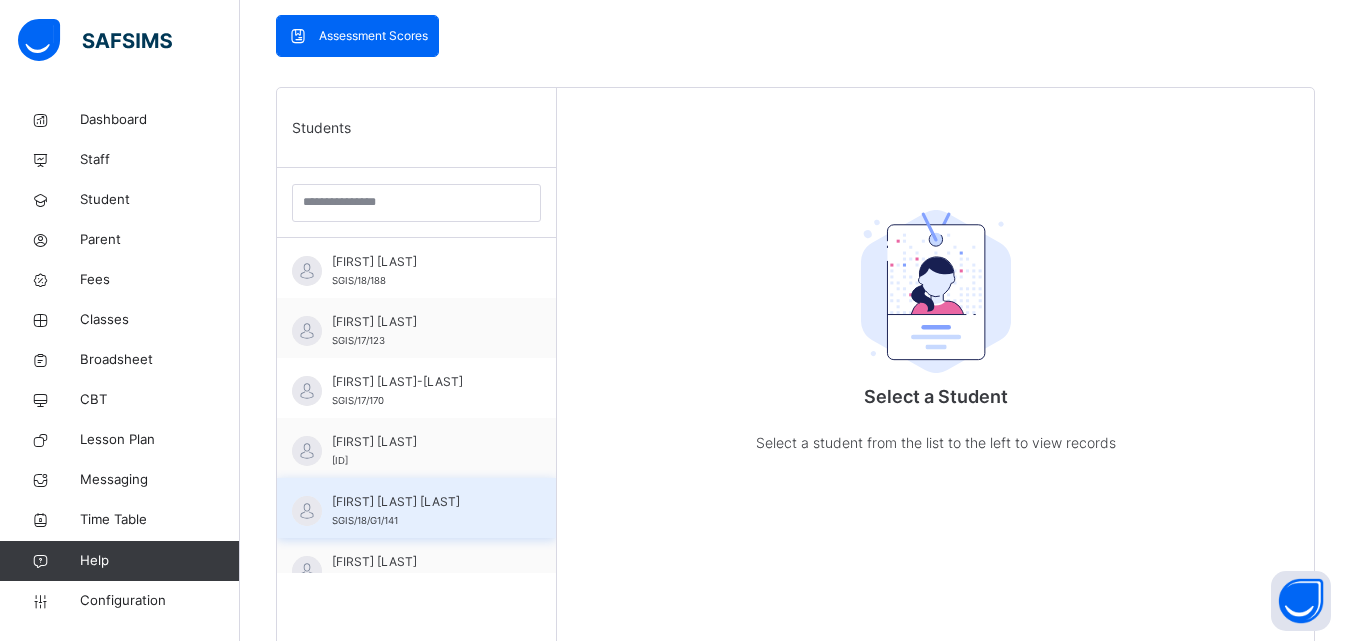 click on "[FIRST] [LAST] [LAST] [ADMISSION_NO]" at bounding box center (421, 511) 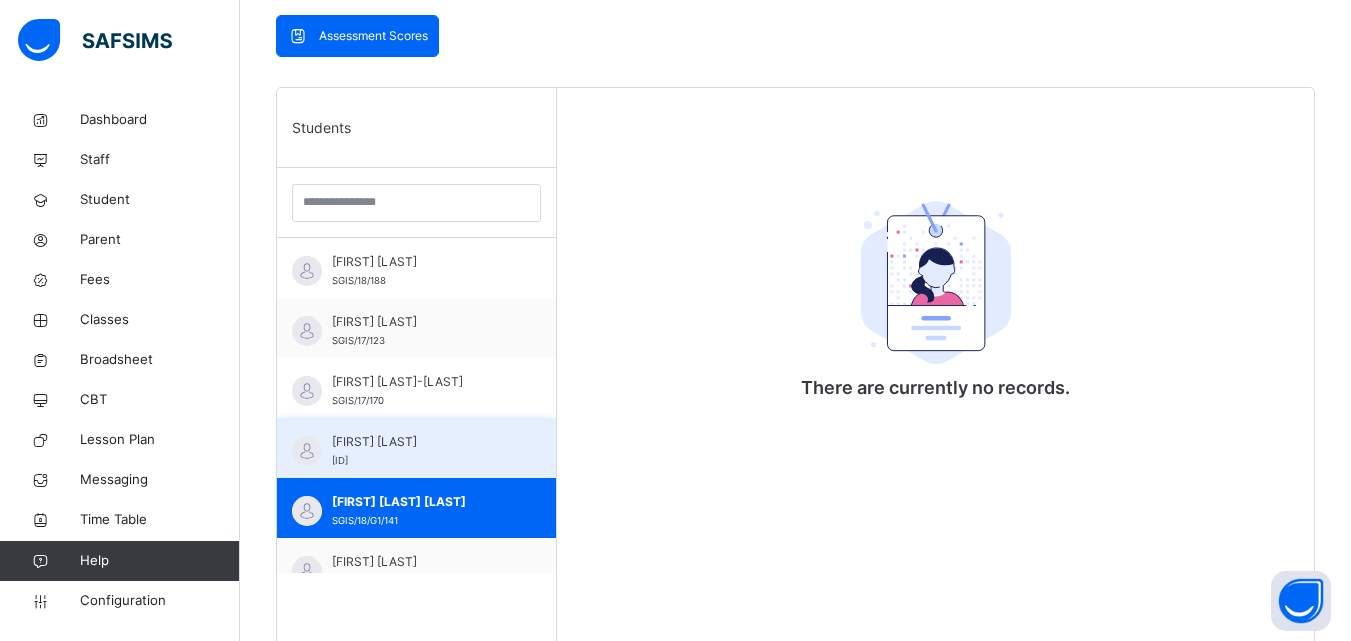 click on "[FIRST]  [LAST] [ID]" at bounding box center [421, 451] 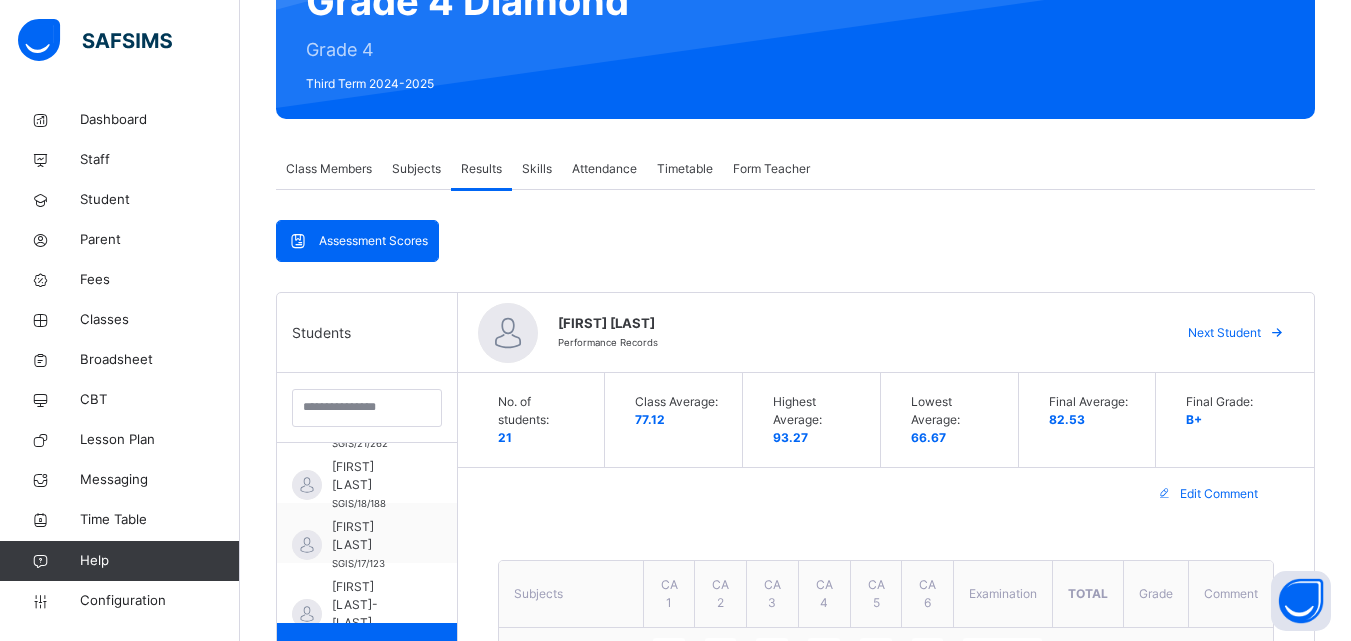 scroll, scrollTop: 223, scrollLeft: 0, axis: vertical 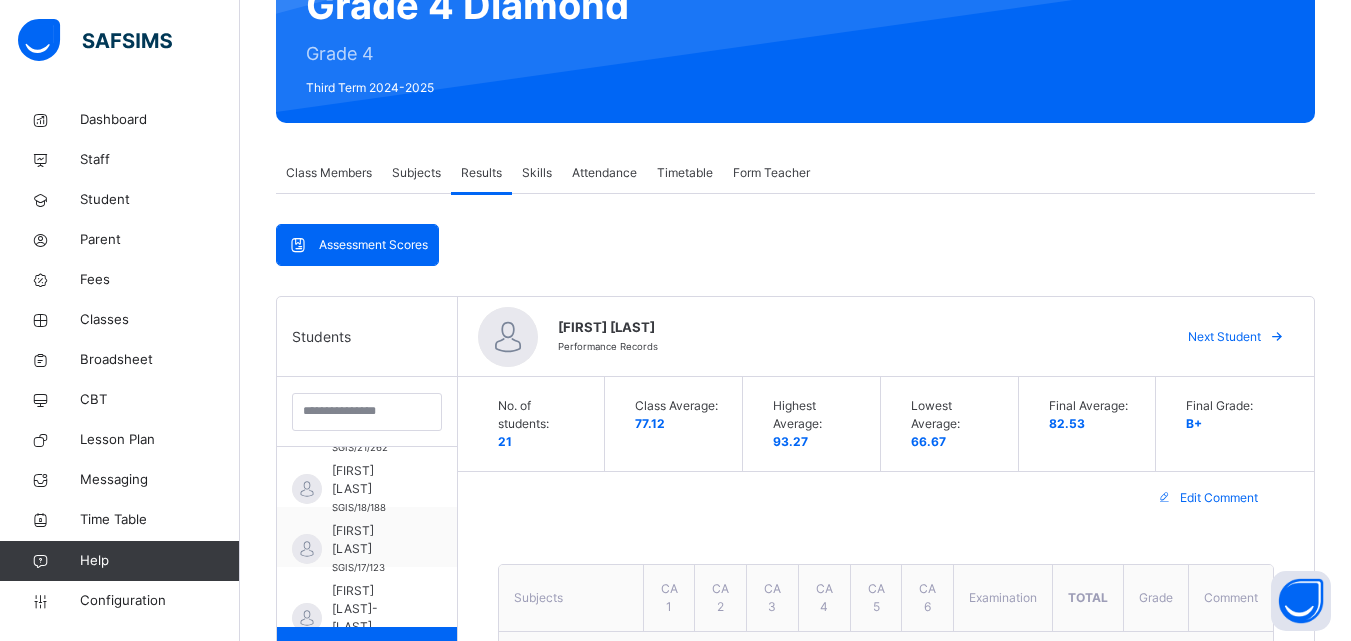 click on "Subjects" at bounding box center [416, 173] 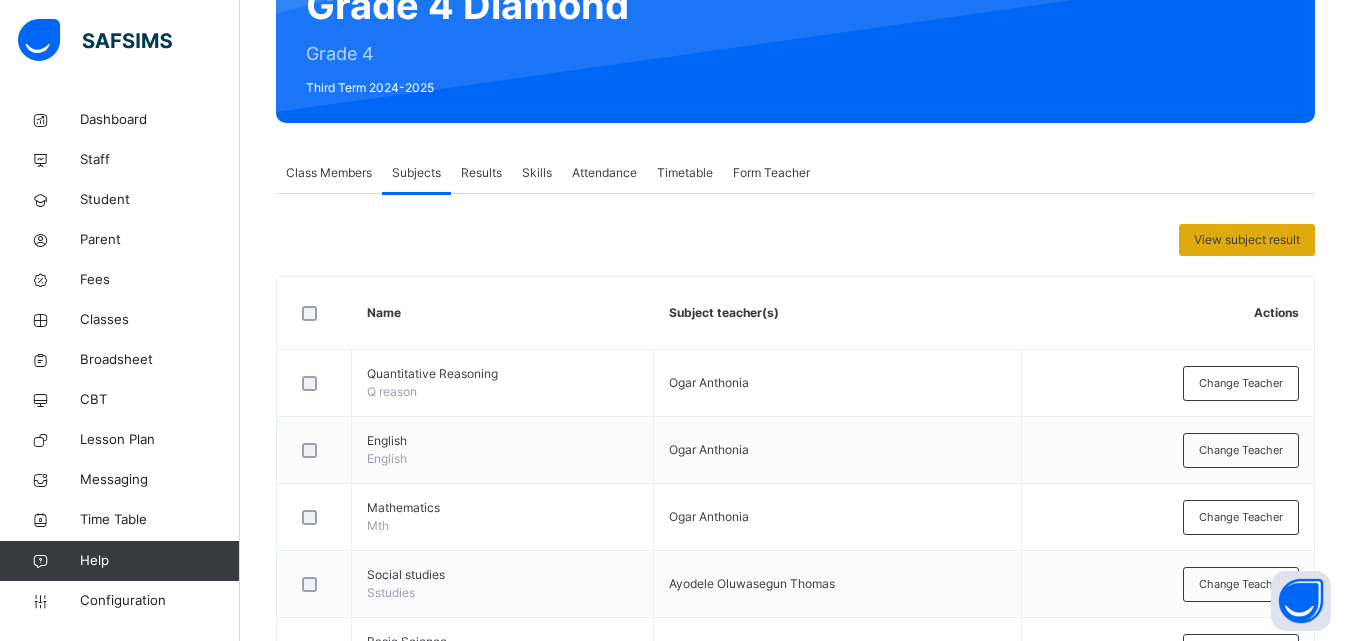 click on "View subject result" at bounding box center (1247, 240) 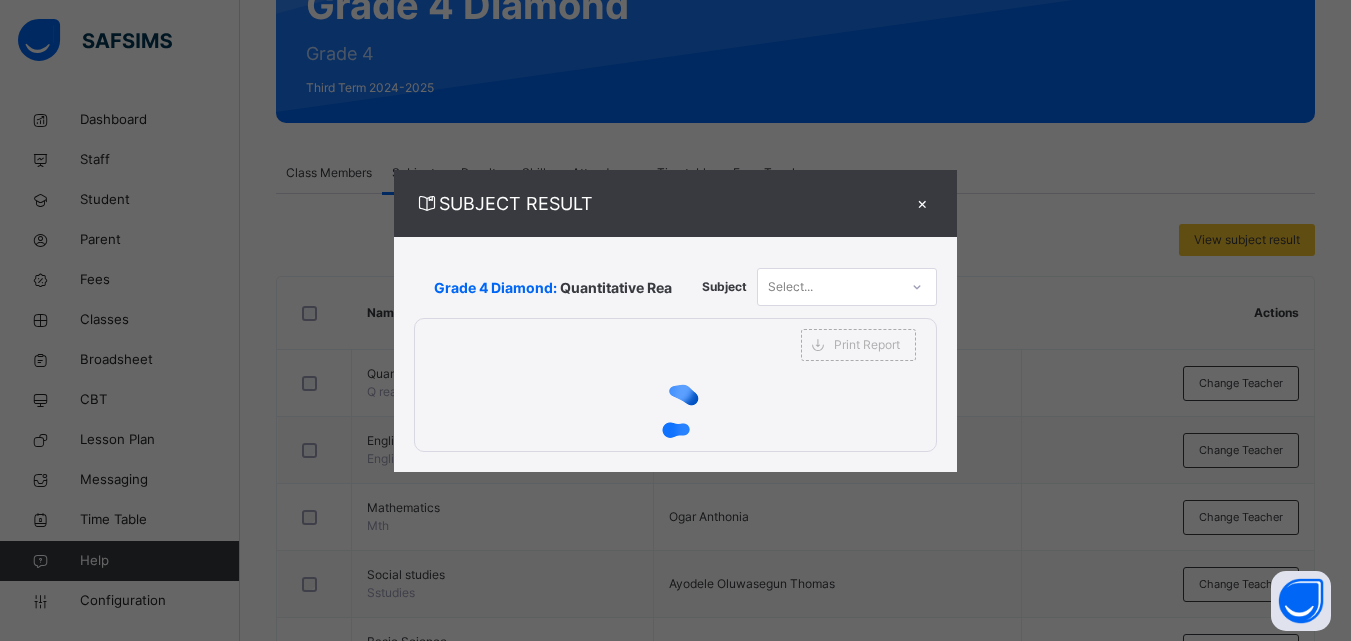 click on "×" at bounding box center (922, 203) 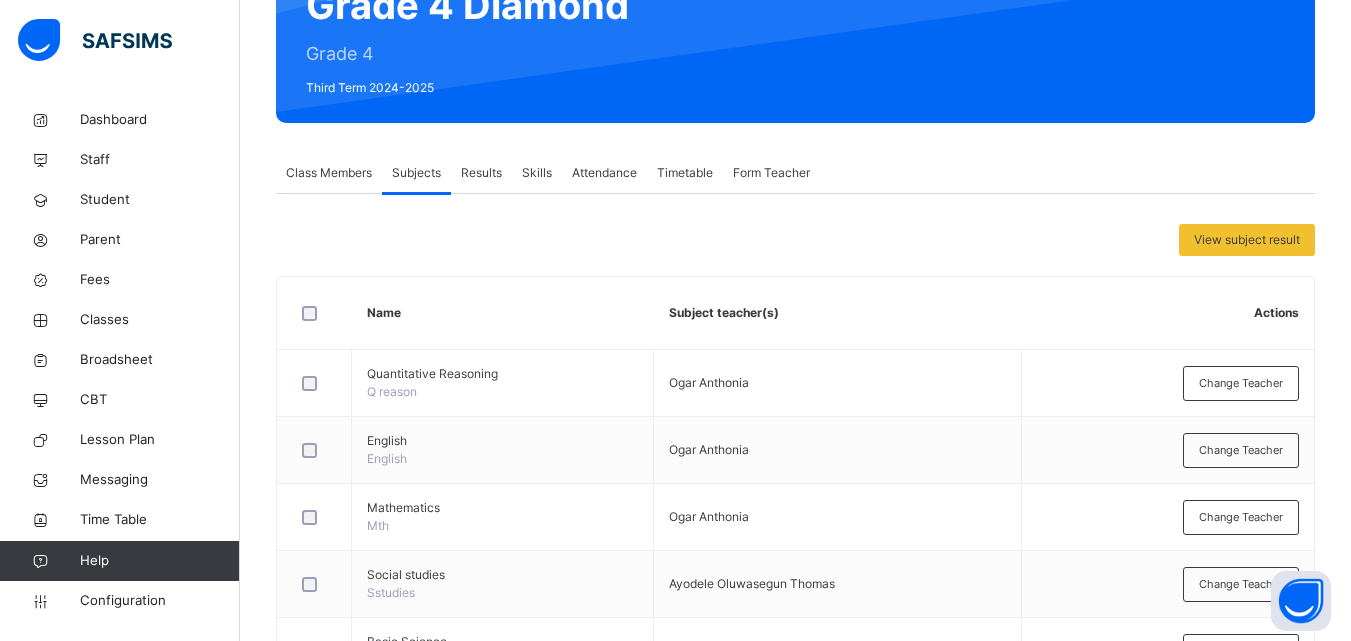 click on "Class Members" at bounding box center (329, 173) 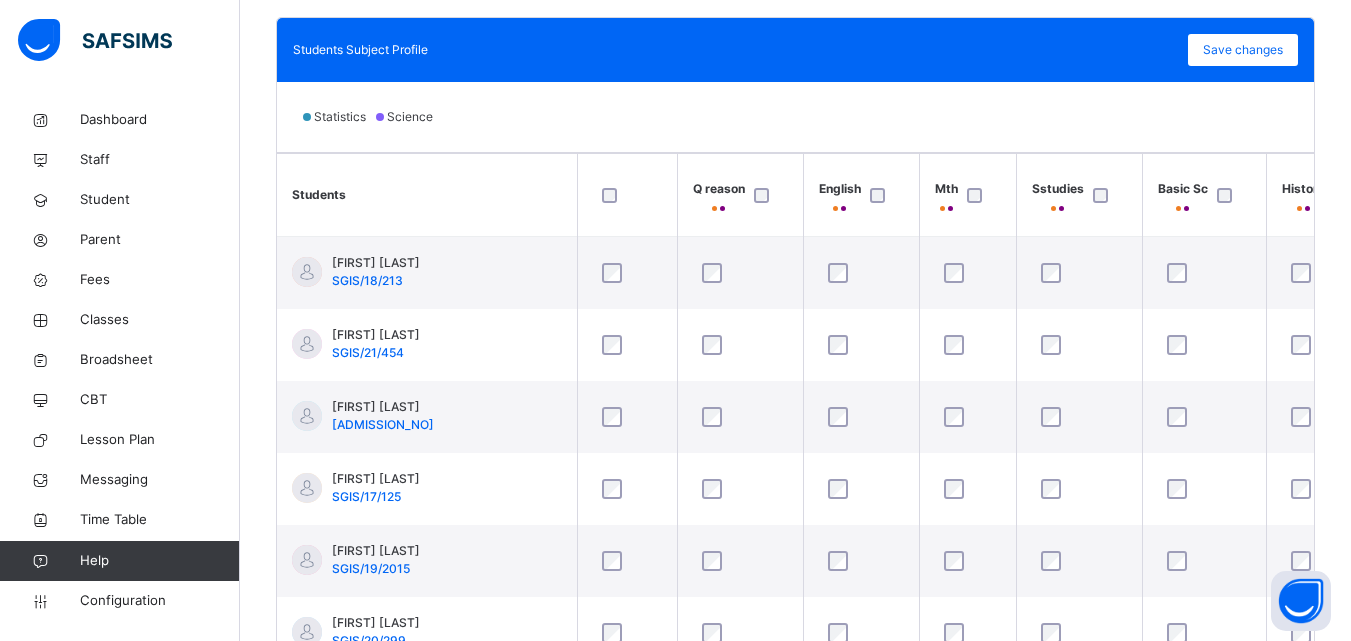 scroll, scrollTop: 642, scrollLeft: 0, axis: vertical 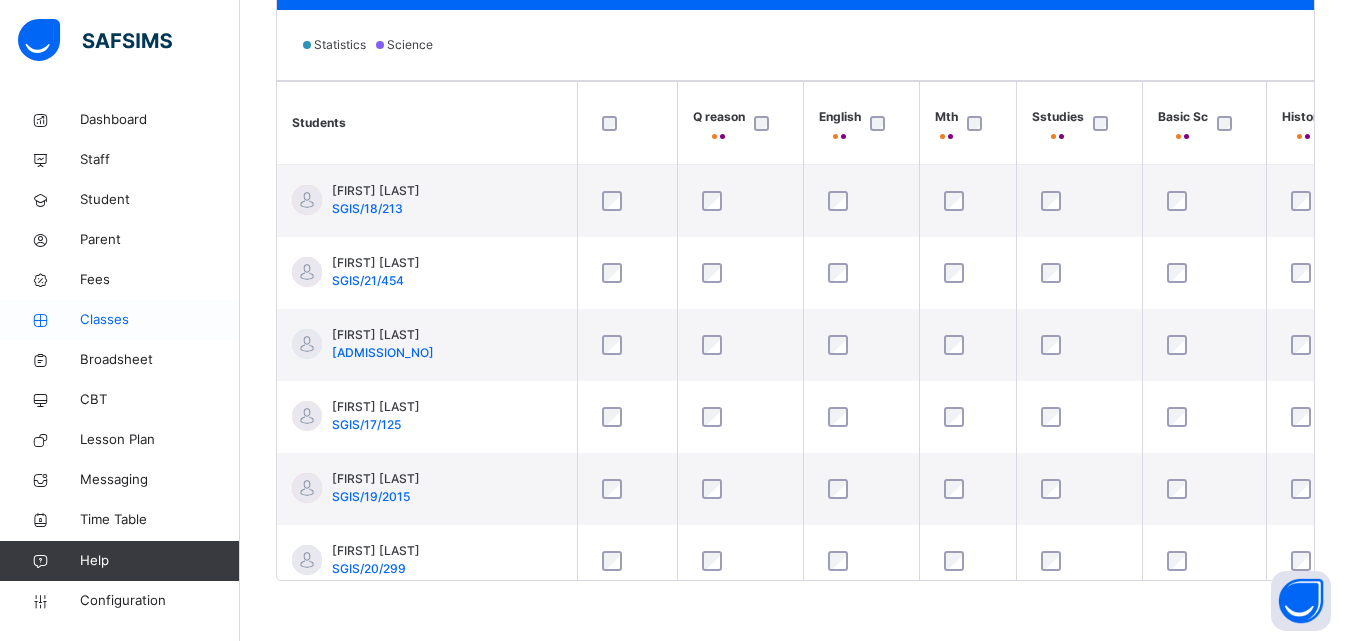 click at bounding box center (40, 320) 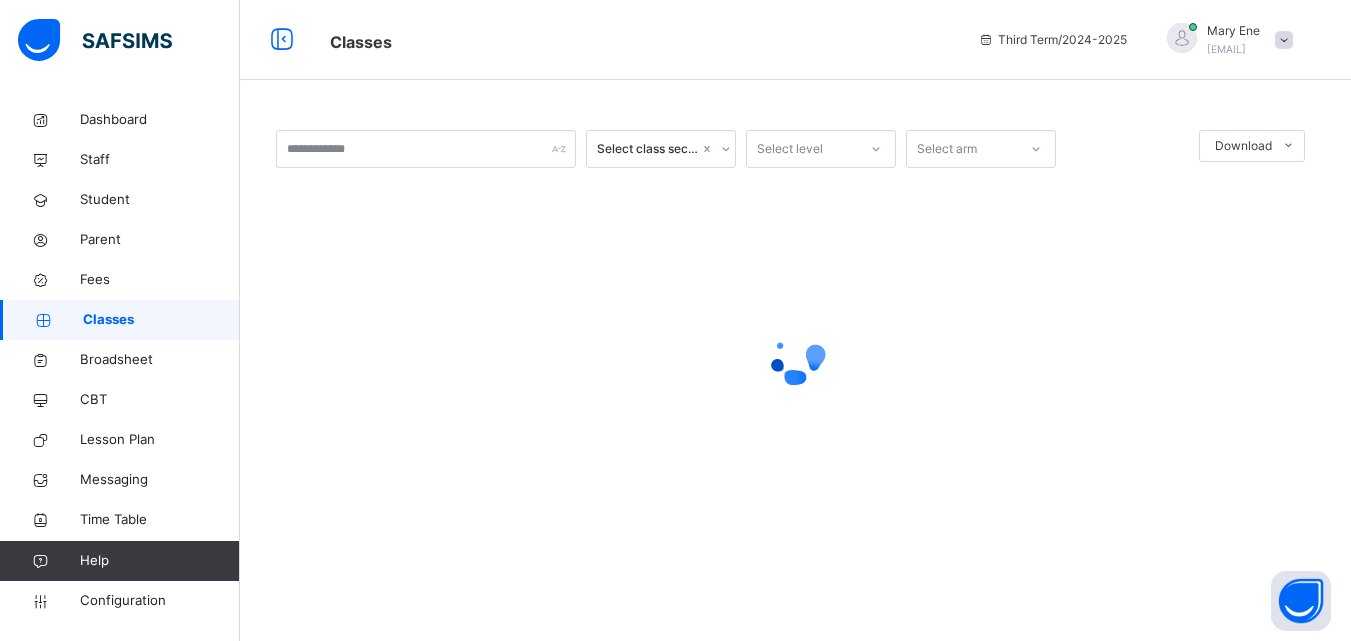 scroll, scrollTop: 0, scrollLeft: 0, axis: both 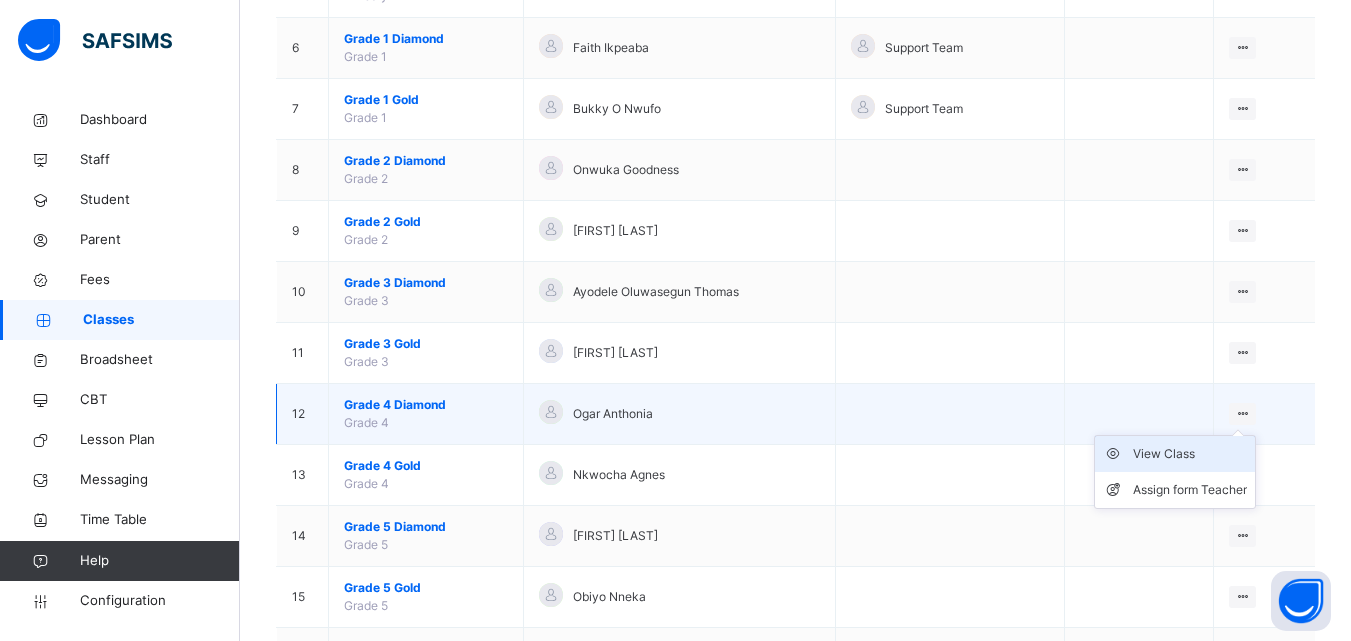 click on "View Class" at bounding box center (1190, 454) 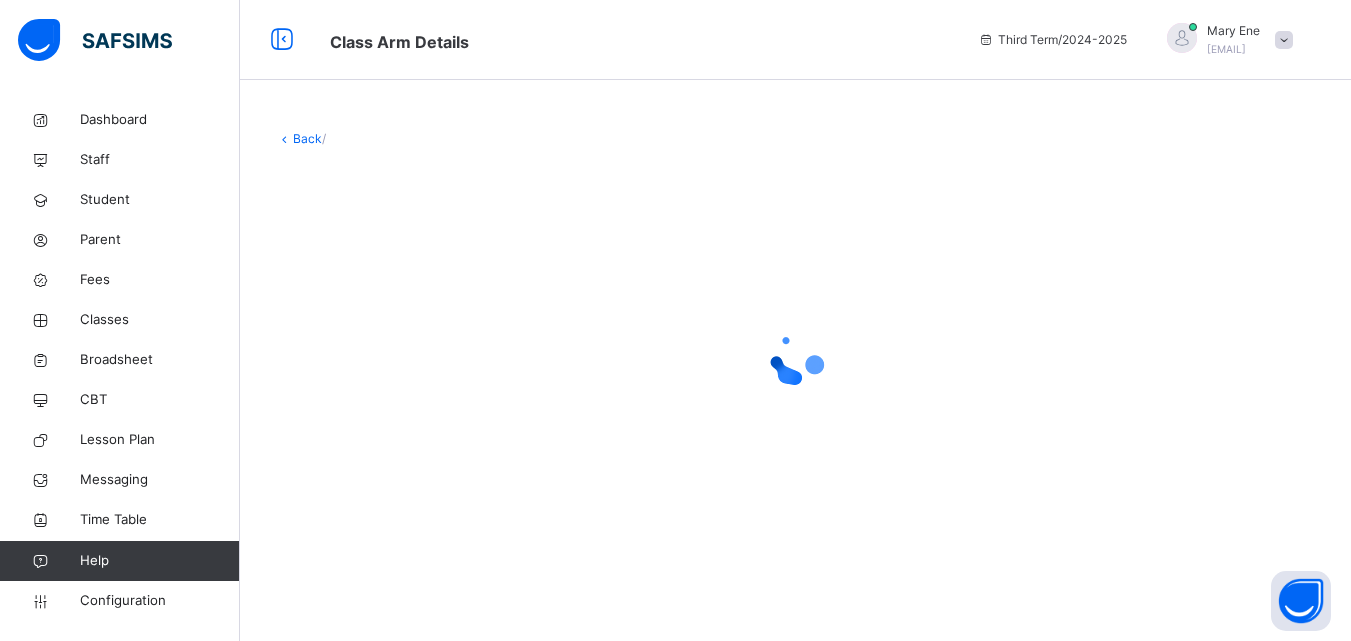 scroll, scrollTop: 0, scrollLeft: 0, axis: both 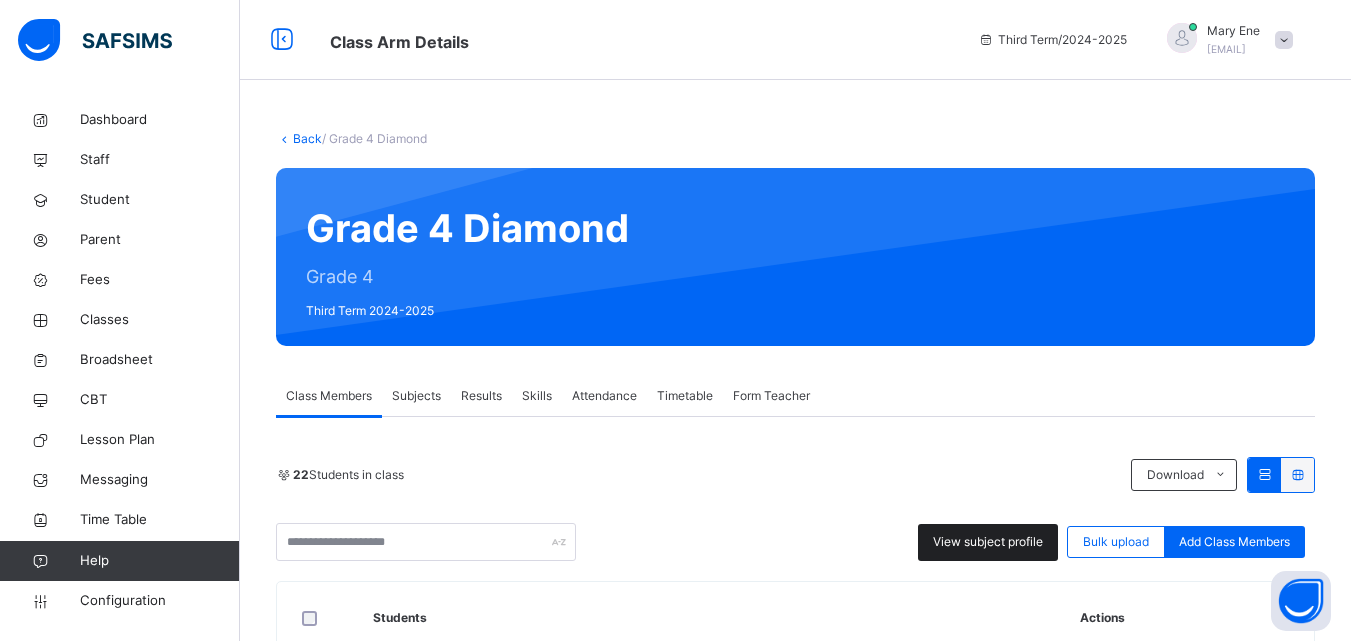 click on "View subject profile" at bounding box center (988, 542) 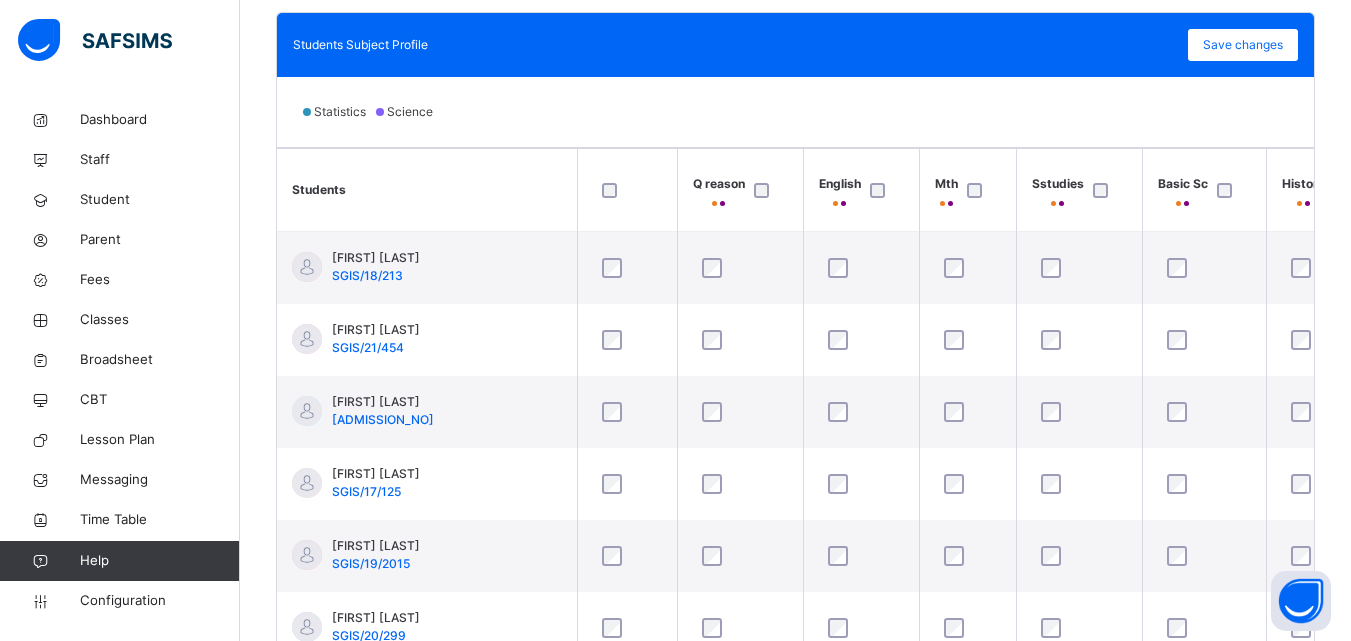 scroll, scrollTop: 642, scrollLeft: 0, axis: vertical 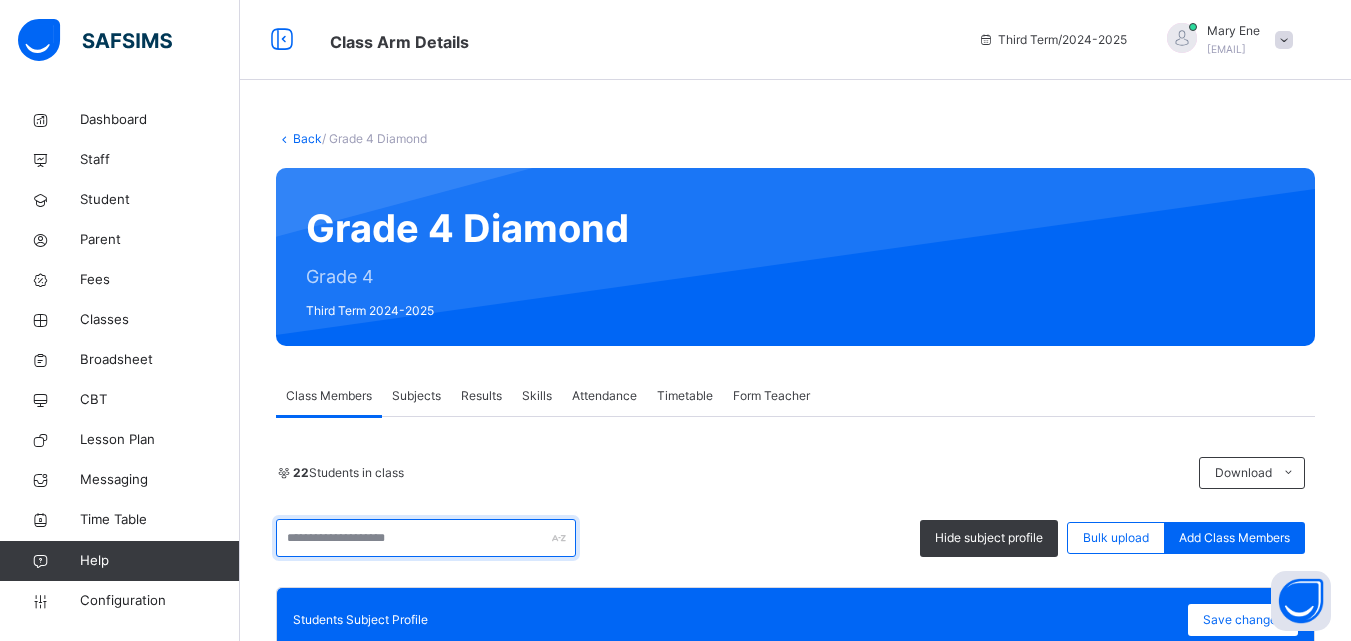 click at bounding box center [426, 538] 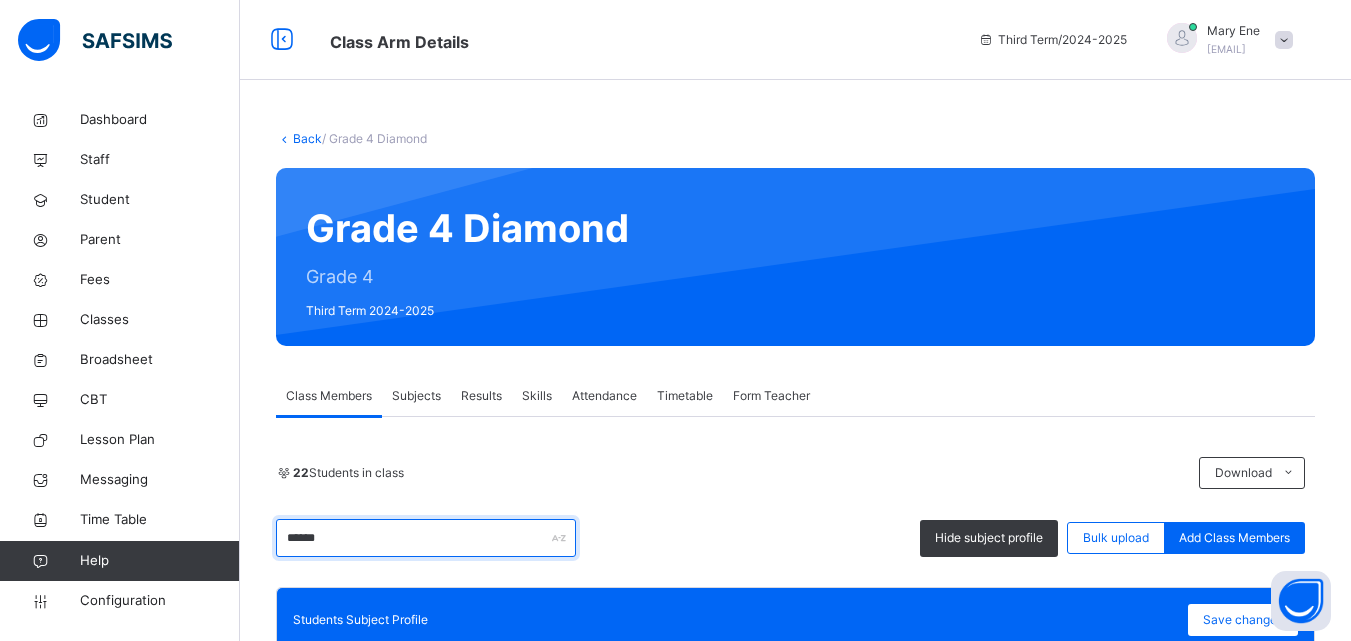 type on "******" 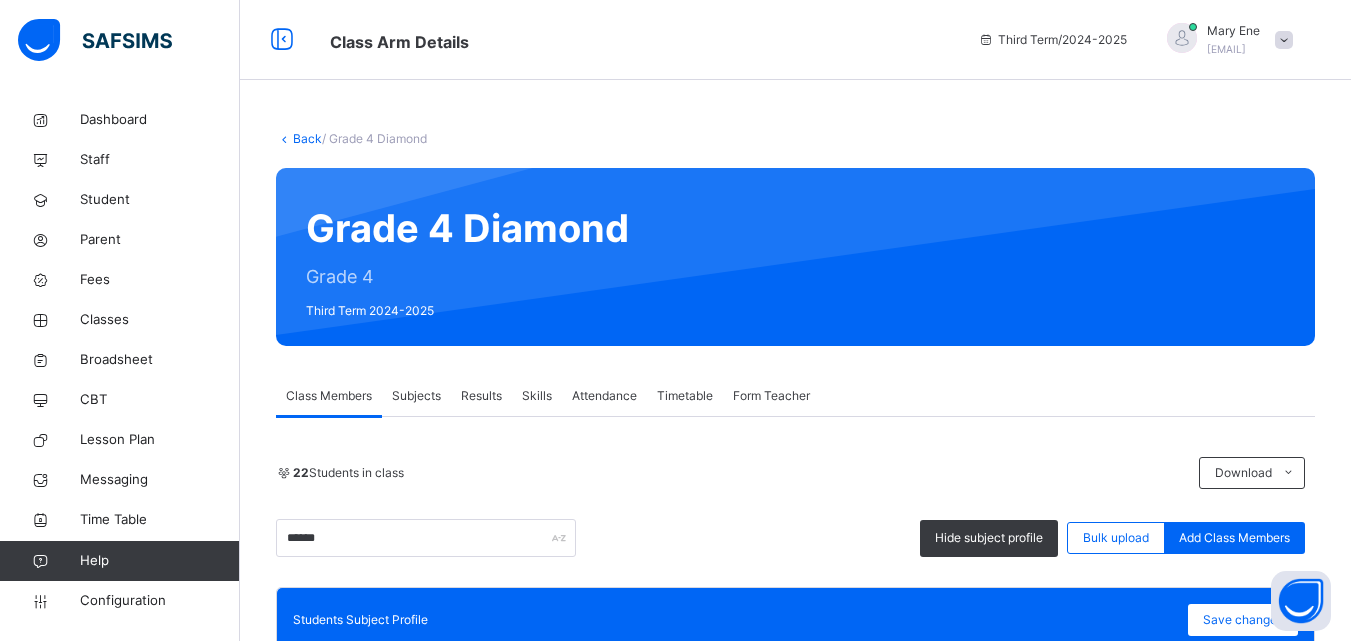 click on "Back / Grade 4 Diamond Grade 4 Diamond Grade 4 Third Term [YEAR] Class Members Subjects Results Skills Attendance Timetable Form Teacher Class Members More Options 22 Students in class Download Pdf Report Excel Report ****** Hide subject profile Bulk upload Add Class Members SEED OF GLORY INTERNATIONAL SCHOOL Date: [DATE], [TIME] Class Members Class: Grade 4 Diamond Total no. of Students: 22 Term: Third Term Session: [YEAR] S/NO Admission No. Last Name First Name Other Name 1 [ID] [FIRST] [FIRST] [LAST] Students Subject Profile Save changes Statistics Science Students Q reason English Mth Sstudies Basic Sc History Verbal R Creative Civic Ed CRK French Home Eco PHE Agric Sc C.A Diction Vstudies Basic Te Mental S IRK Moral St NV Computer [FIRST] [LAST] [ID] [FIRST] [LAST] [ID] [FIRST] [LAST] [ID] [FIRST] [LAST] [ID] [FIRST] [LAST]" at bounding box center [795, 691] 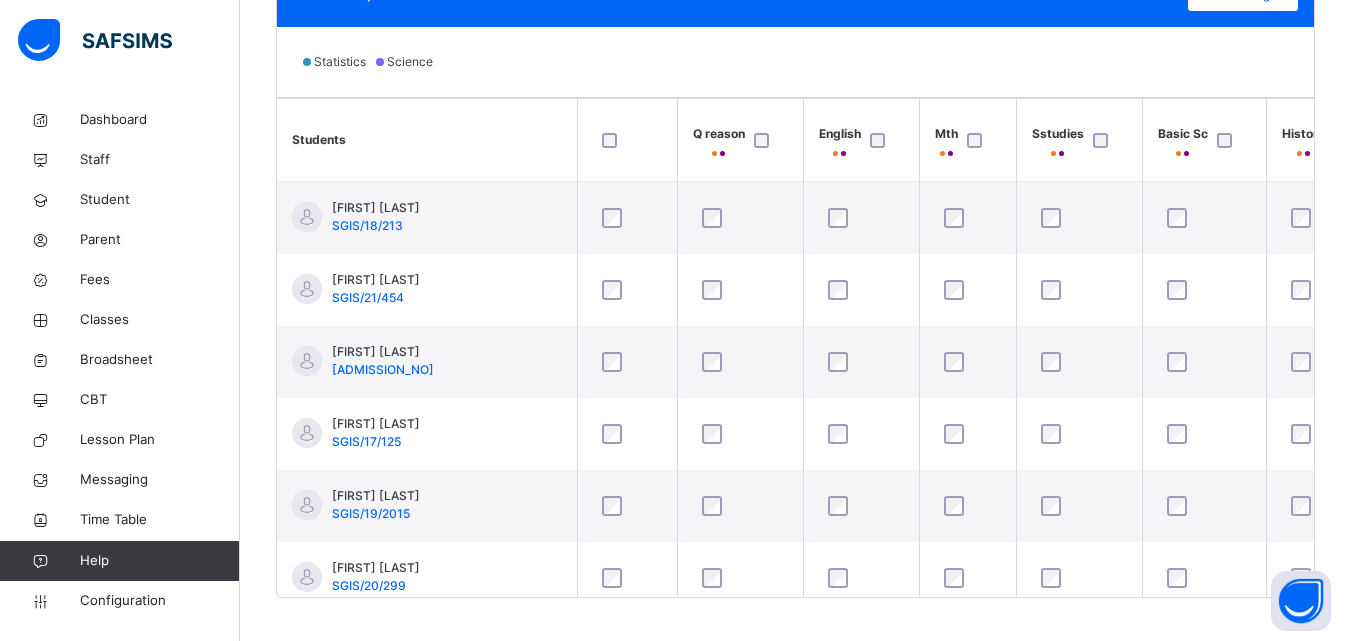 scroll, scrollTop: 642, scrollLeft: 0, axis: vertical 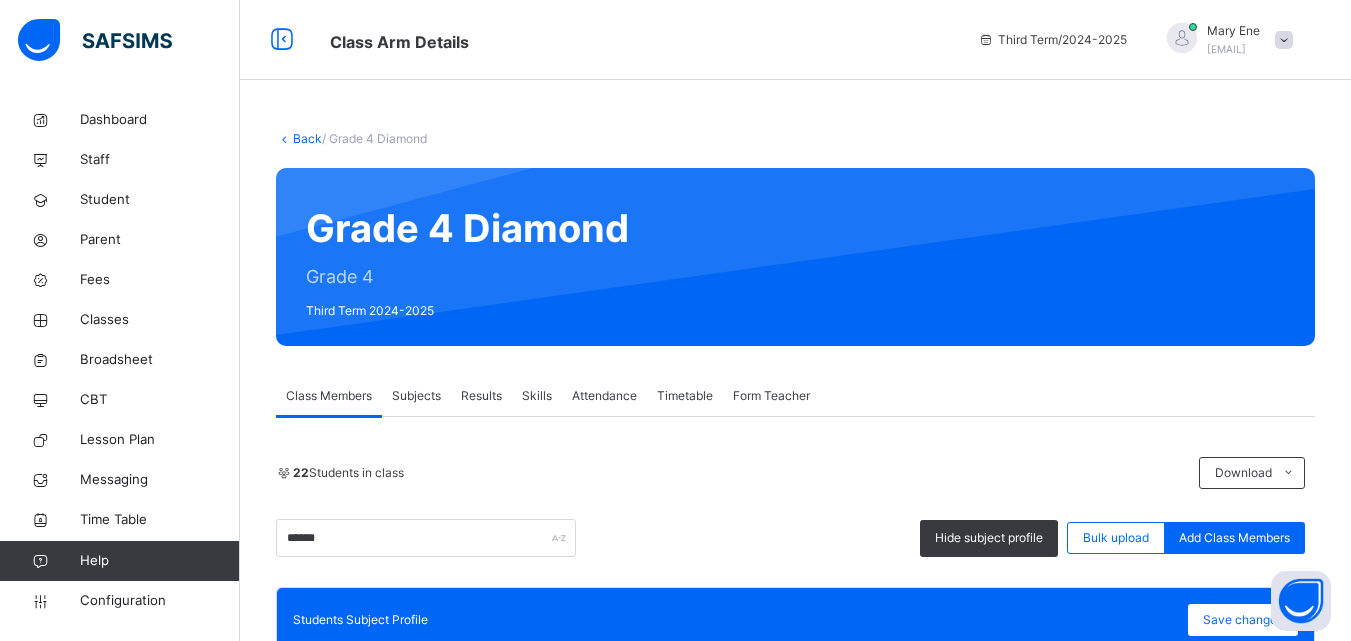 click at bounding box center (1284, 40) 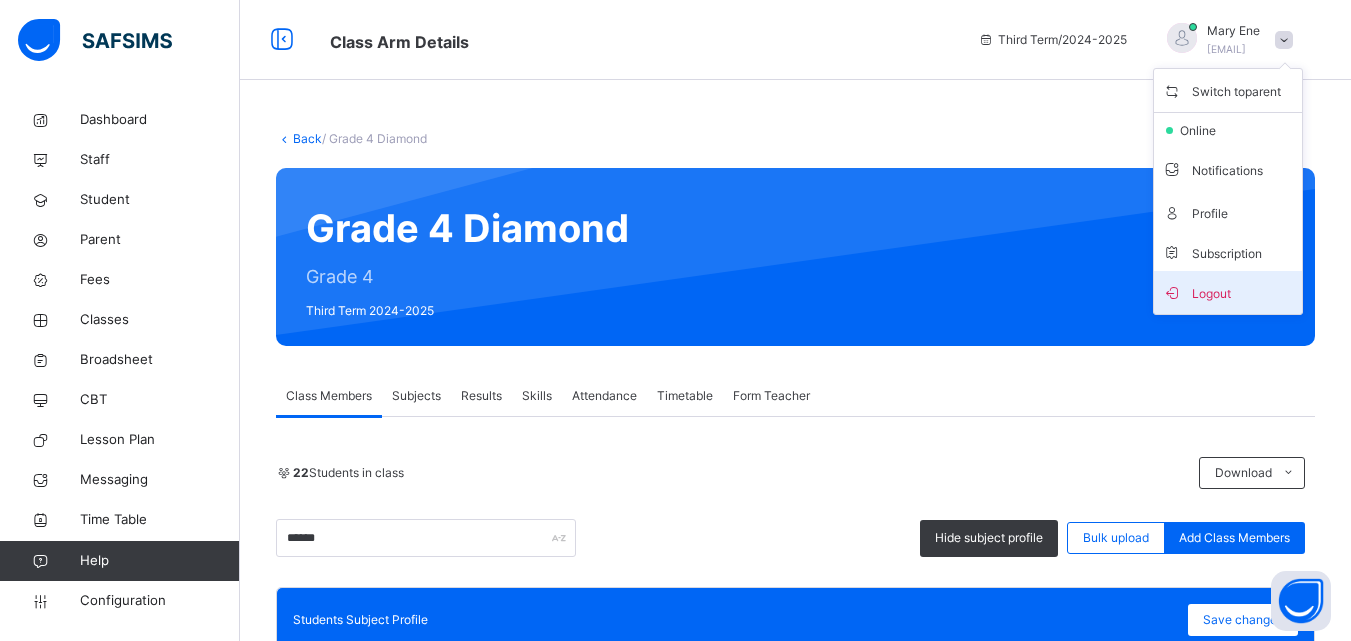 click on "Logout" at bounding box center [1228, 292] 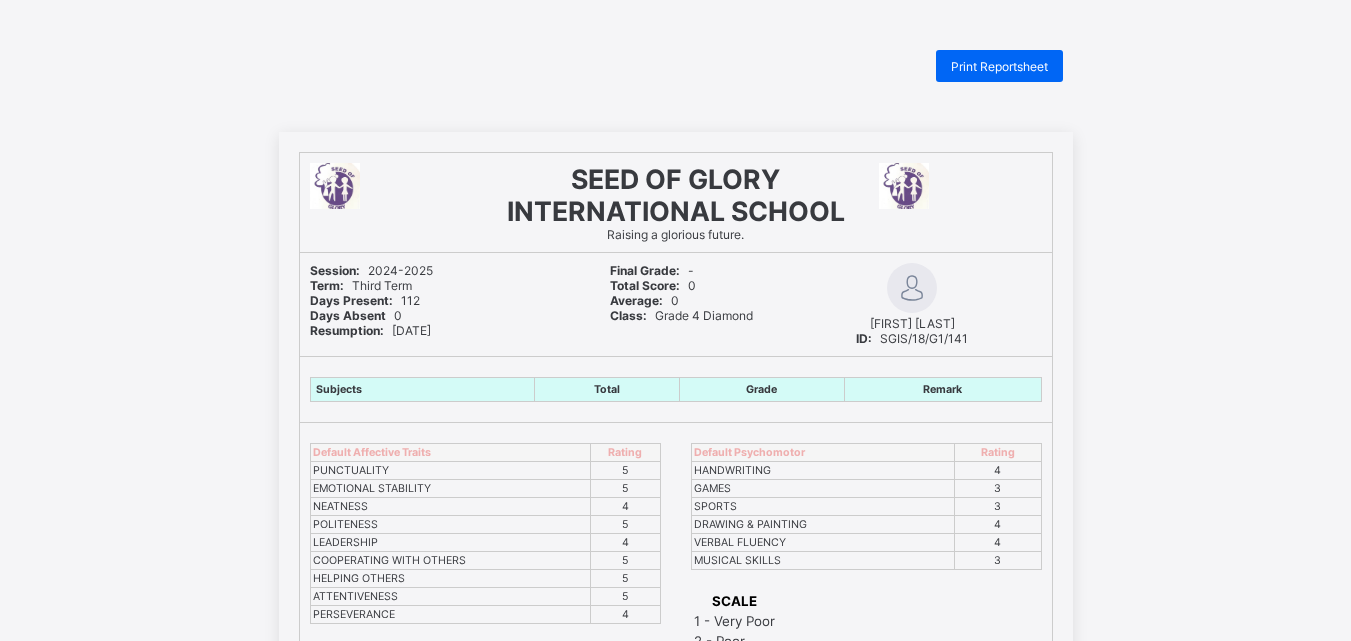 scroll, scrollTop: 0, scrollLeft: 0, axis: both 